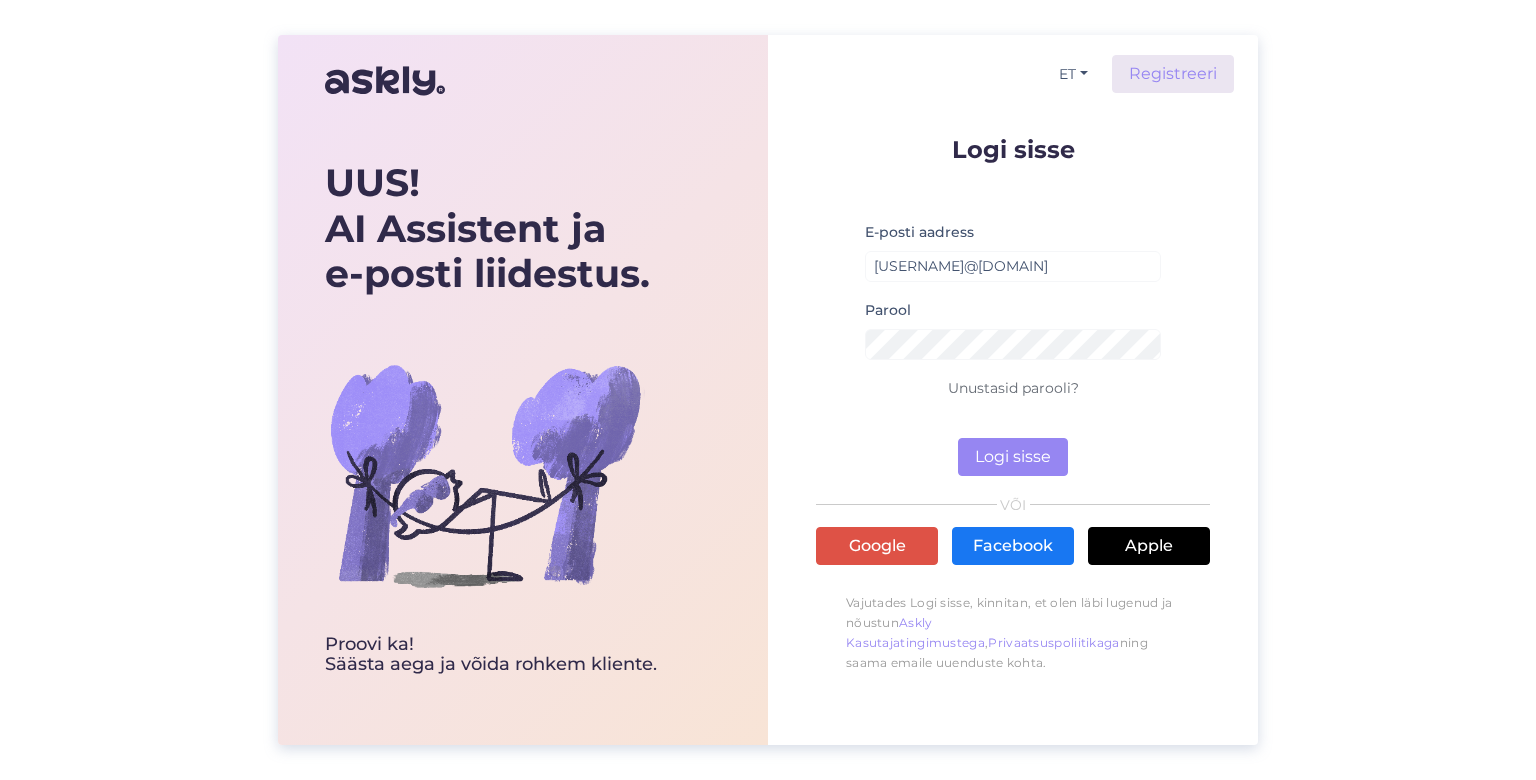 scroll, scrollTop: 0, scrollLeft: 0, axis: both 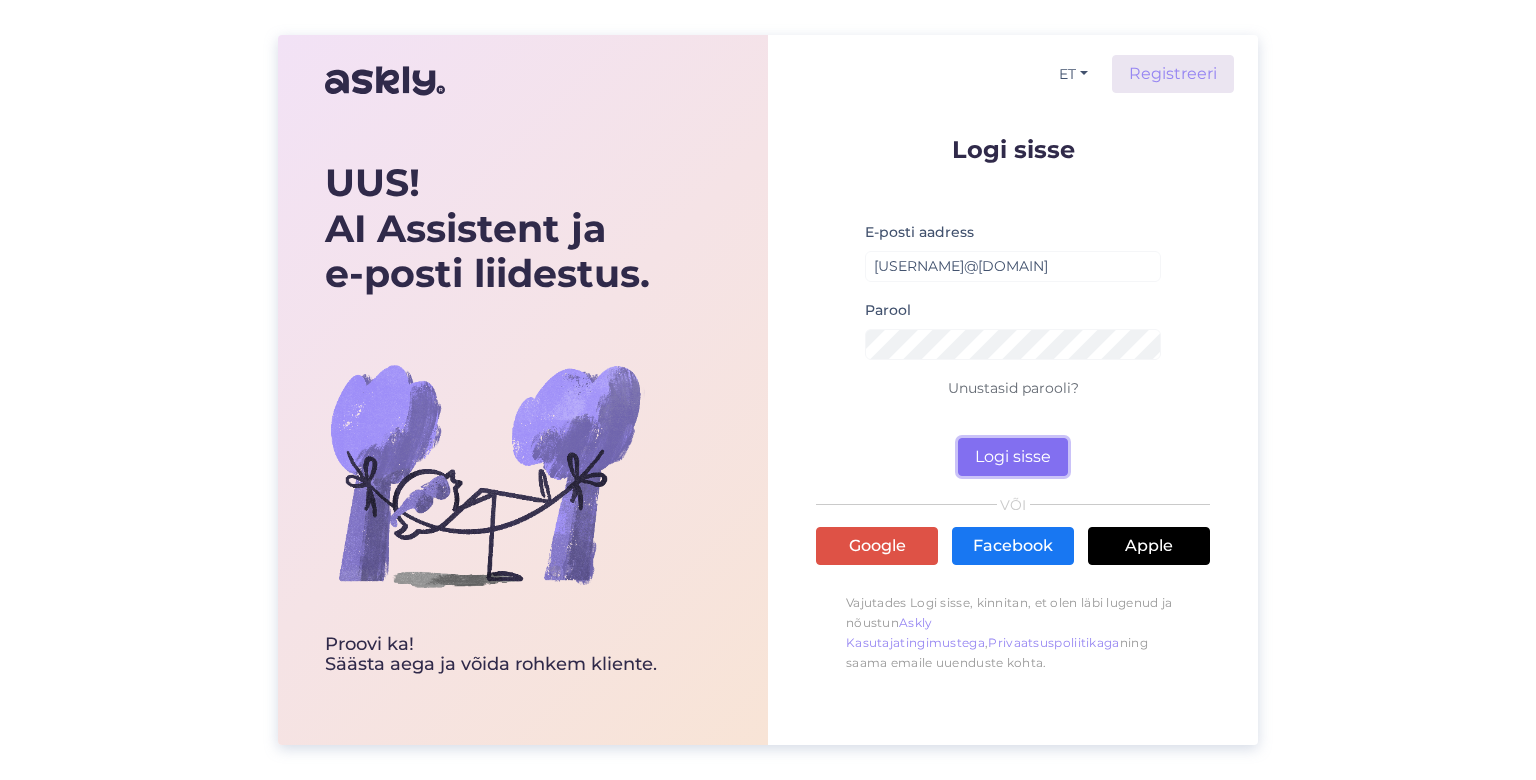 click on "Logi sisse" at bounding box center [1013, 457] 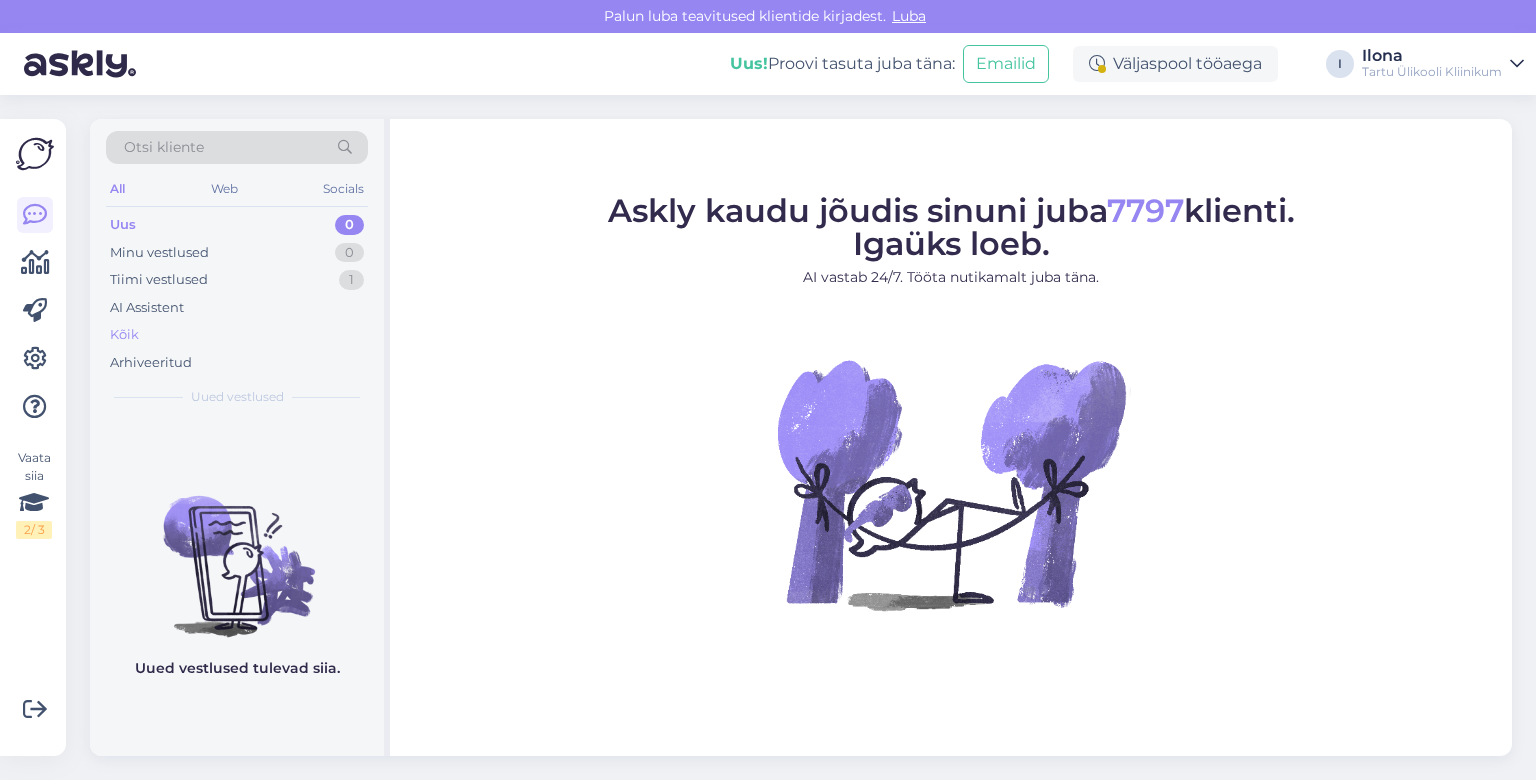 click on "Kõik" at bounding box center (124, 335) 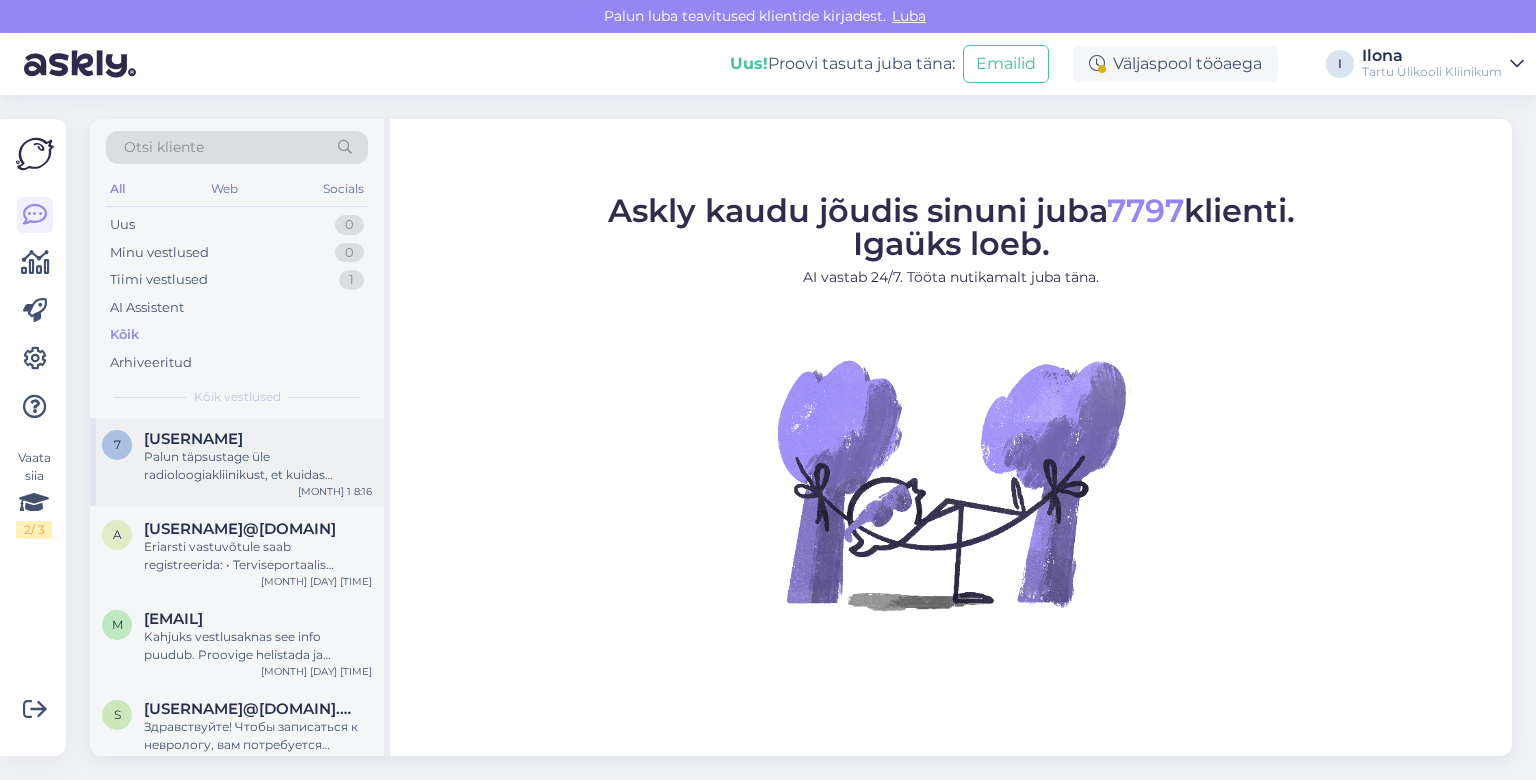 scroll, scrollTop: 5184, scrollLeft: 0, axis: vertical 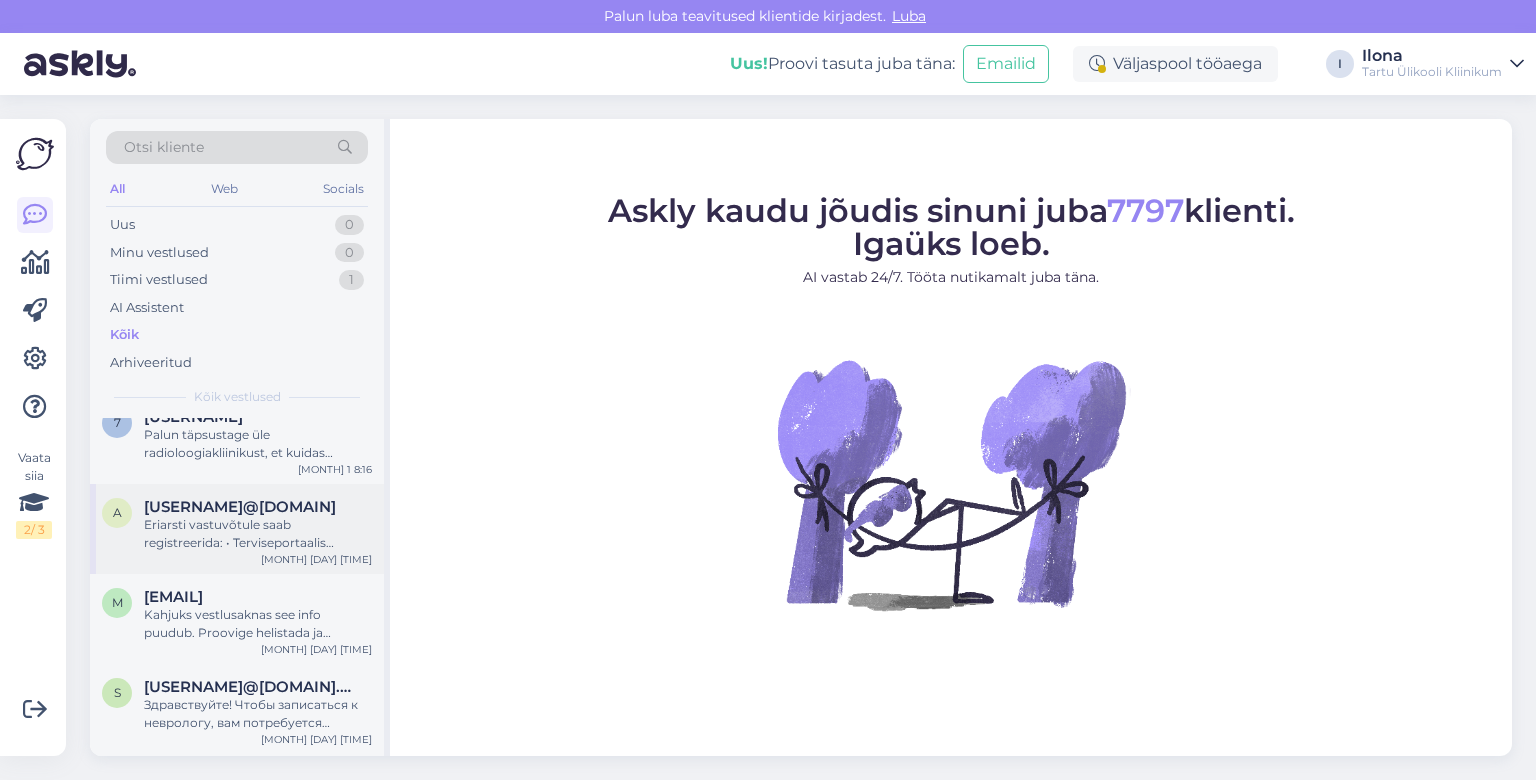 click on "Eriarsti vastuvõtule saab registreerida:
•	Terviseportaalis (https://www.terviseportaal.ee/)
•	Patsiendiportaalis (epatsient.kliinikum.ee)
•	Kodulehe vormi kaudu: https://www.kliinikum.ee/patsiendile/eriarsti-vastuvott/aja-broneerimine/
•	Telefoni teel [PHONE] (E-R 07.30-18.00)
•	Registratuuris kohapeal" at bounding box center (258, 534) 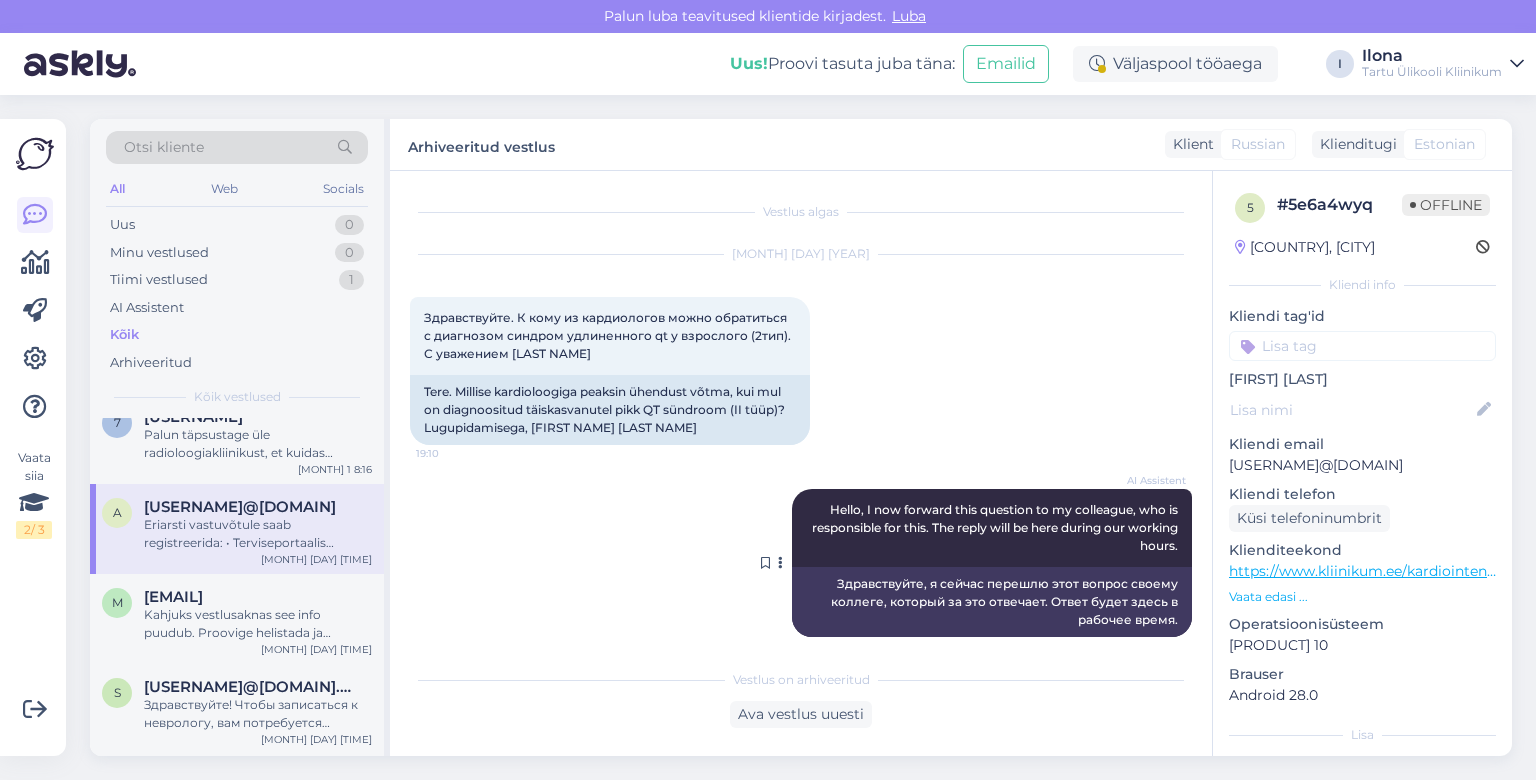scroll, scrollTop: 642, scrollLeft: 0, axis: vertical 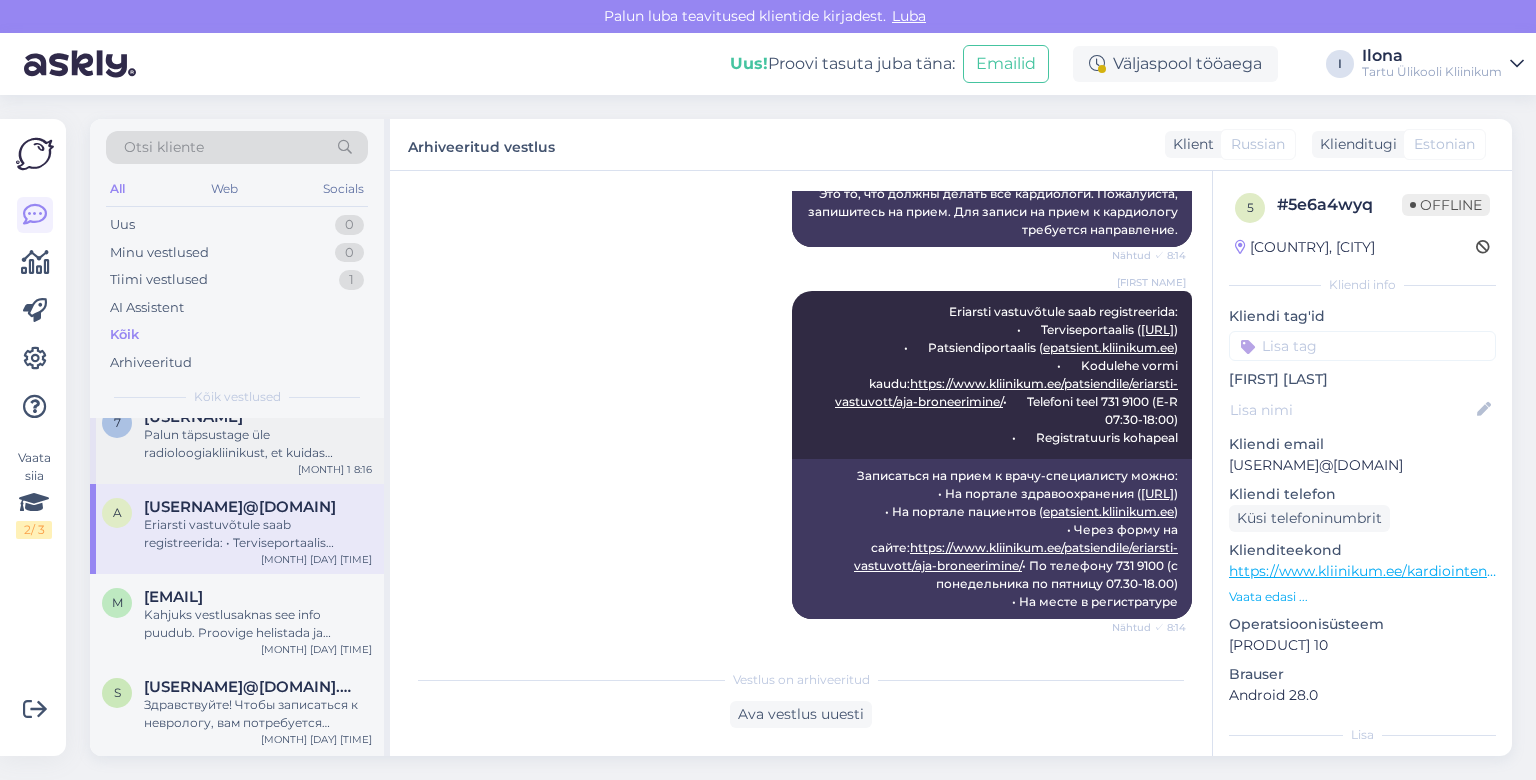 click on "Palun täpsustage üle radioloogiakliinikust, et kuidas uuringut teostatakse. Maarjamõisa osakond: info, uuringule registreerimine ja uuringu aja tühistamine E-R 8.00-16.00 tel [PHONE] 731 8377." at bounding box center [258, 444] 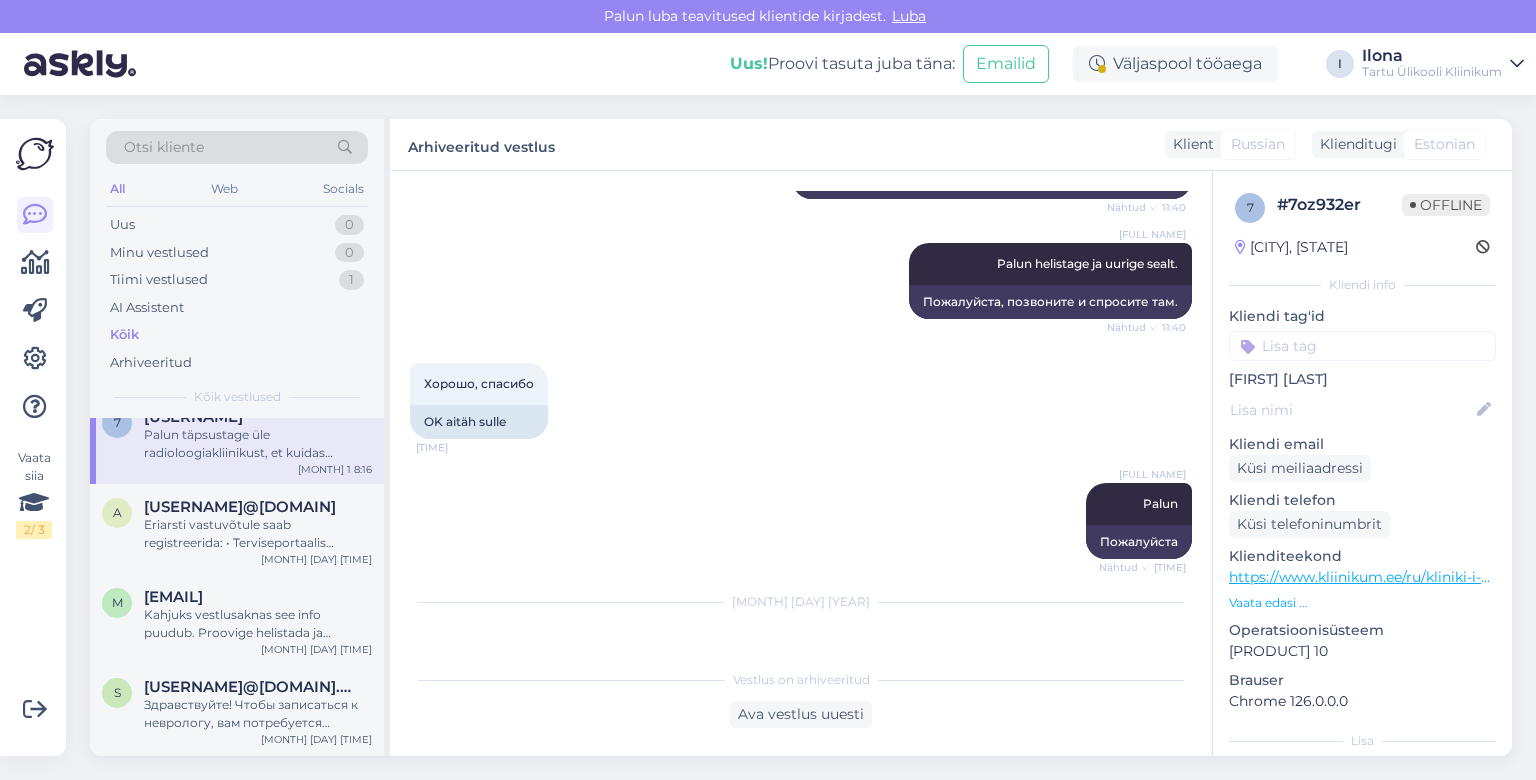 scroll, scrollTop: 4192, scrollLeft: 0, axis: vertical 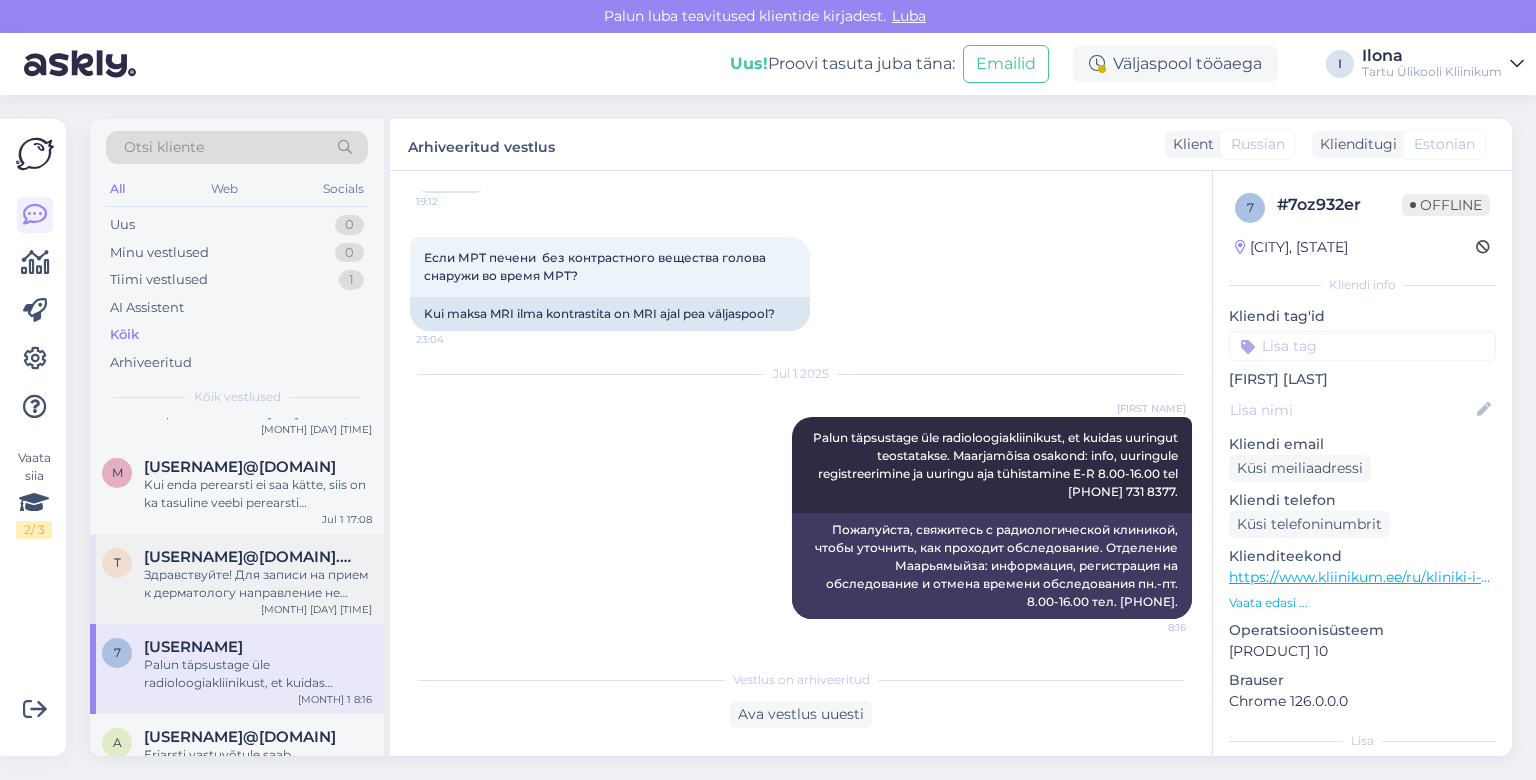 click on "Здравствуйте!
Для записи на прием к дерматологу направление не требуется. Записаться на прием можно через онлайн-порталы Terviseportaal.ee или Patsiendiportaal: epatsient.kliinikum.ee. Также доступна форма на нашем сайте: https://www.kliinikum.ee/patsiendile/eriarsti-vastuvott/aja-broneerimine/. Вы можете позвонить по телефону 731 9100 (Пн-Пт 07:30-18:00) или записаться на стойке регистрации. К сожалению, в чате мы не можем предоставить информацию о времени ожидания." at bounding box center [258, 584] 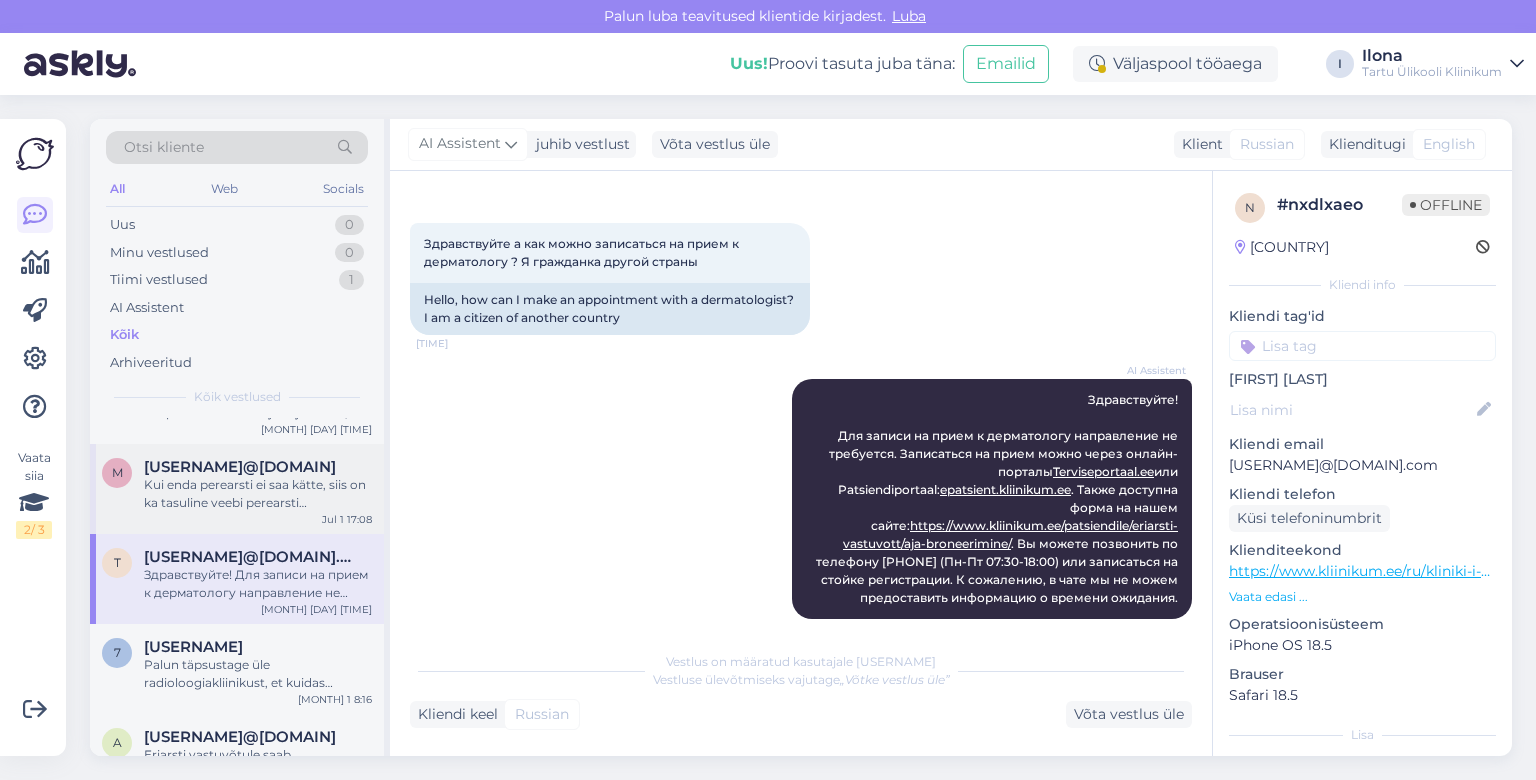 click on "Kui enda perearsti ei saa kätte, siis on ka tasuline veebi perearsti konsultatsioon loodud: https://www.minudoc.ee/" at bounding box center (258, 494) 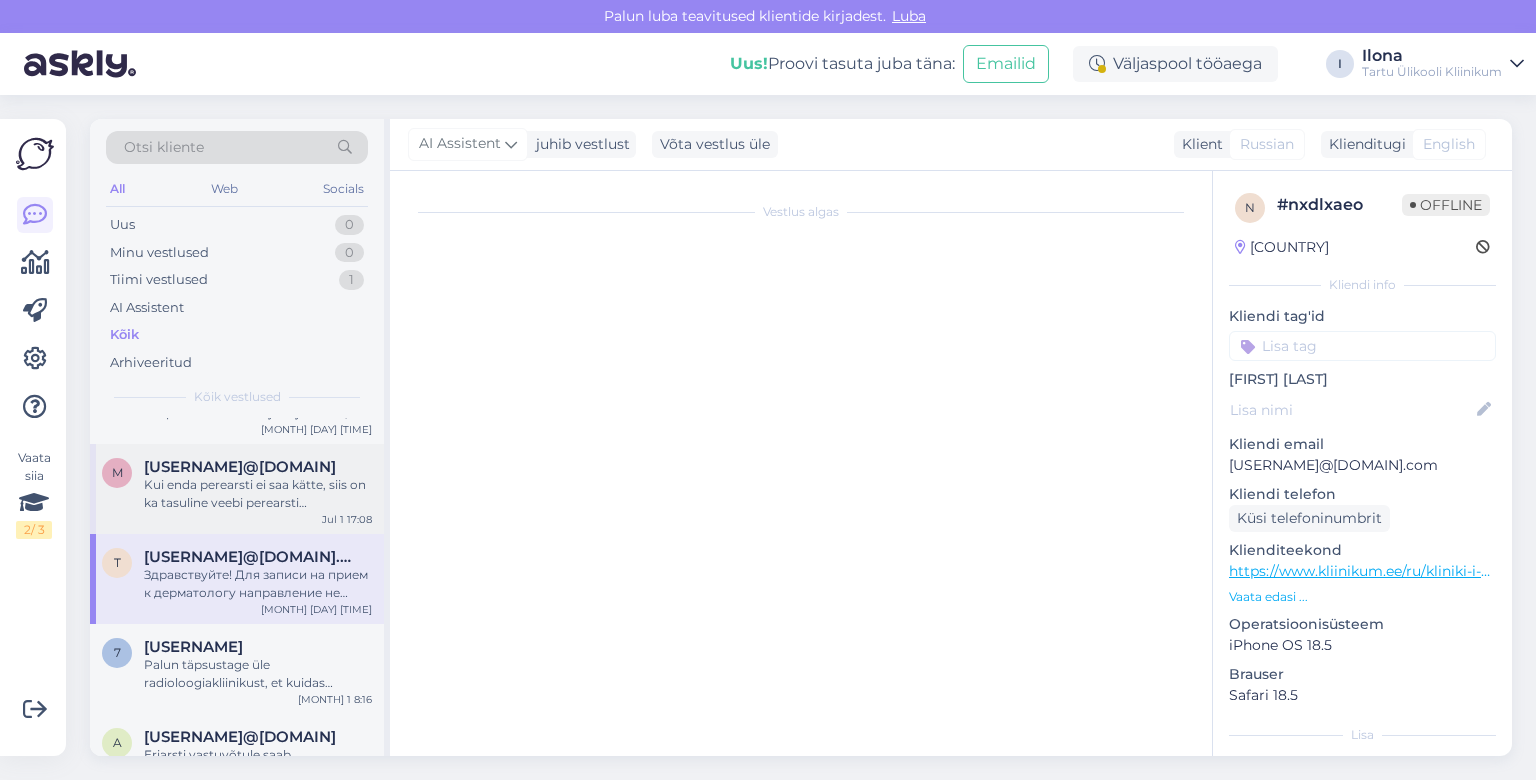 scroll, scrollTop: 860, scrollLeft: 0, axis: vertical 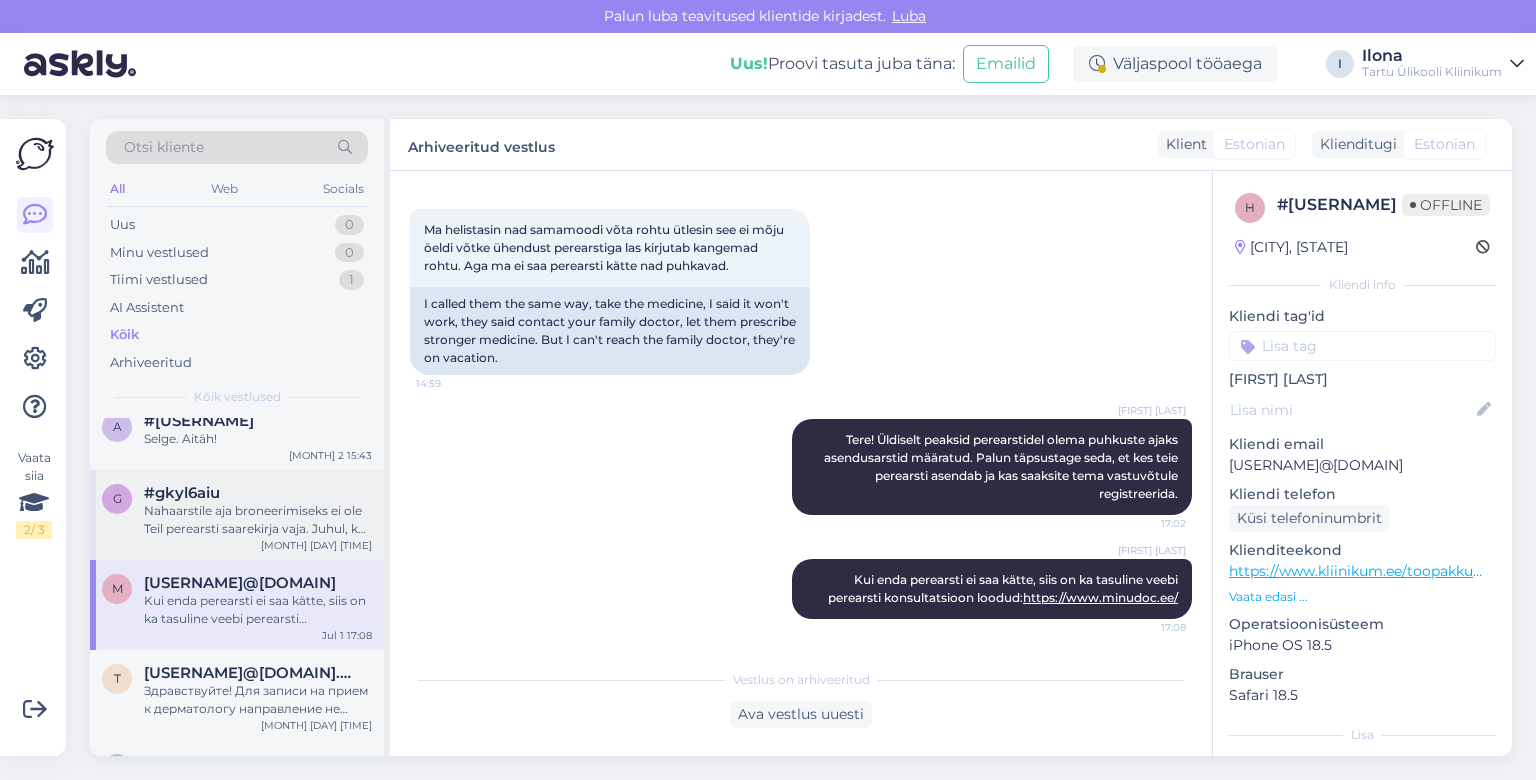 click on "Nahaarstile aja broneerimiseks ei ole Teil perearsti saarekirja vaja. Juhul, kui soovite kiiremat vastuvõttu ja tasulist teenust, siis tuleb sellest tasuda vastavalt hinnakirjale." at bounding box center (258, 520) 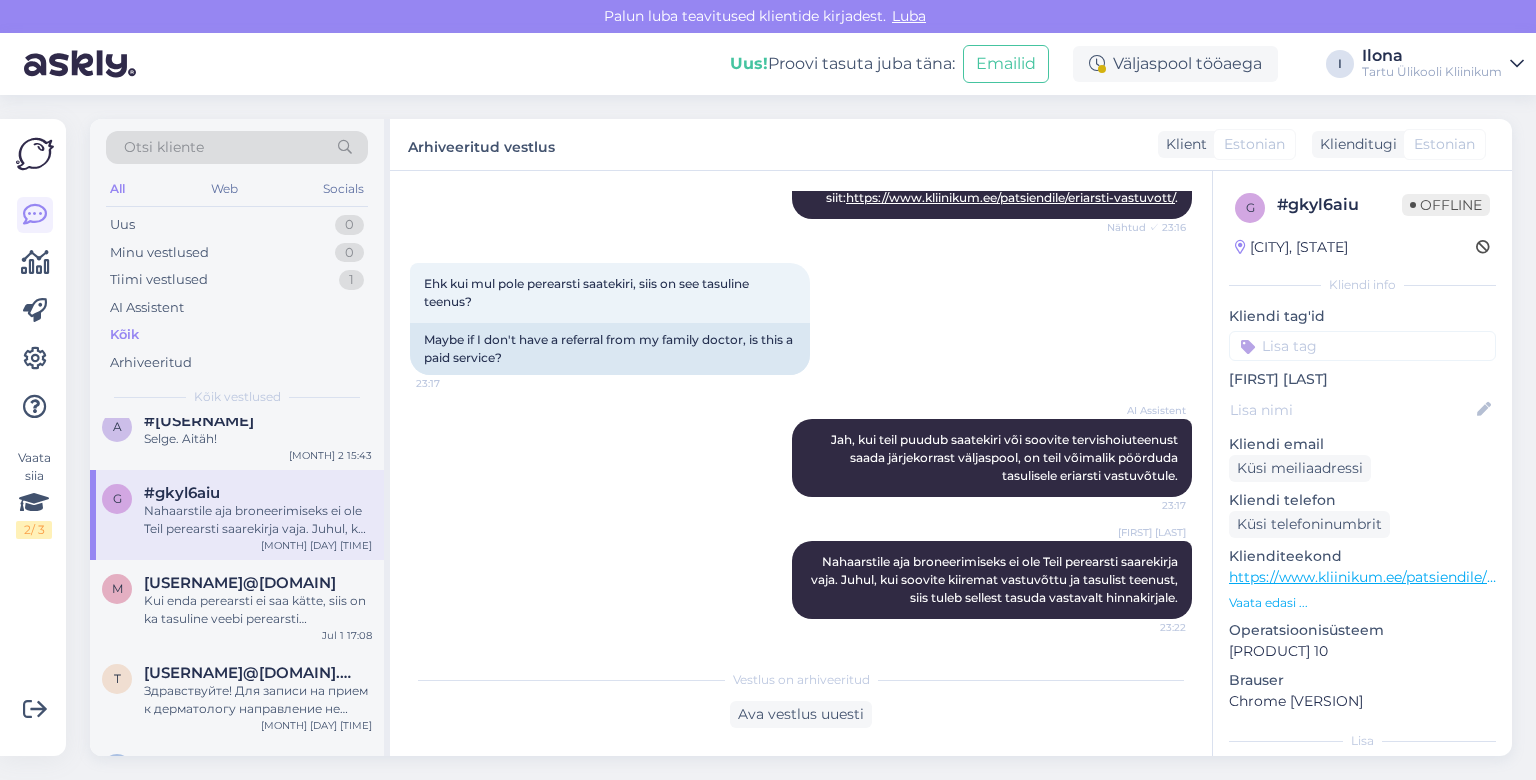 scroll, scrollTop: 824, scrollLeft: 0, axis: vertical 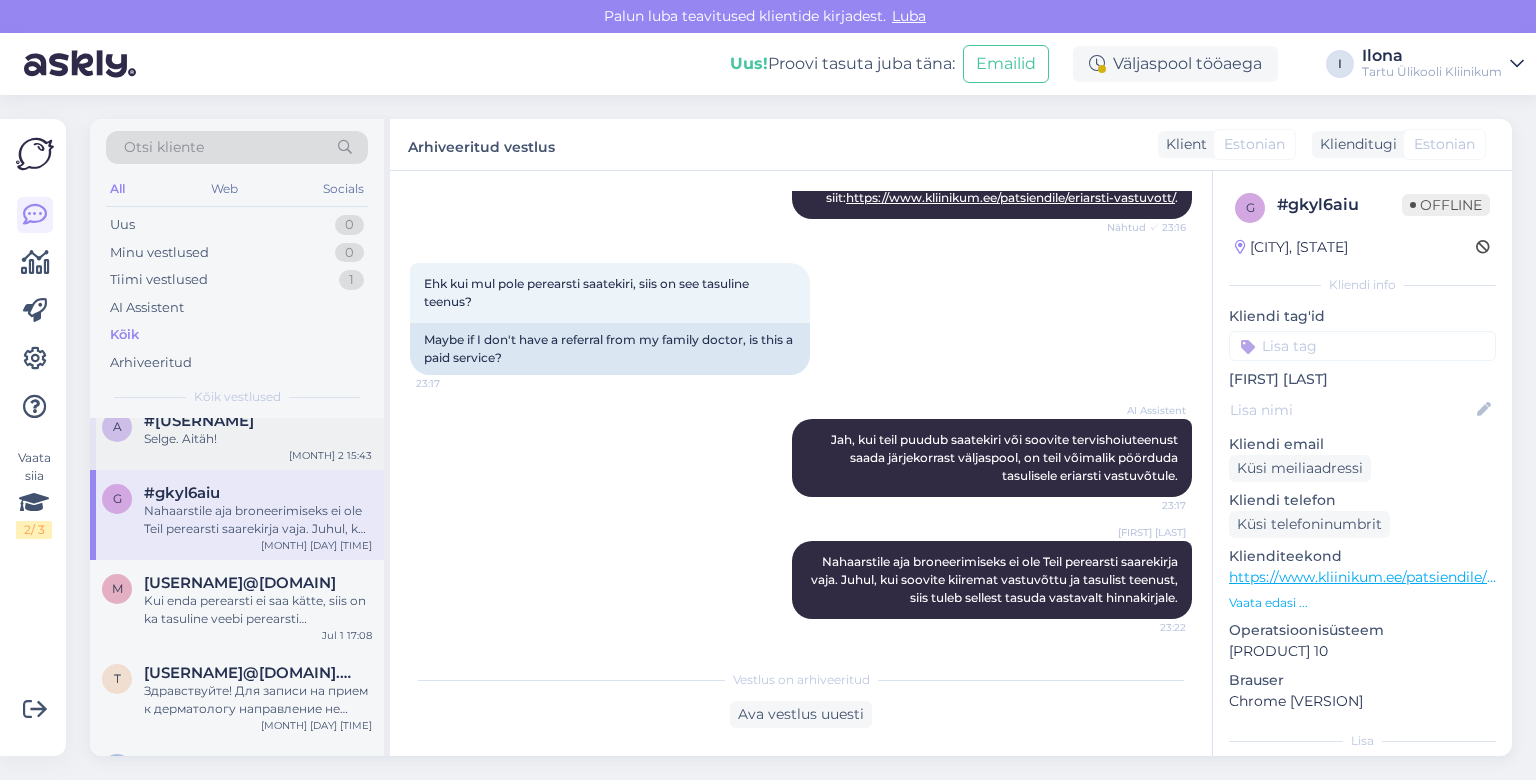 click on "Selge. Aitäh!" at bounding box center (258, 439) 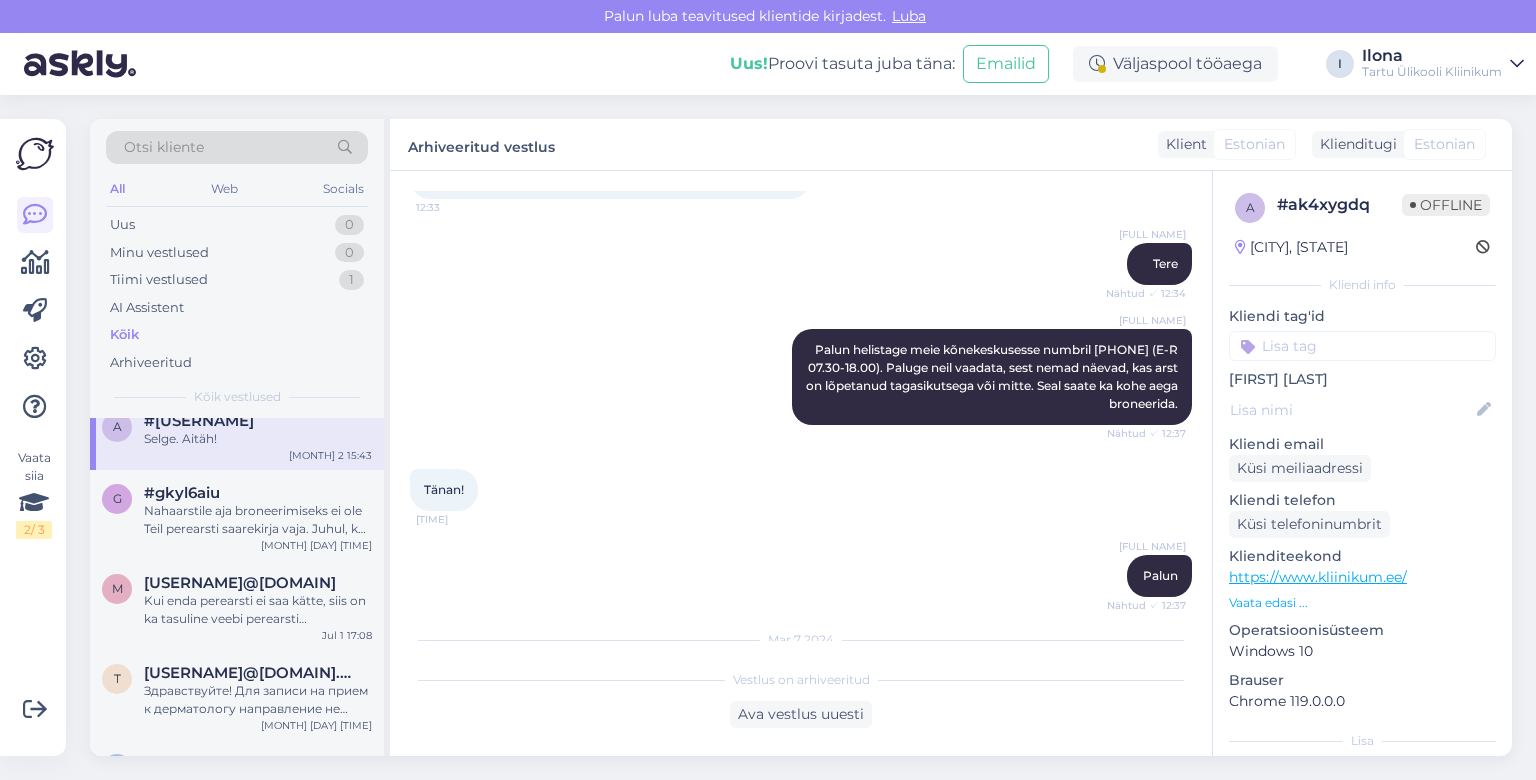 scroll, scrollTop: 2768, scrollLeft: 0, axis: vertical 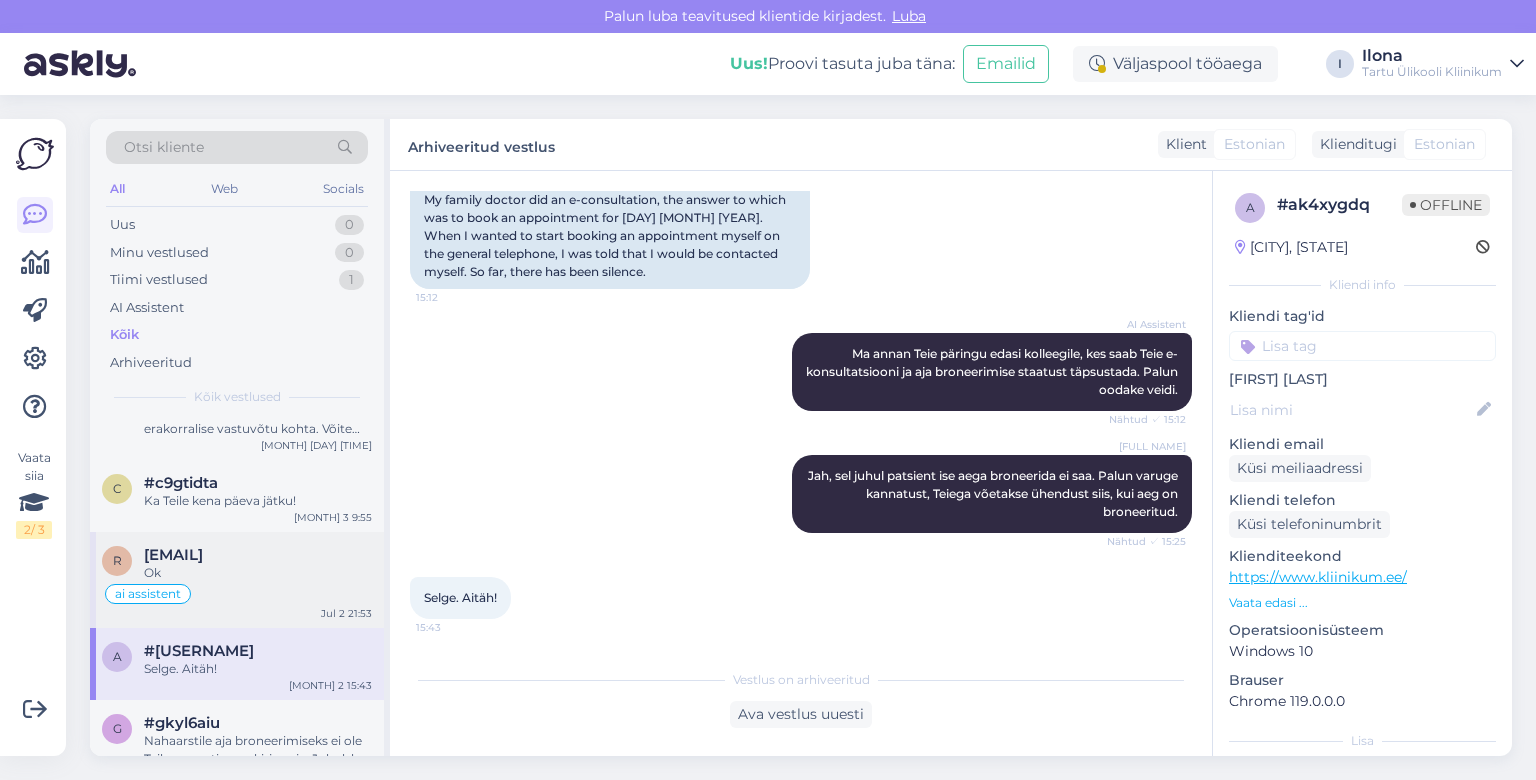 click on "[EMAIL]" at bounding box center [173, 555] 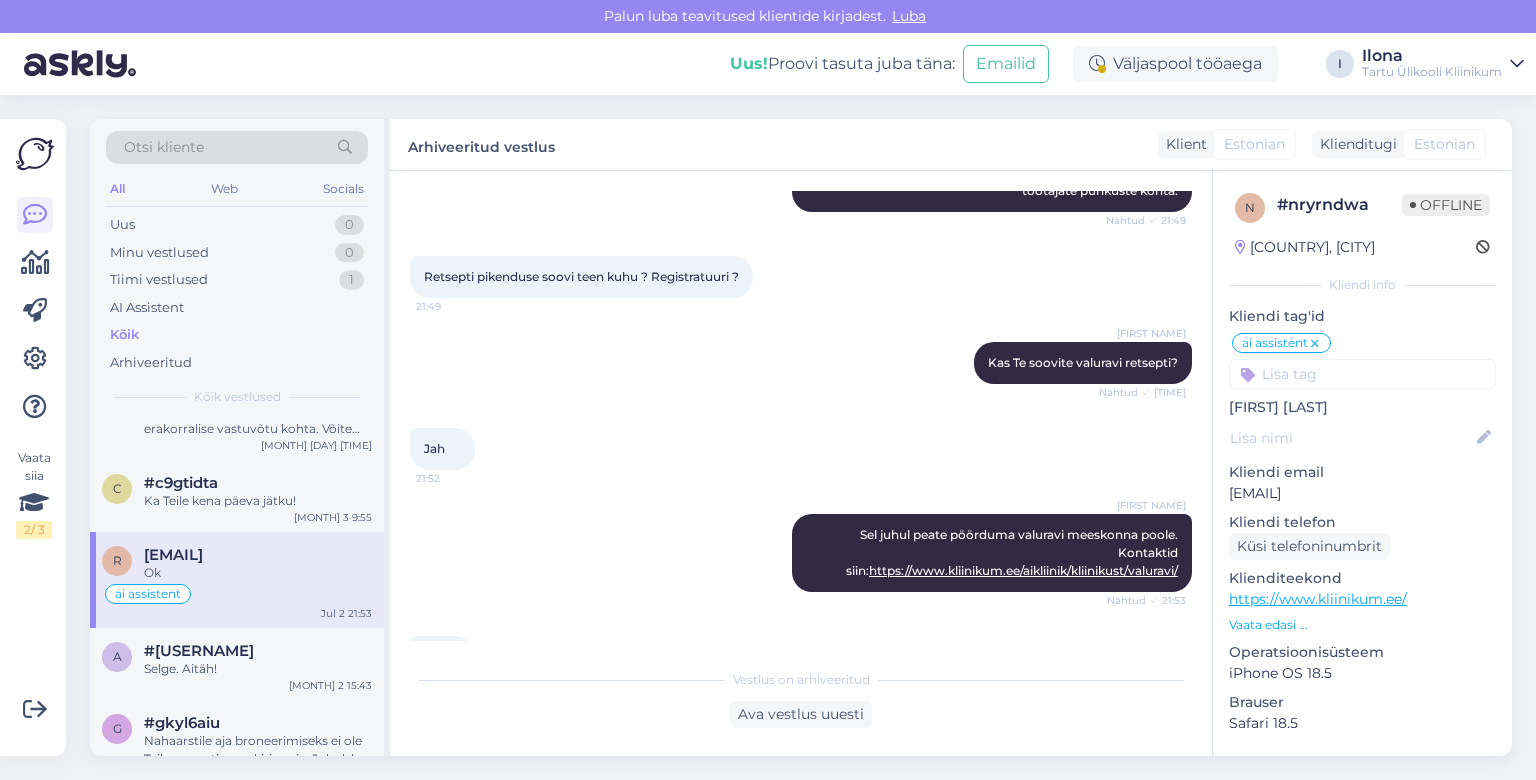 scroll, scrollTop: 774, scrollLeft: 0, axis: vertical 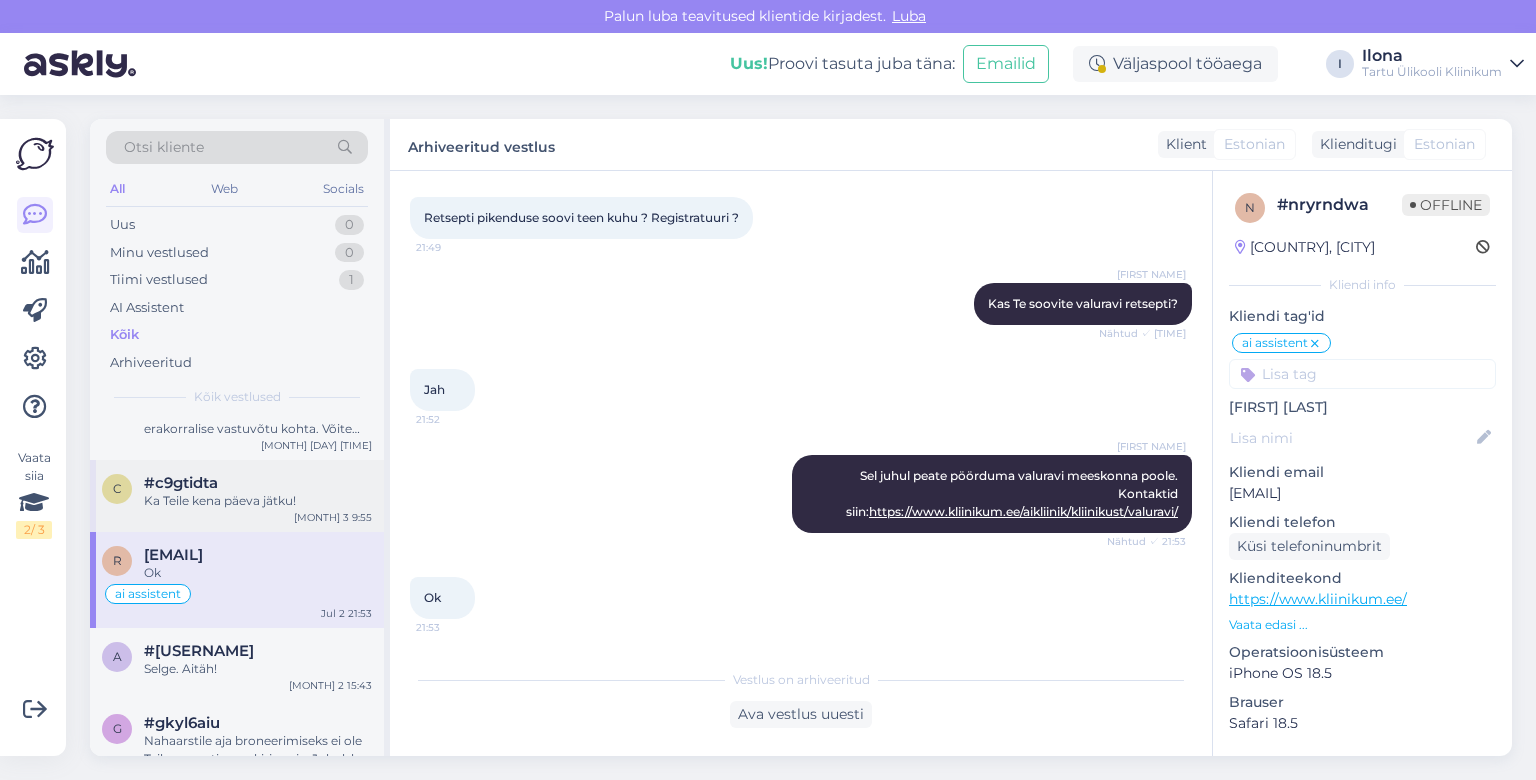click on "#c9gtidta" at bounding box center [258, 483] 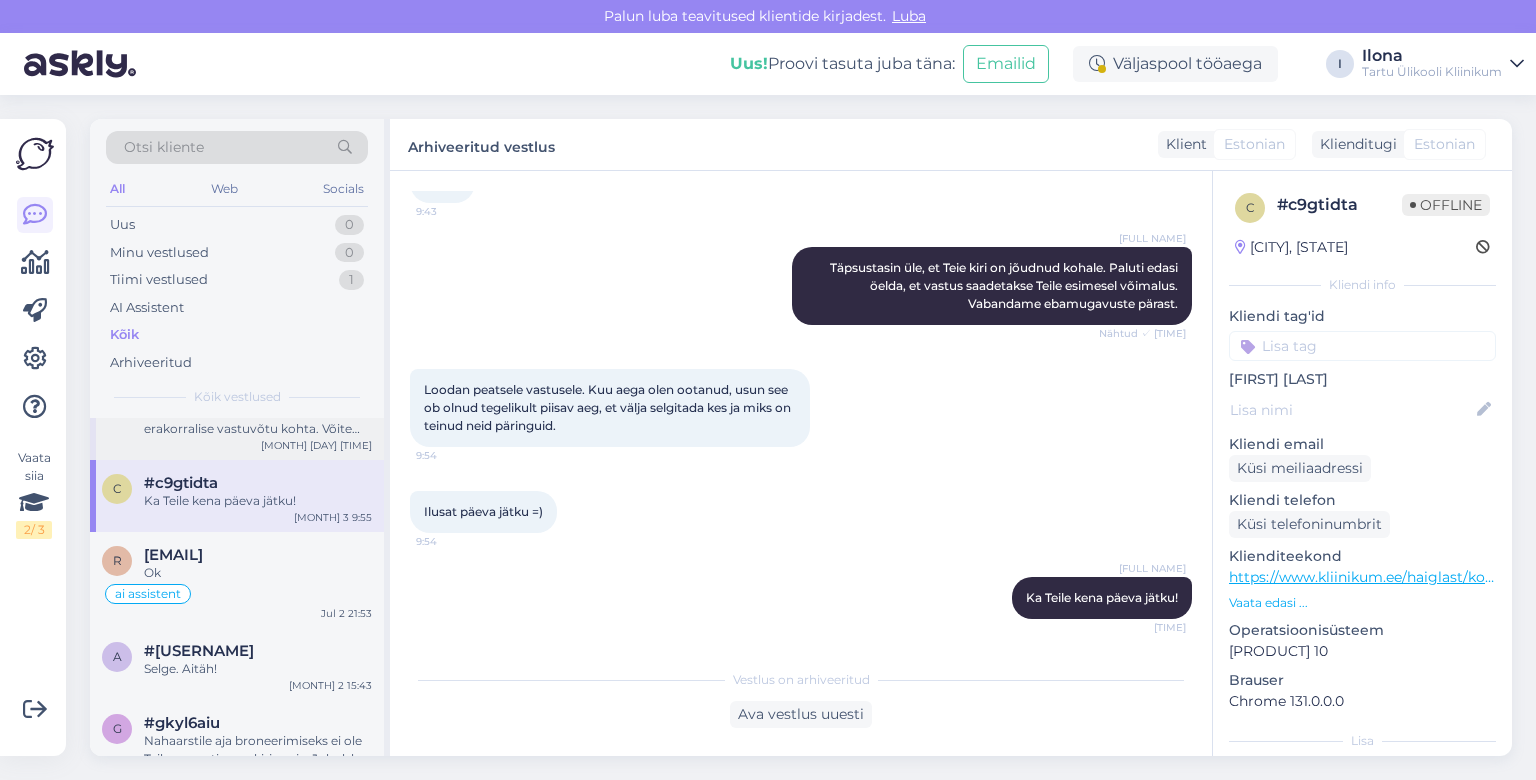 click on "Lisasin ka lingi lastekliiniku erakorralise vastuvõtu kohta. Võite konsulteerida ka lastekliiniku valvearstiga numbril [PHONE]" at bounding box center (258, 420) 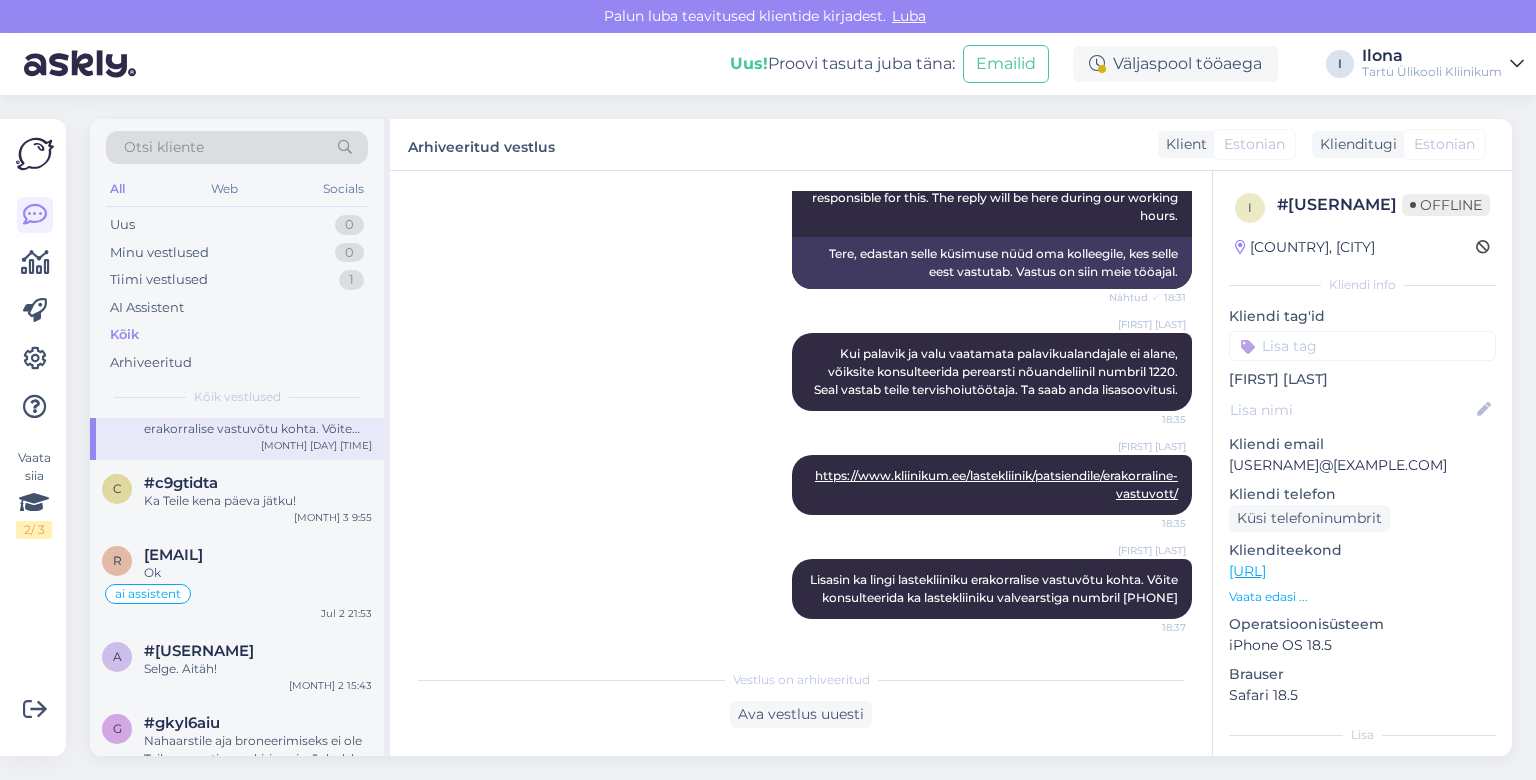 scroll, scrollTop: 546, scrollLeft: 0, axis: vertical 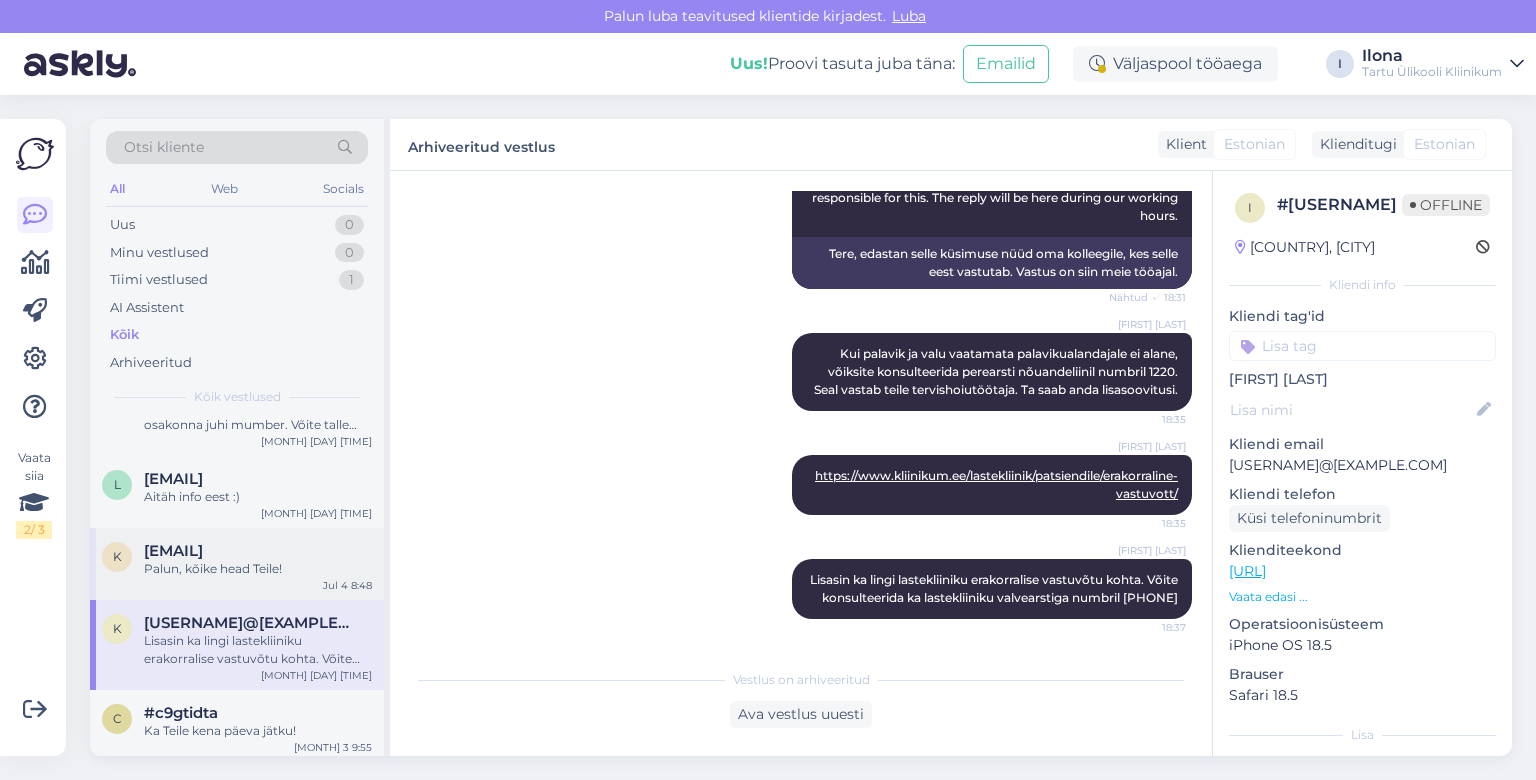 click on "[EMAIL]" at bounding box center [173, 551] 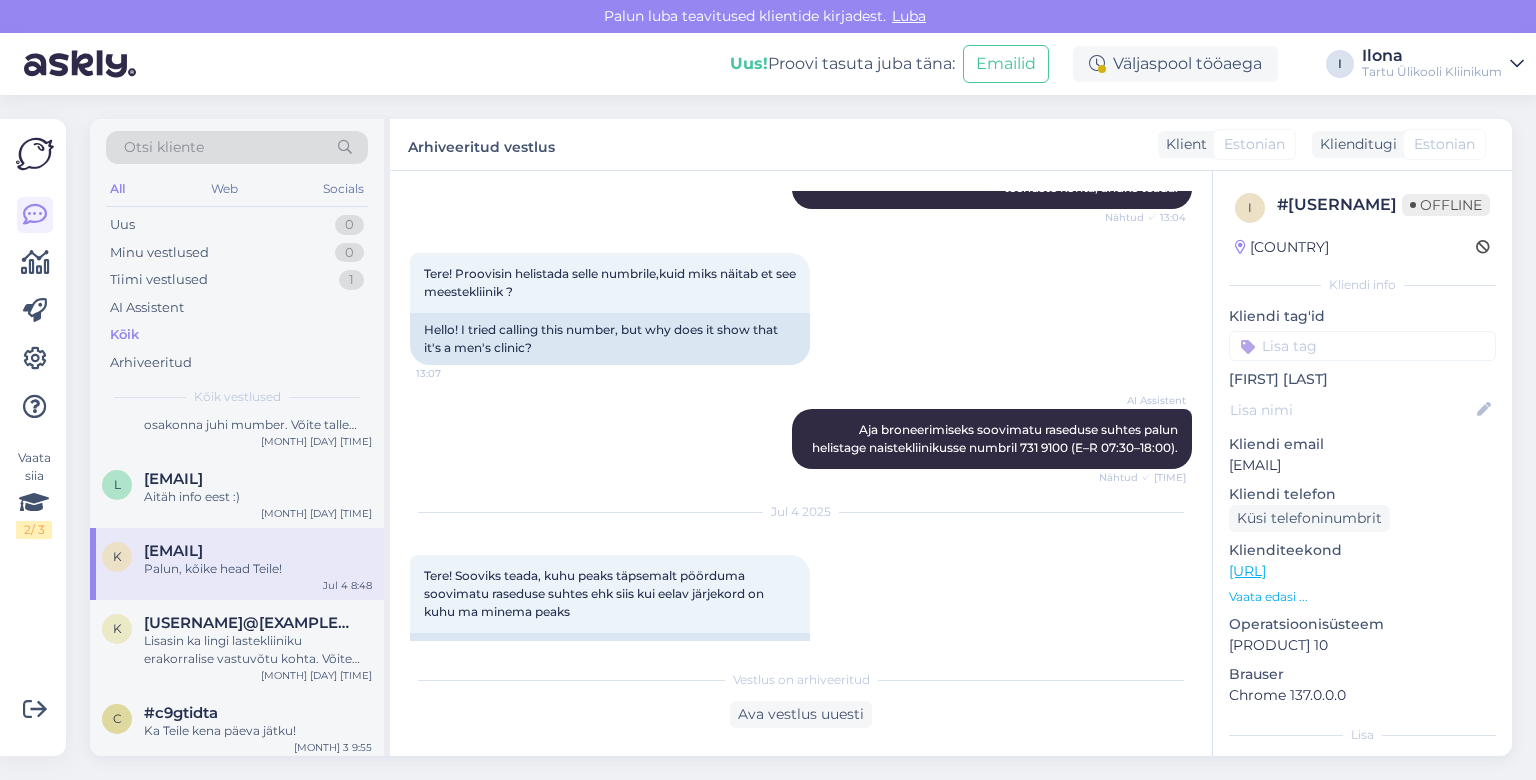 scroll, scrollTop: 1328, scrollLeft: 0, axis: vertical 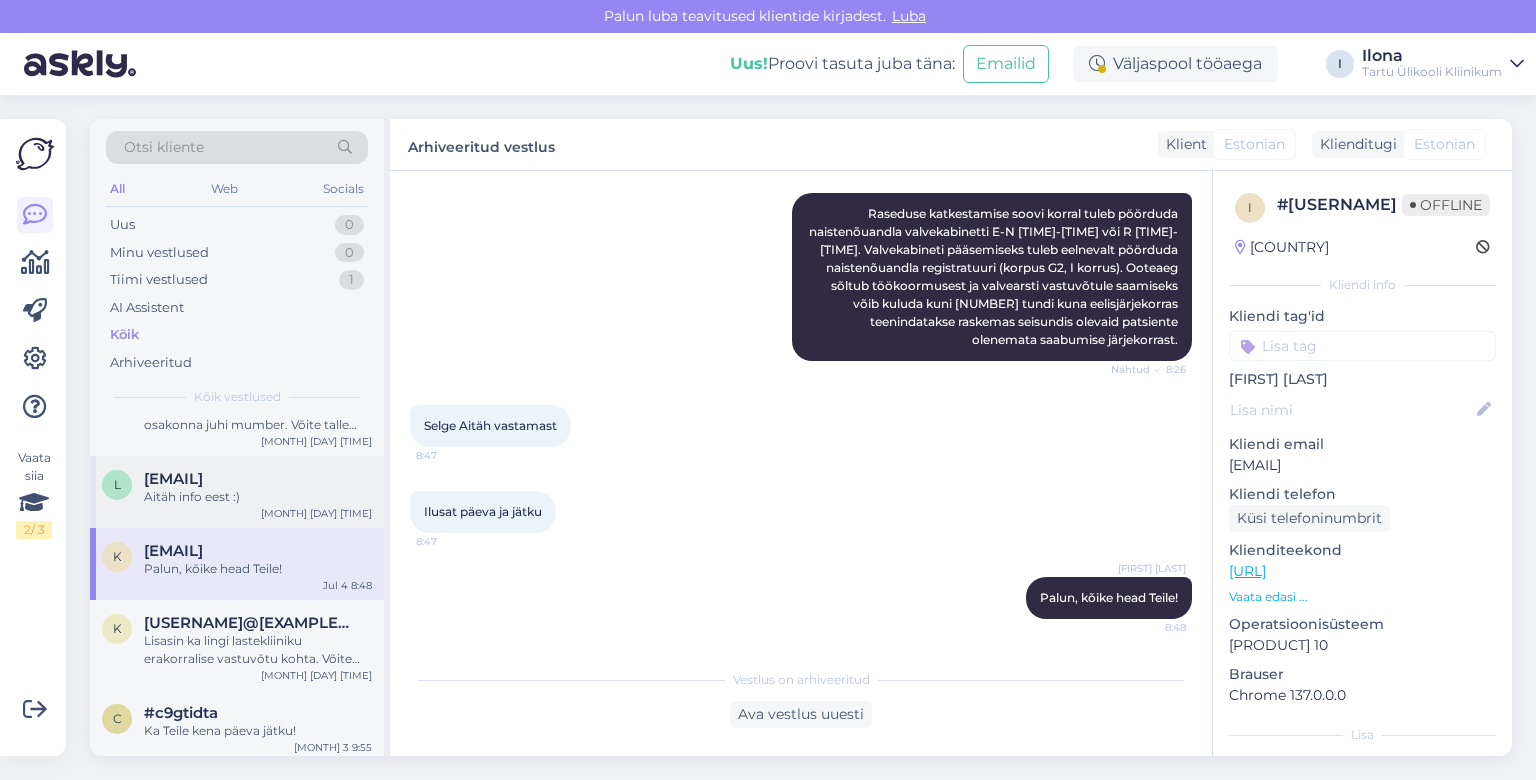 click on "Aitäh info eest :)" at bounding box center (258, 497) 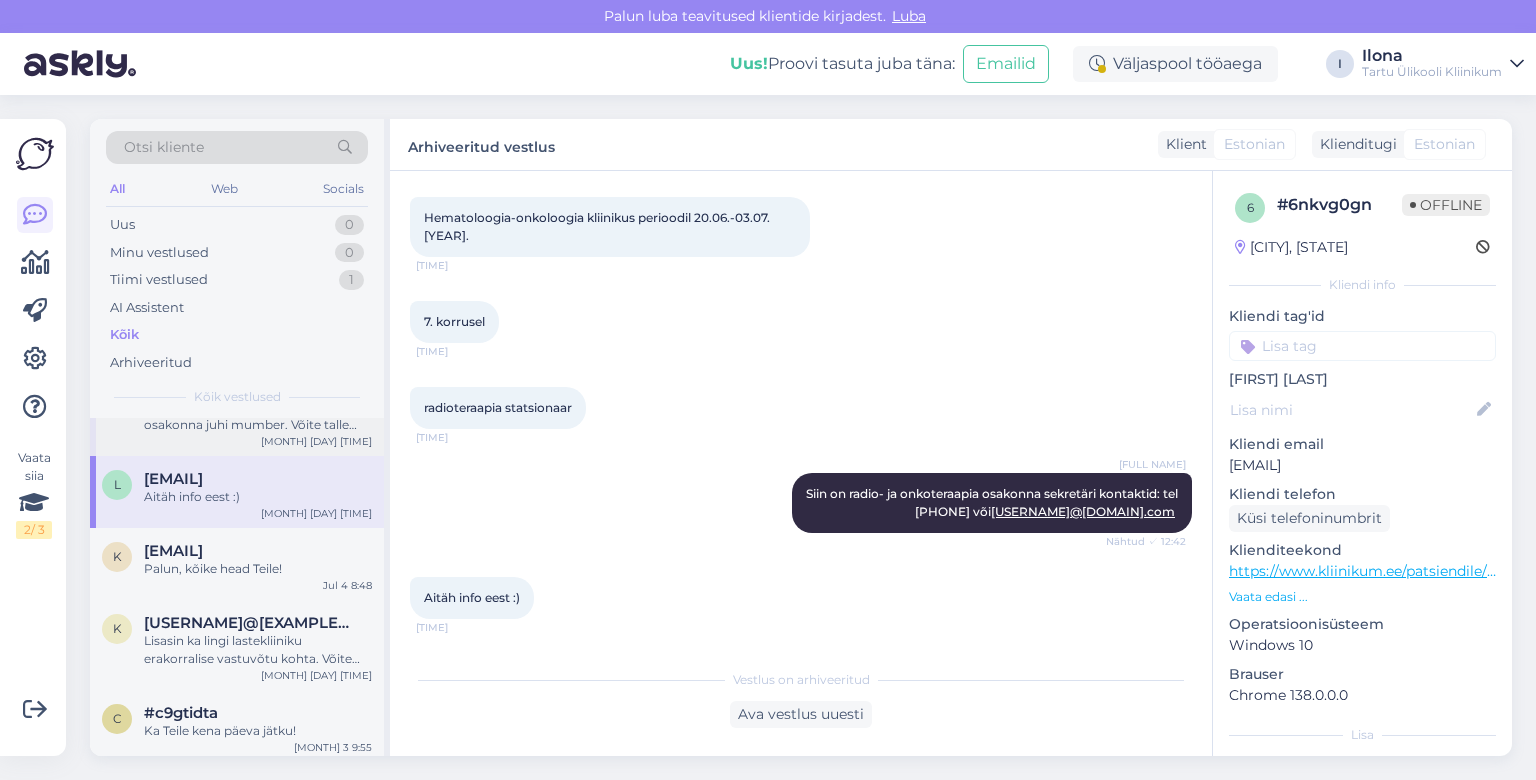 click on "[PHONE] on puhastusteenistuse osakonna juhi mumber. Võite talle helistada või kirjutage e-kiri [EMAIL]" at bounding box center (258, 416) 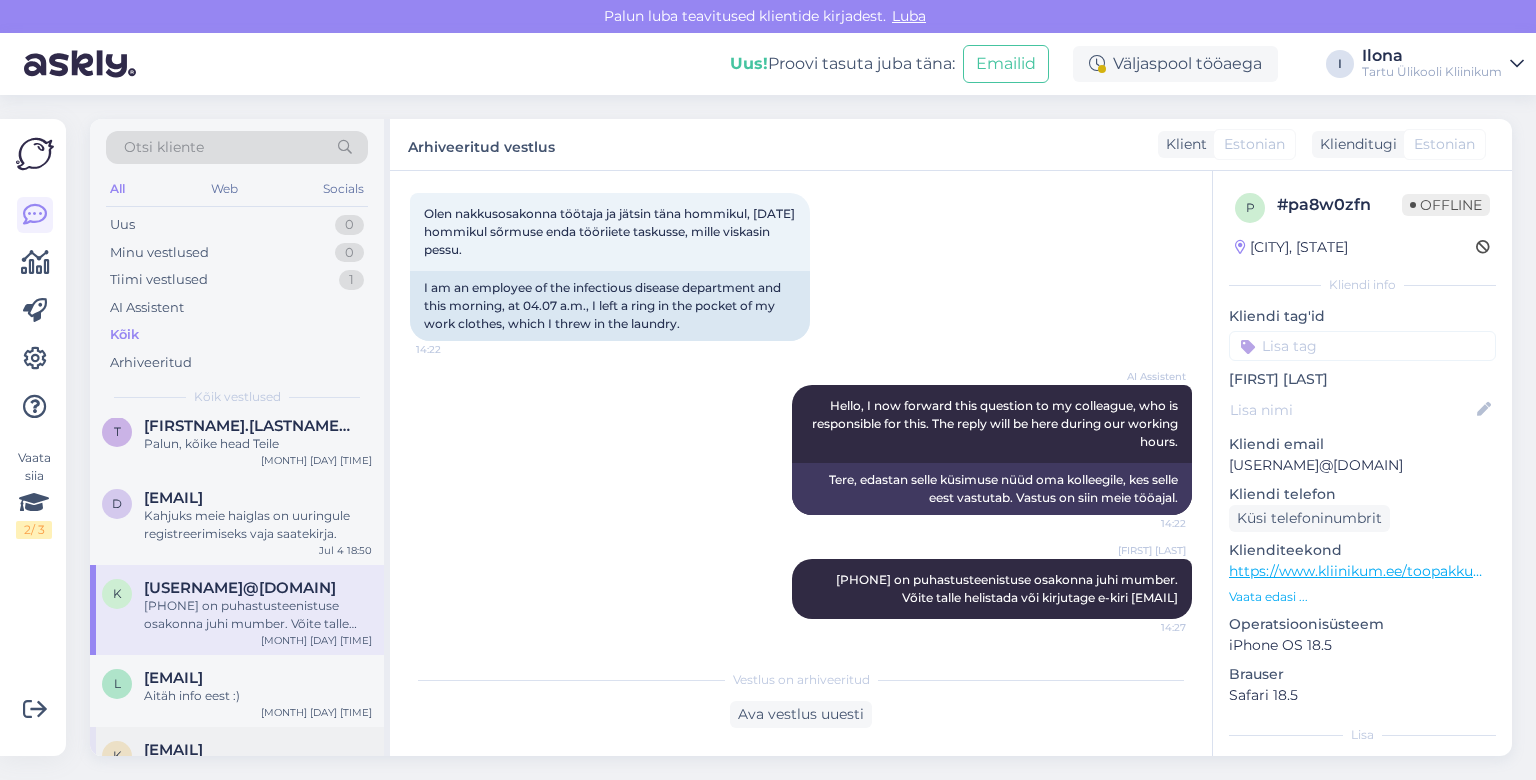 scroll, scrollTop: 4147, scrollLeft: 0, axis: vertical 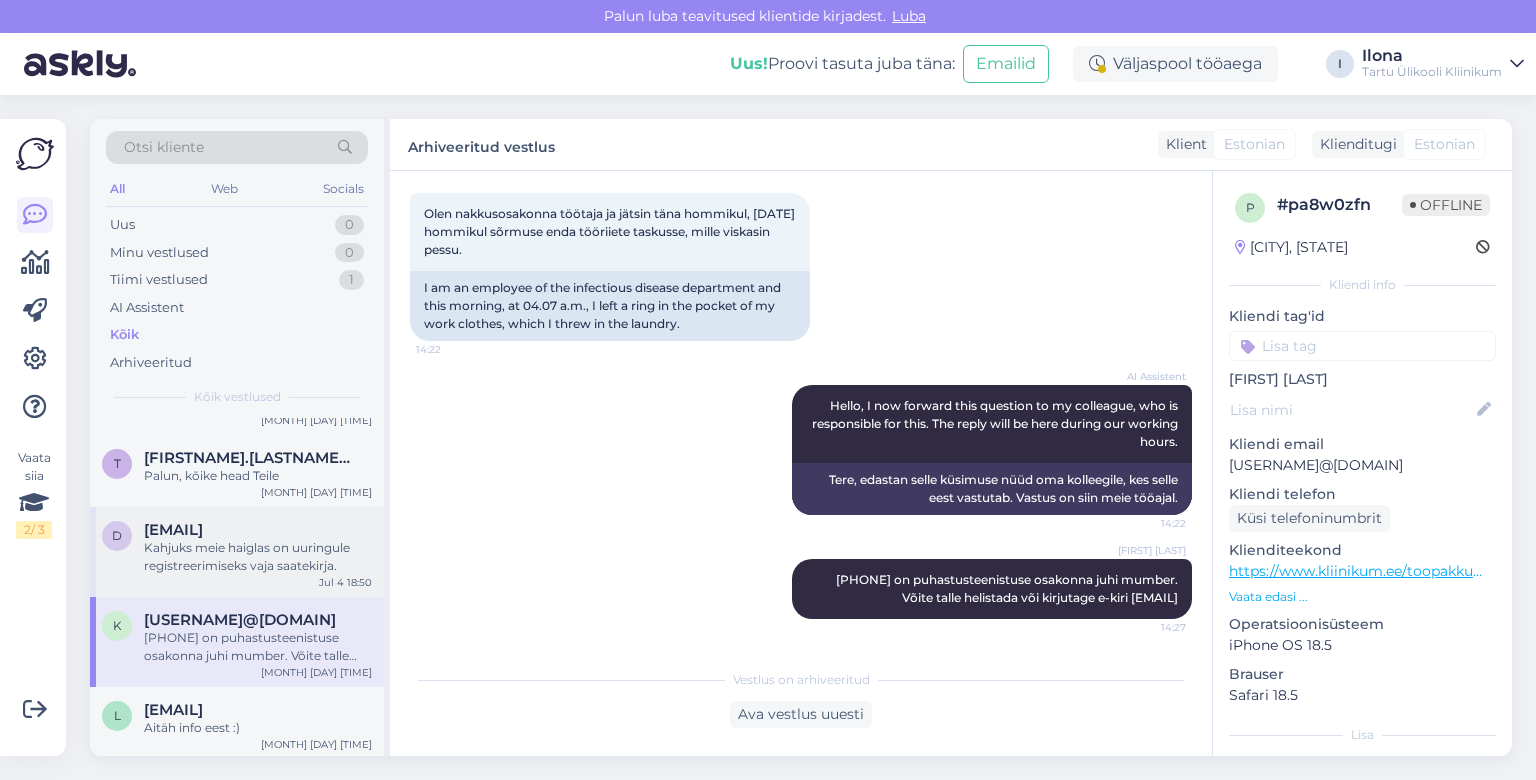 click on "Kahjuks meie haiglas on uuringule registreerimiseks vaja saatekirja." at bounding box center (258, 557) 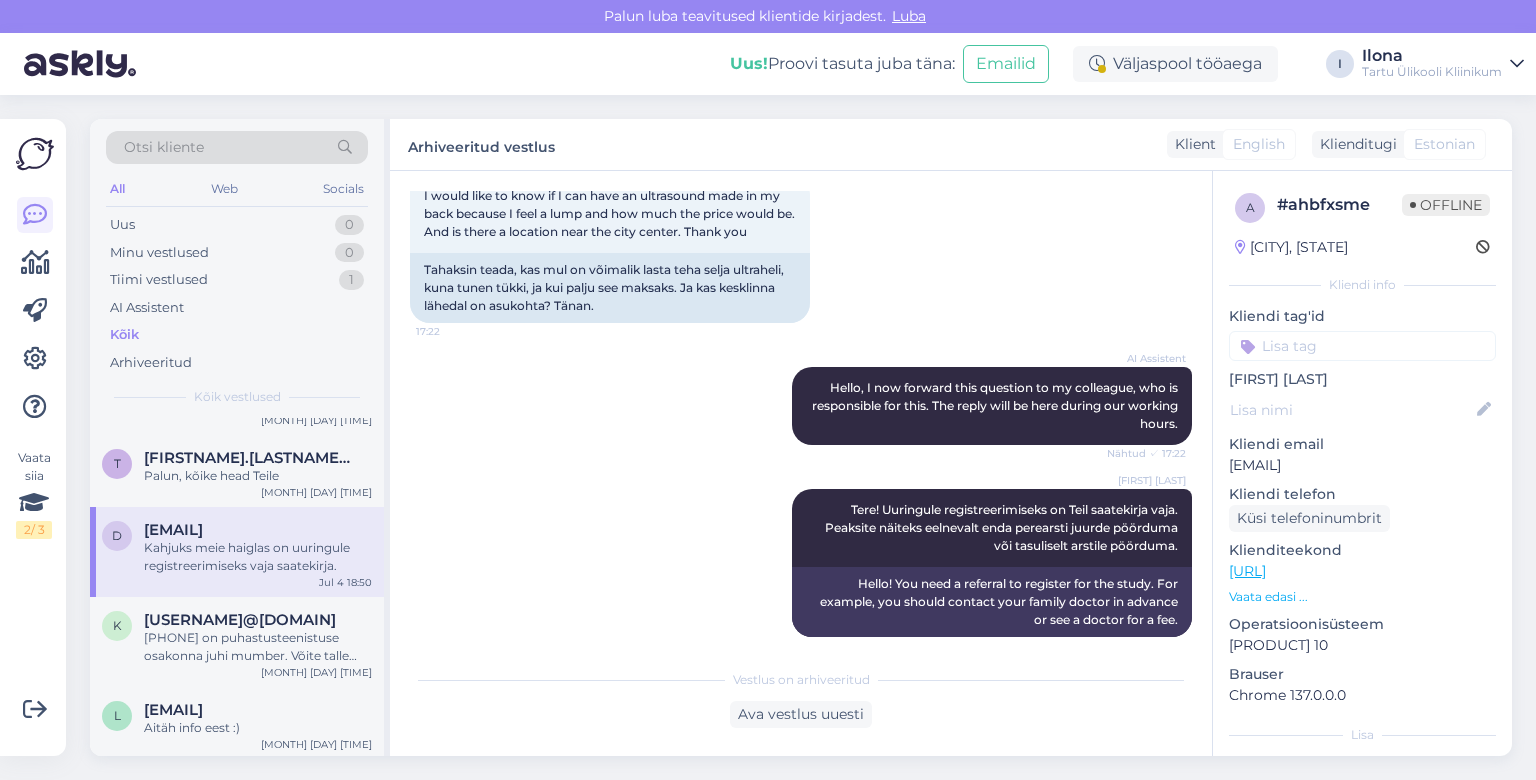 scroll, scrollTop: 434, scrollLeft: 0, axis: vertical 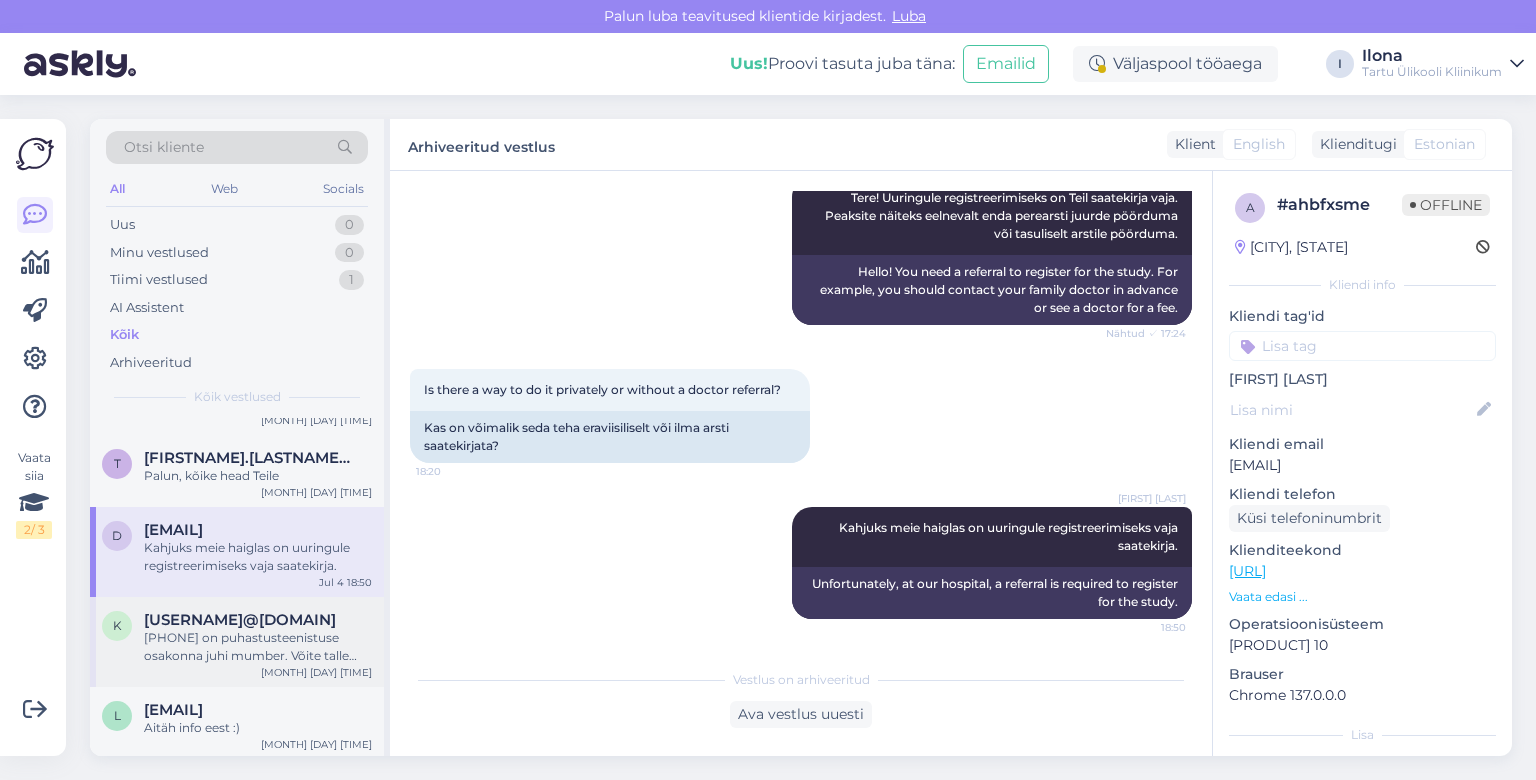 click on "[USERNAME]@[DOMAIN]" at bounding box center (240, 620) 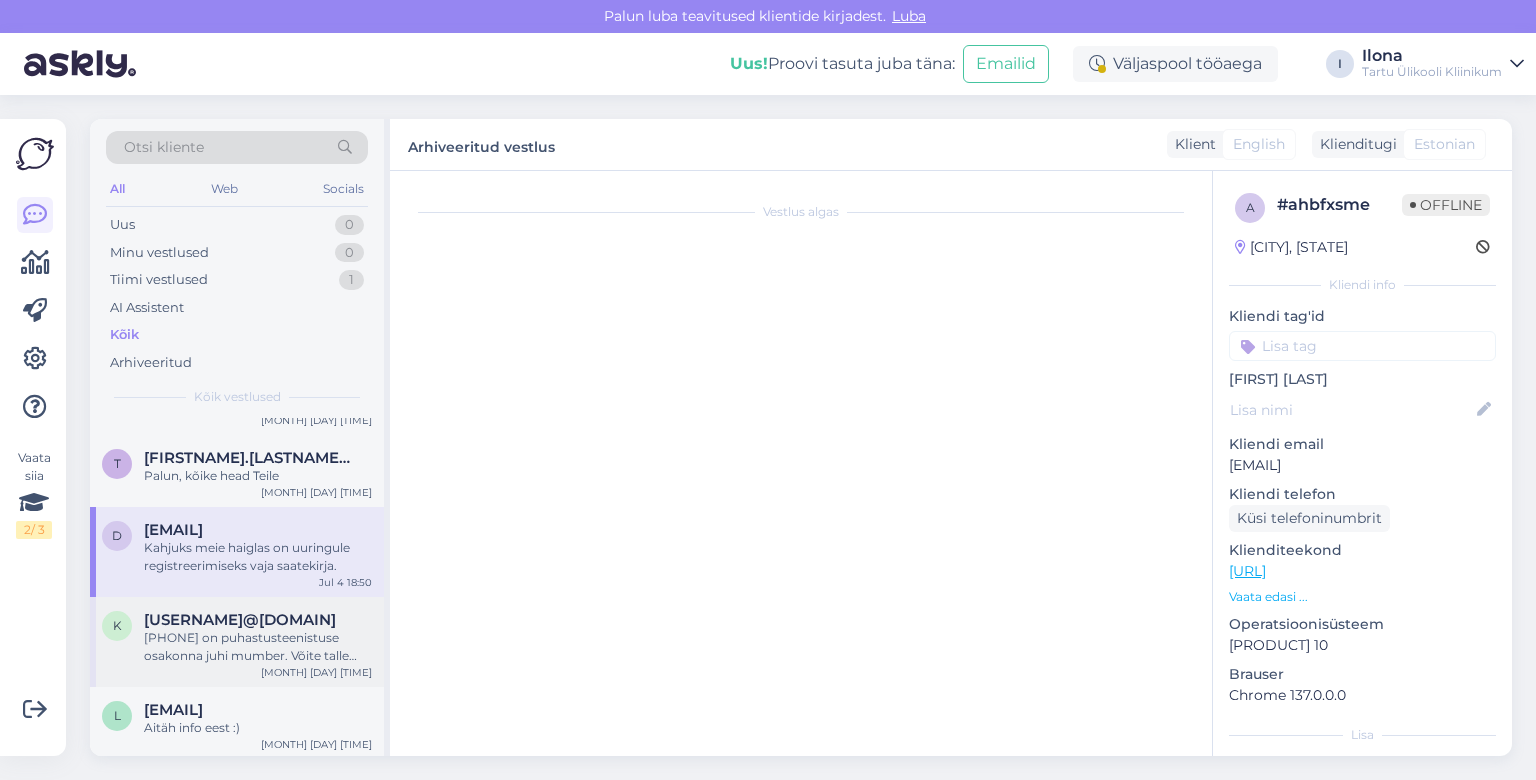 scroll, scrollTop: 122, scrollLeft: 0, axis: vertical 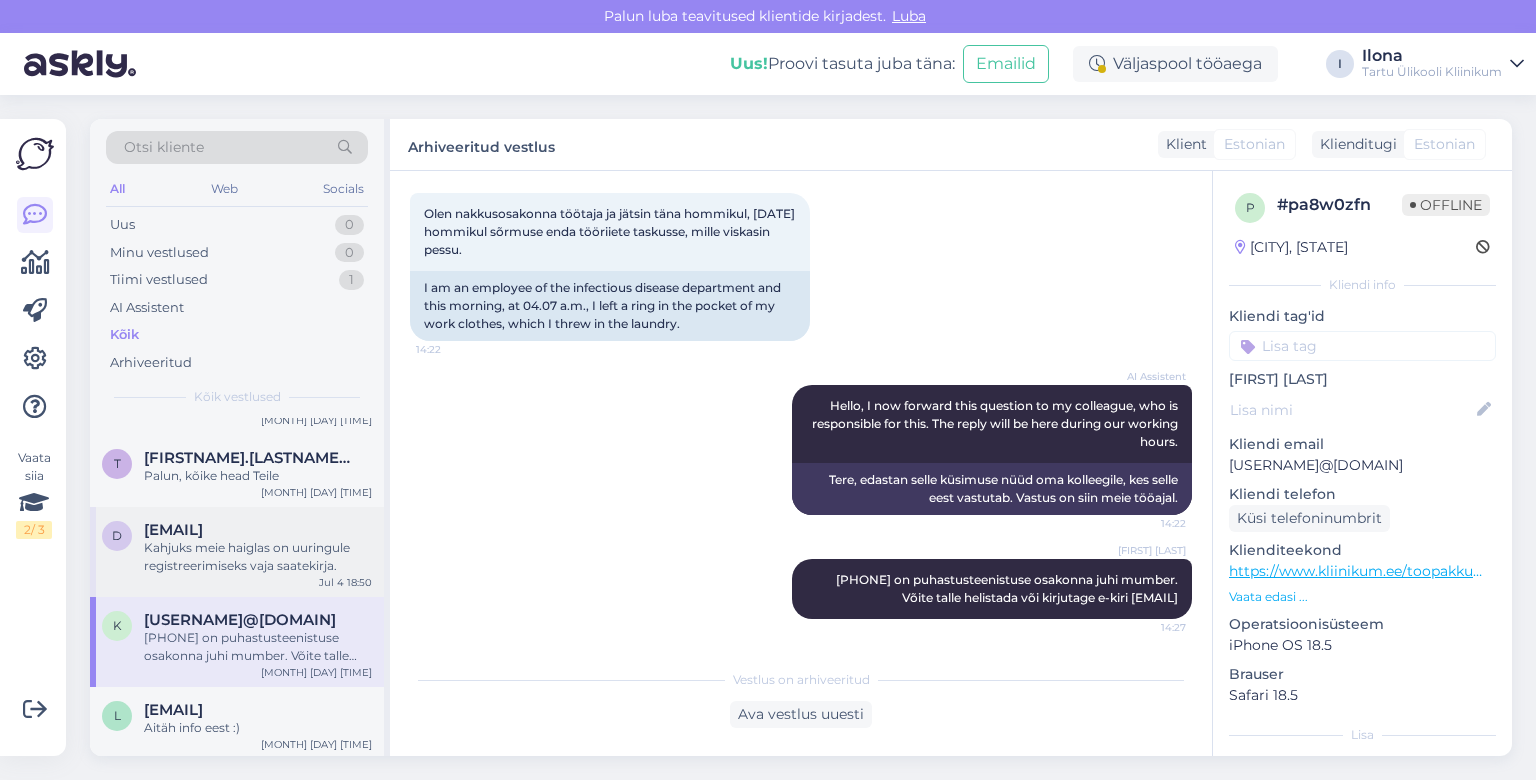 click on "Kahjuks meie haiglas on uuringule registreerimiseks vaja saatekirja." at bounding box center [258, 557] 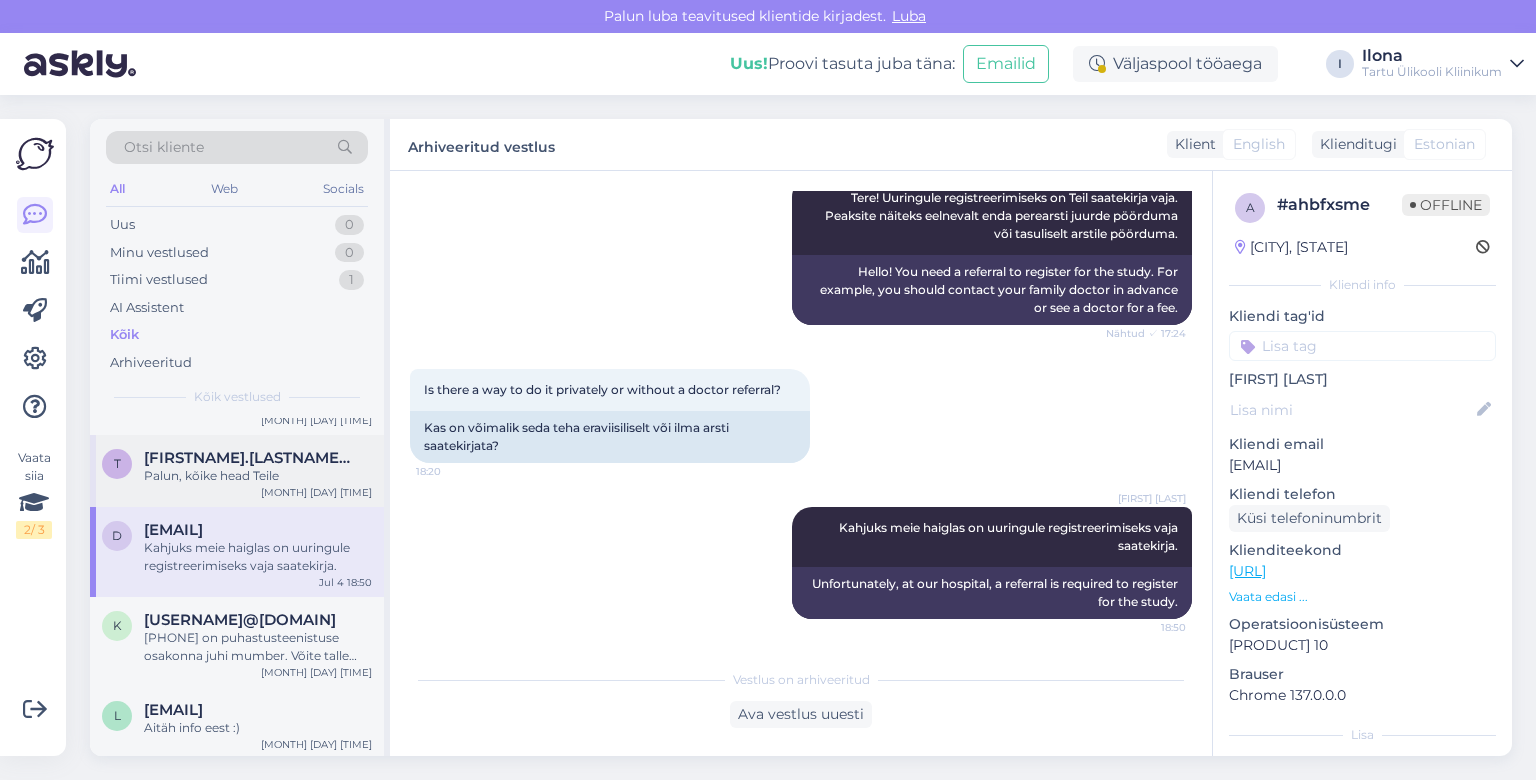click on "Palun, kõike head Teile" at bounding box center (258, 476) 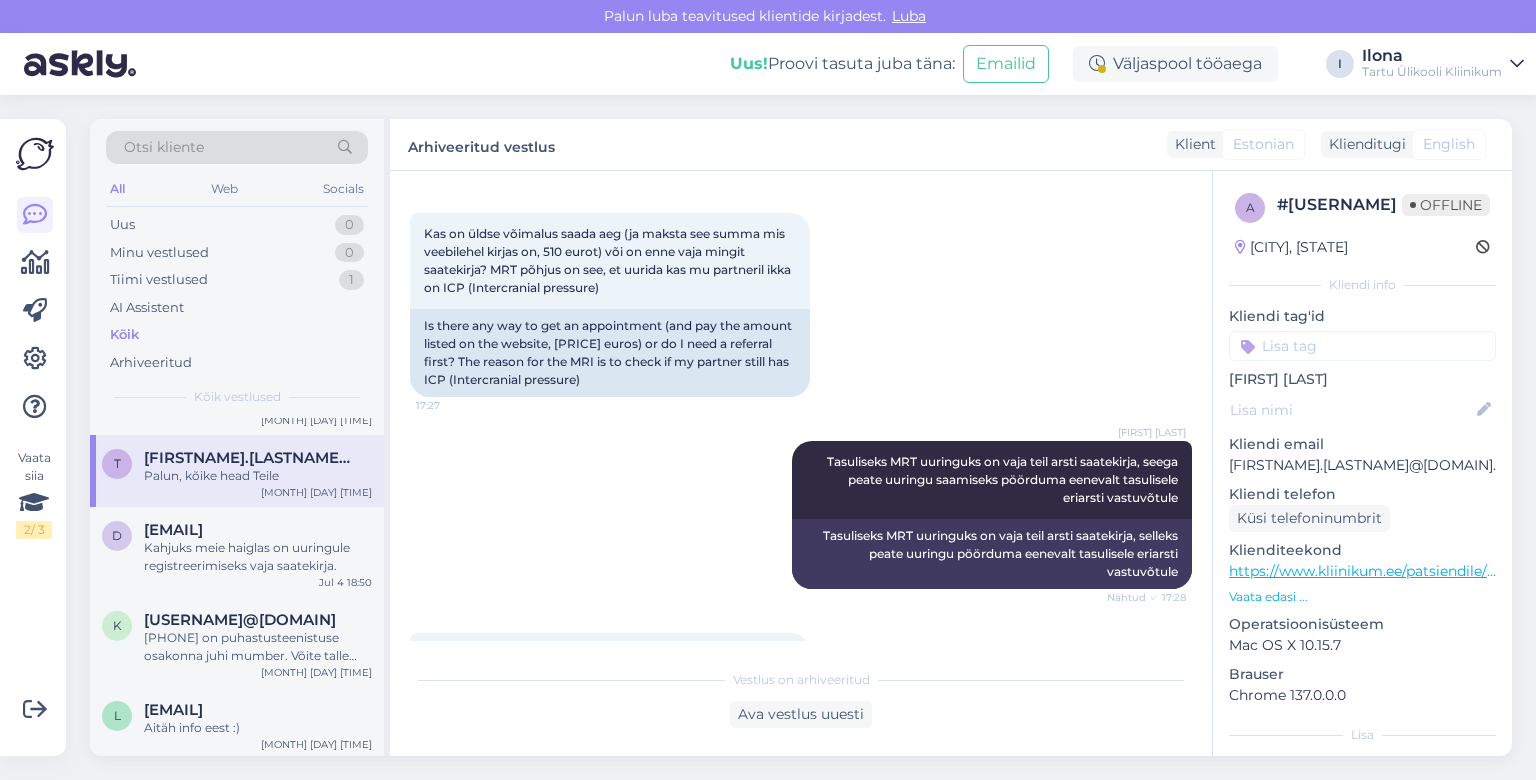 scroll, scrollTop: 956, scrollLeft: 0, axis: vertical 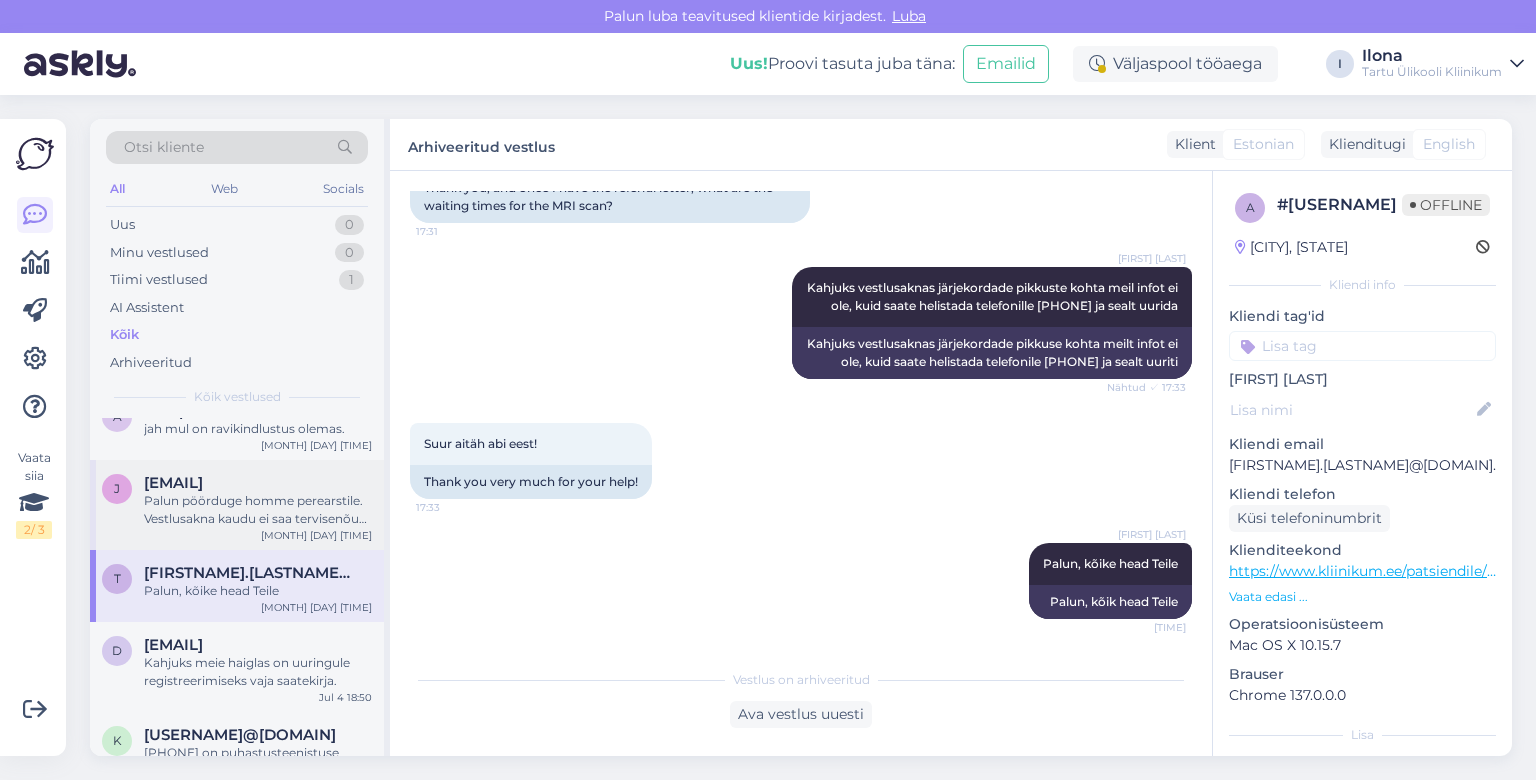 click on "Palun pöörduge homme perearstile. Vestlusakna kaudu ei saa tervisenõu anda. Kui lööve levib ja lisandub muid kaebusi (palavik vms), võite helistada ööpäevaringsele perearsti nōuandeliinile numbril [PHONE]." at bounding box center (258, 510) 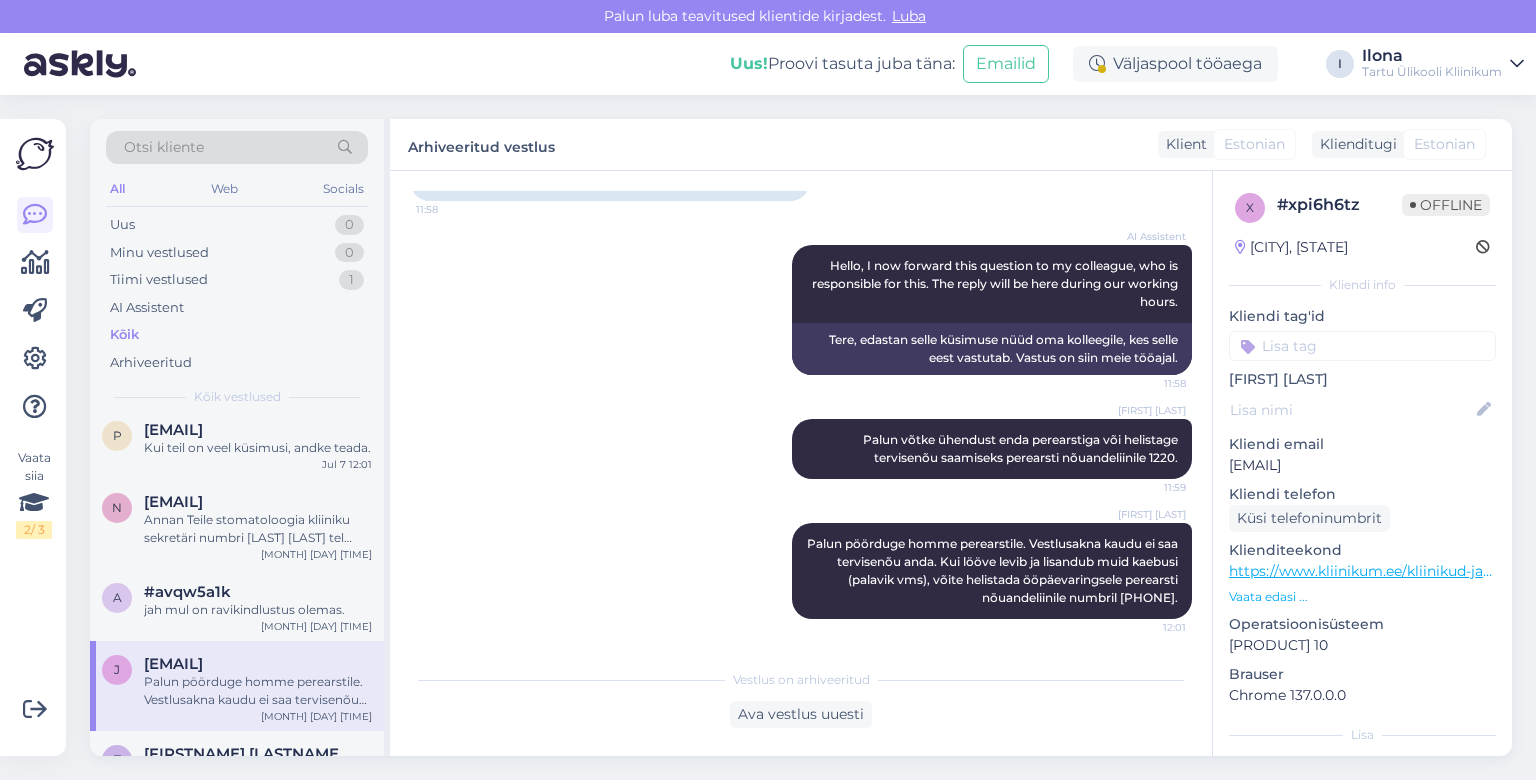 scroll, scrollTop: 3802, scrollLeft: 0, axis: vertical 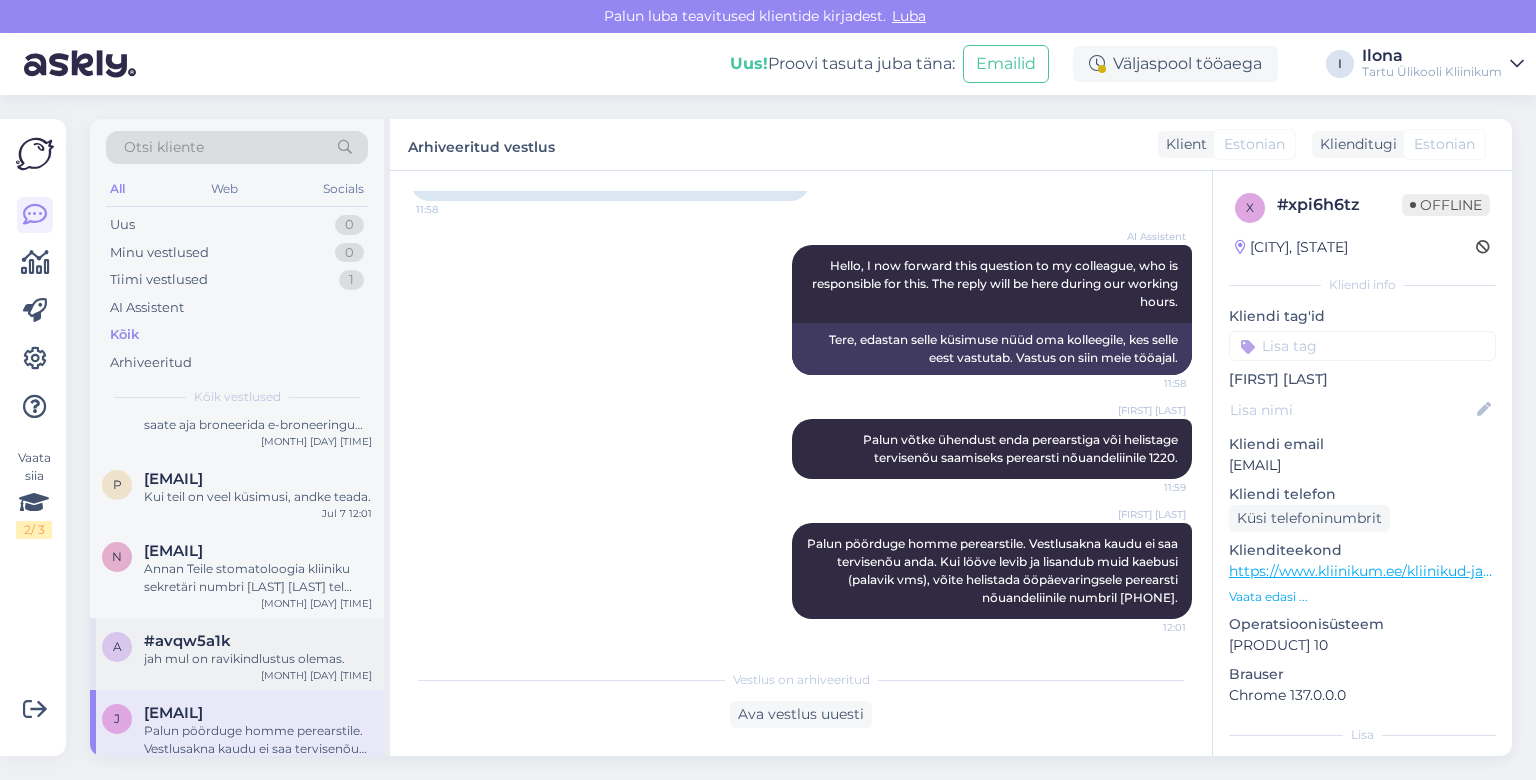 click on "#avqw5a1k" at bounding box center [258, 641] 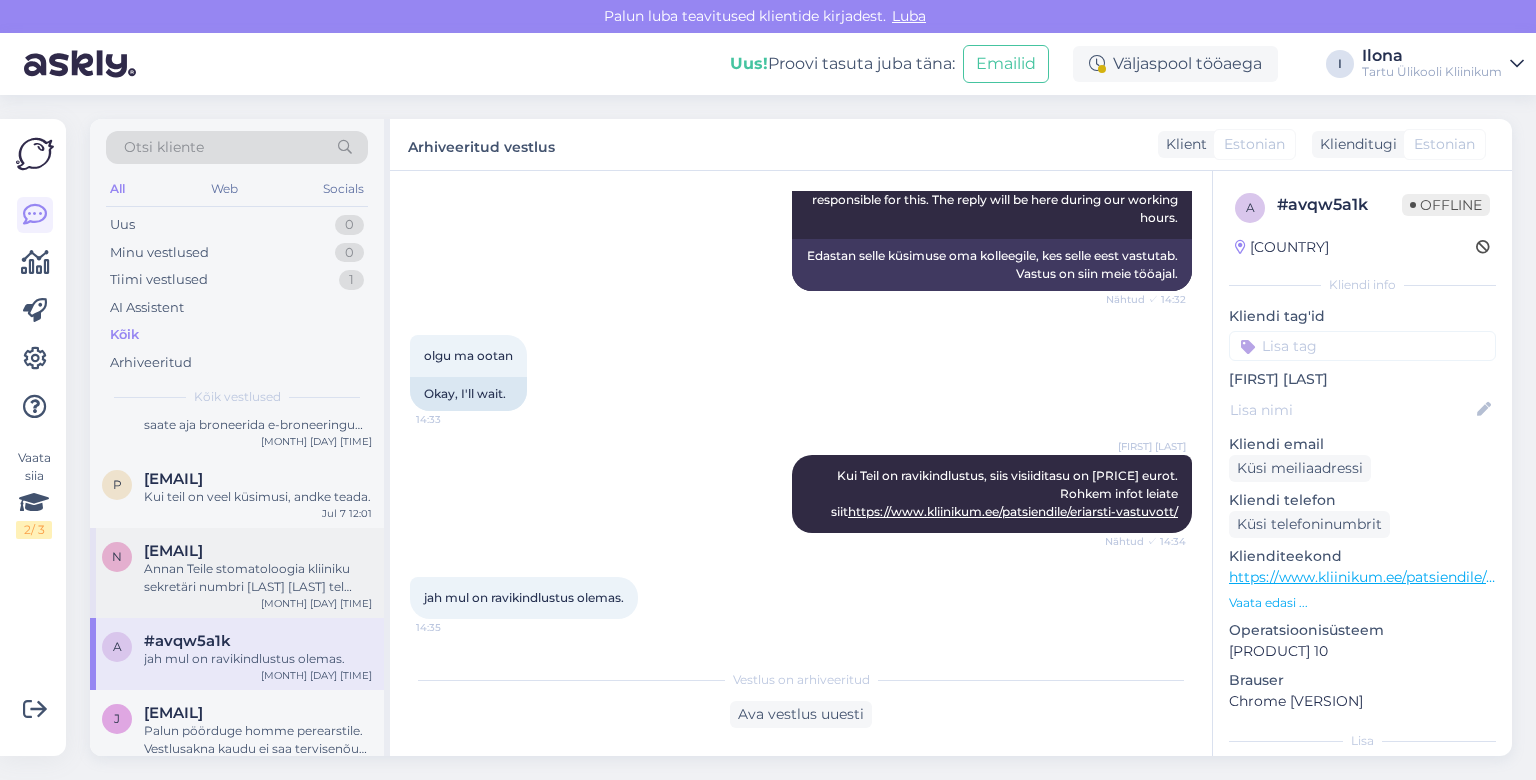 click on "Annan Teile stomatoloogia kliiniku sekretäri numbri [LAST] [LAST] tel [PHONE] (patsientide järjekorrapidamine). Palun helistage ning rääkige oma murest." at bounding box center [258, 578] 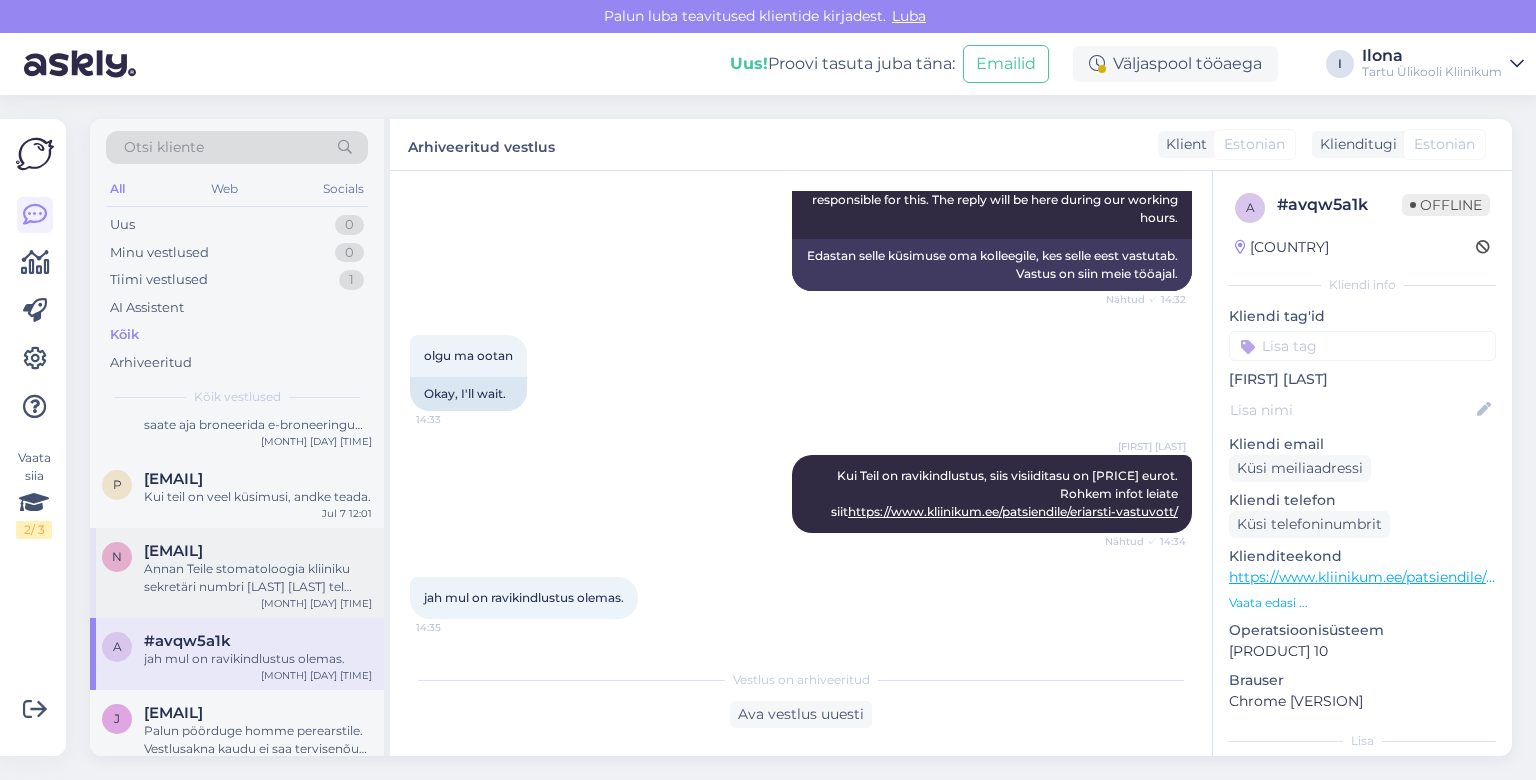 scroll, scrollTop: 550, scrollLeft: 0, axis: vertical 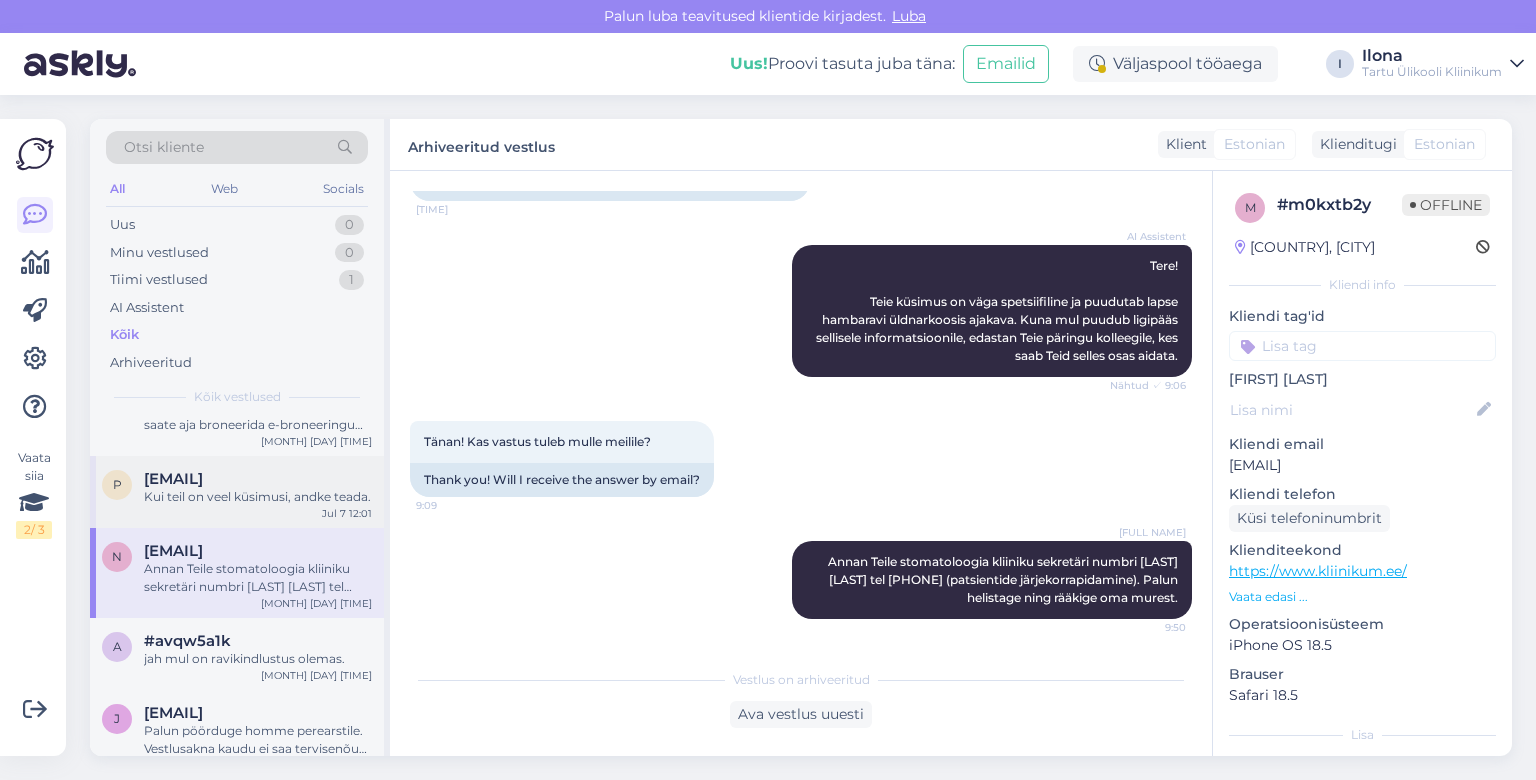 click on "Kui teil on veel küsimusi, andke teada." at bounding box center (258, 497) 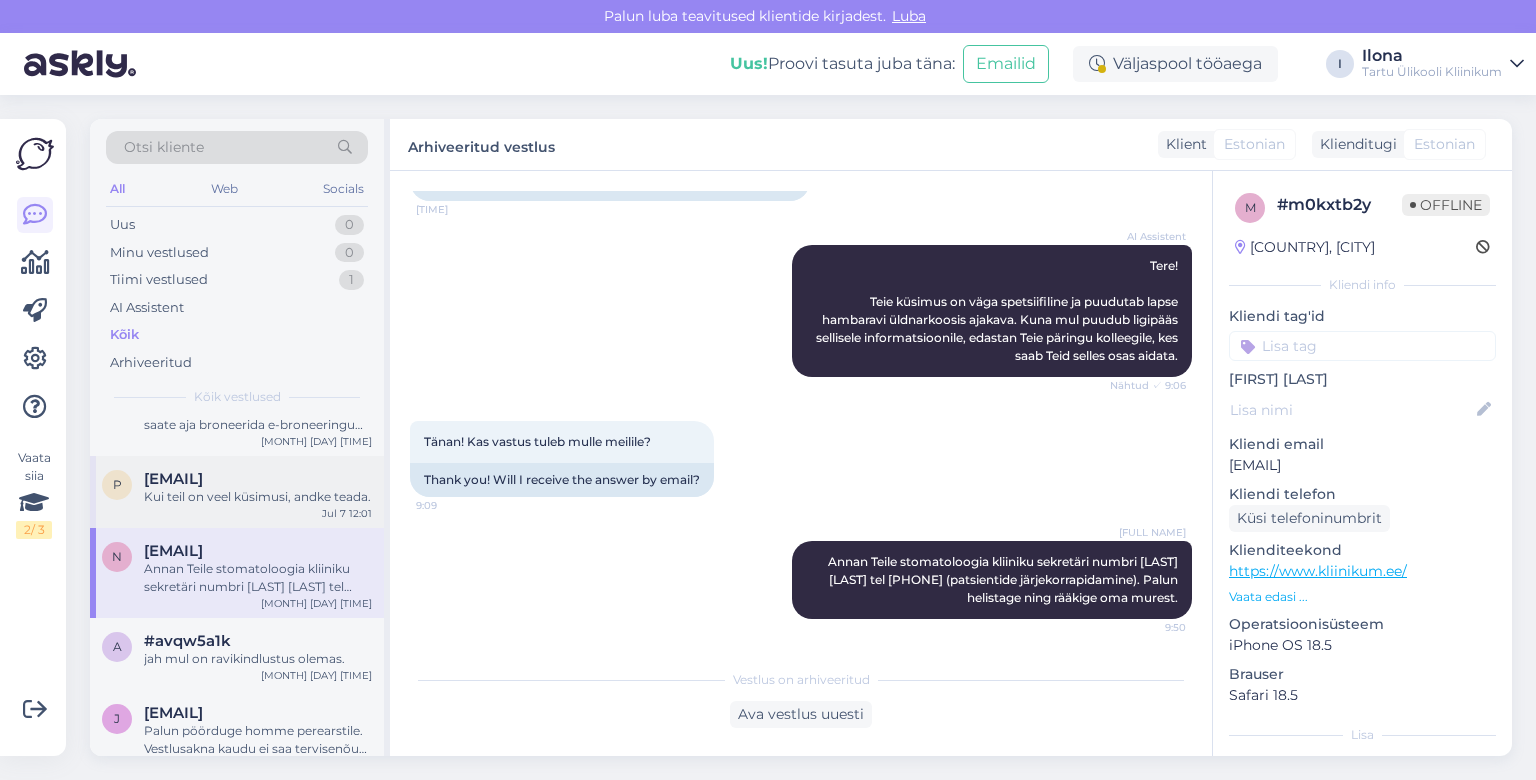 scroll, scrollTop: 3962, scrollLeft: 0, axis: vertical 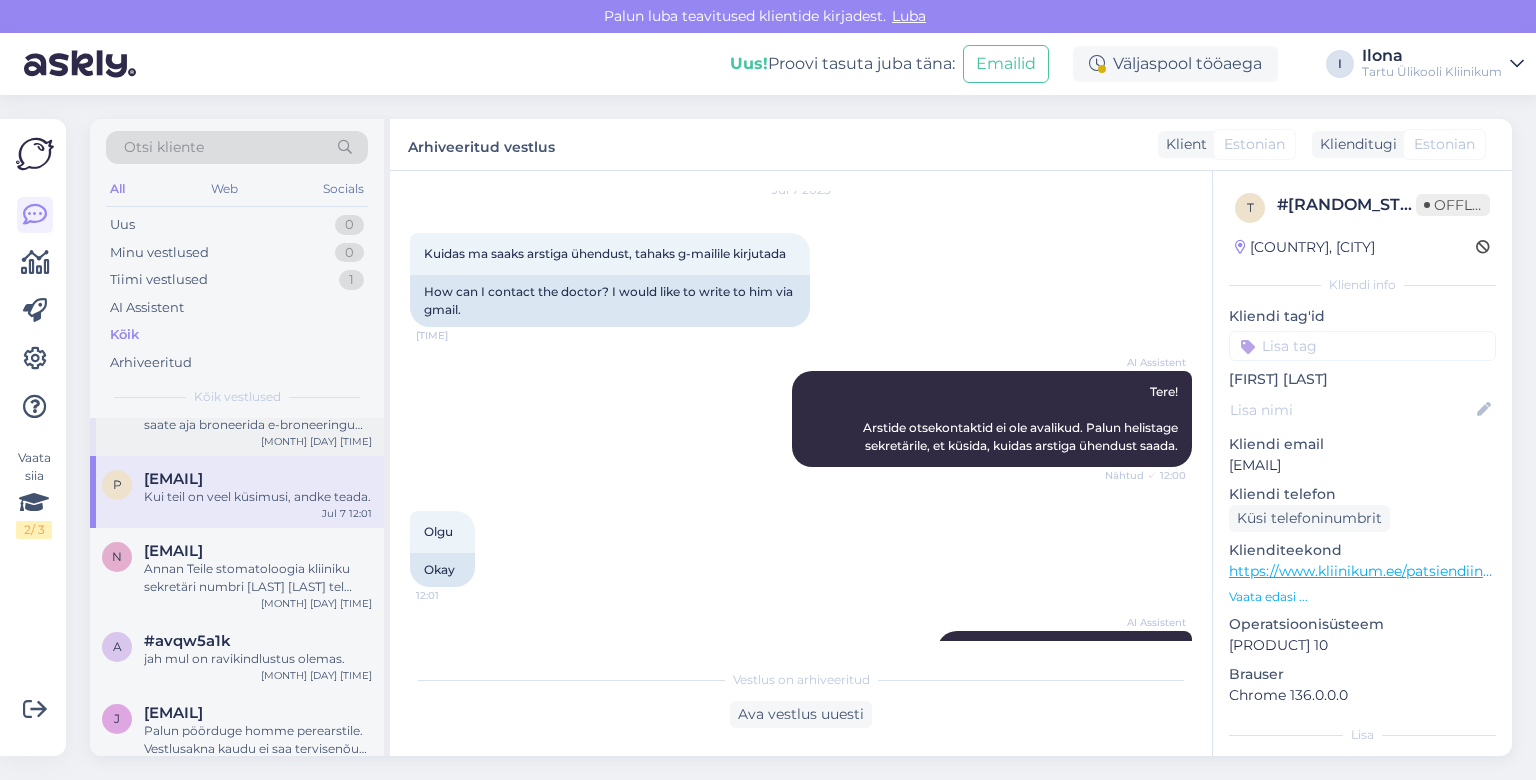 click on "Tere!
Vaimse tervise õe vastuvõtule saate aja broneerida e-broneeringu ([URL]) kaudu, veebivormi ([URL]) kaudu, telefoni teel numbril [PHONE] (E–R [TIME]–[TIME]) või kohapeal registratuuris. Kliinik pakub ka erakorralisi vastuvõtte ja vajadusel haiglaravi psühhiaatriahaiglas." at bounding box center (258, 416) 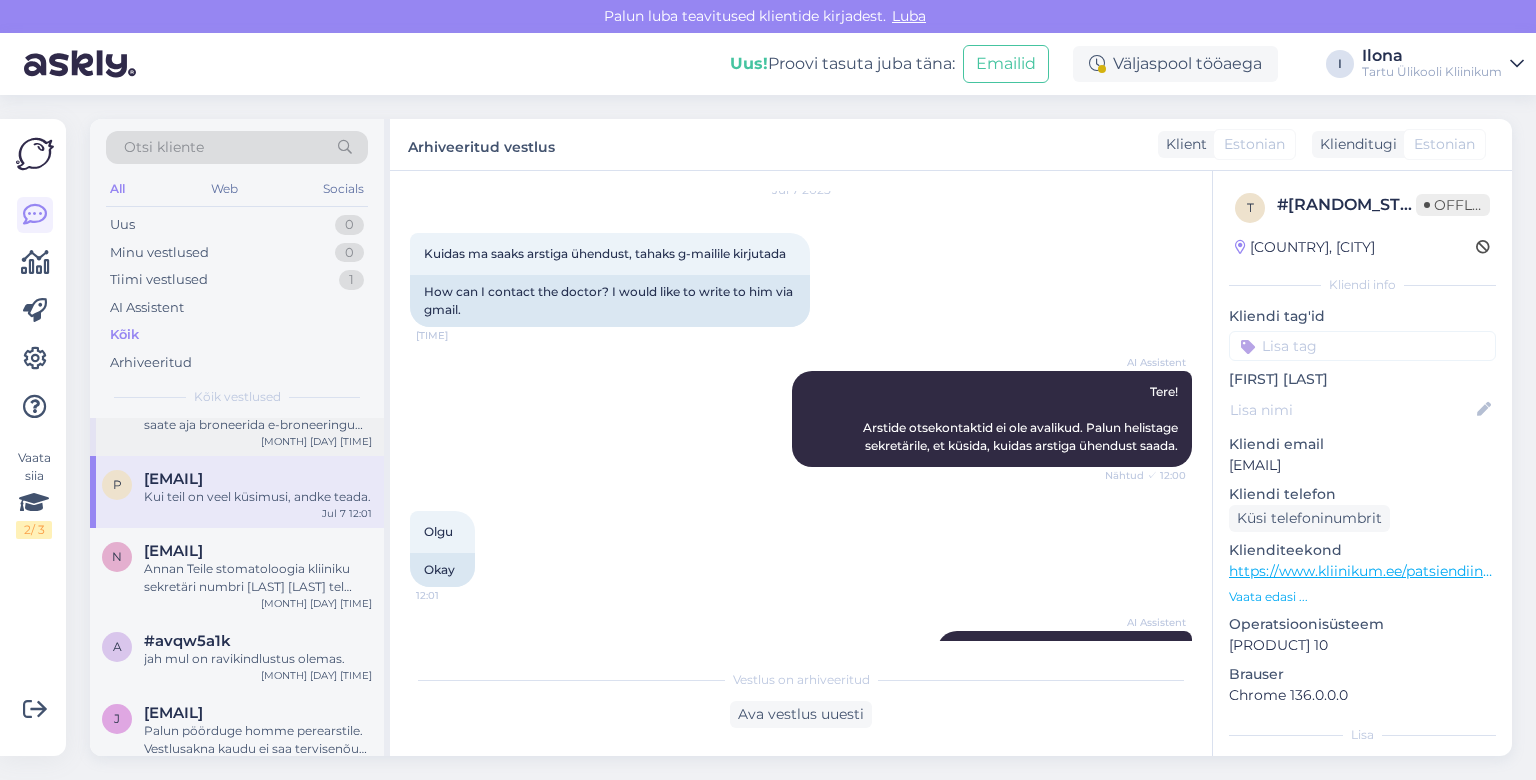 scroll, scrollTop: 146, scrollLeft: 0, axis: vertical 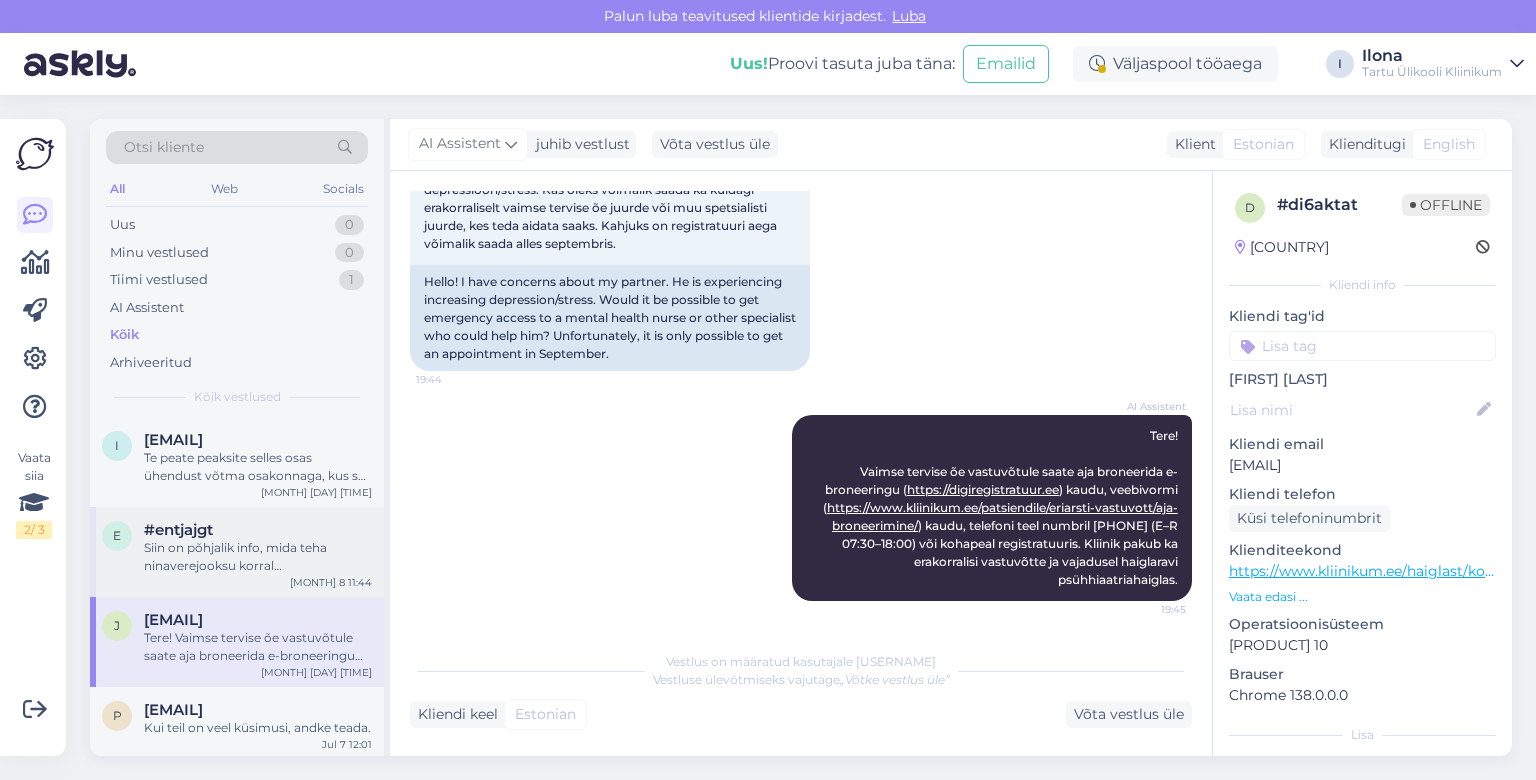 click on "Siin on põhjalik info, mida teha ninaverejooksu korral https://www.kliinikum.ee/patsiendiinfo-andmebaas/ninaverejooks/" at bounding box center (258, 557) 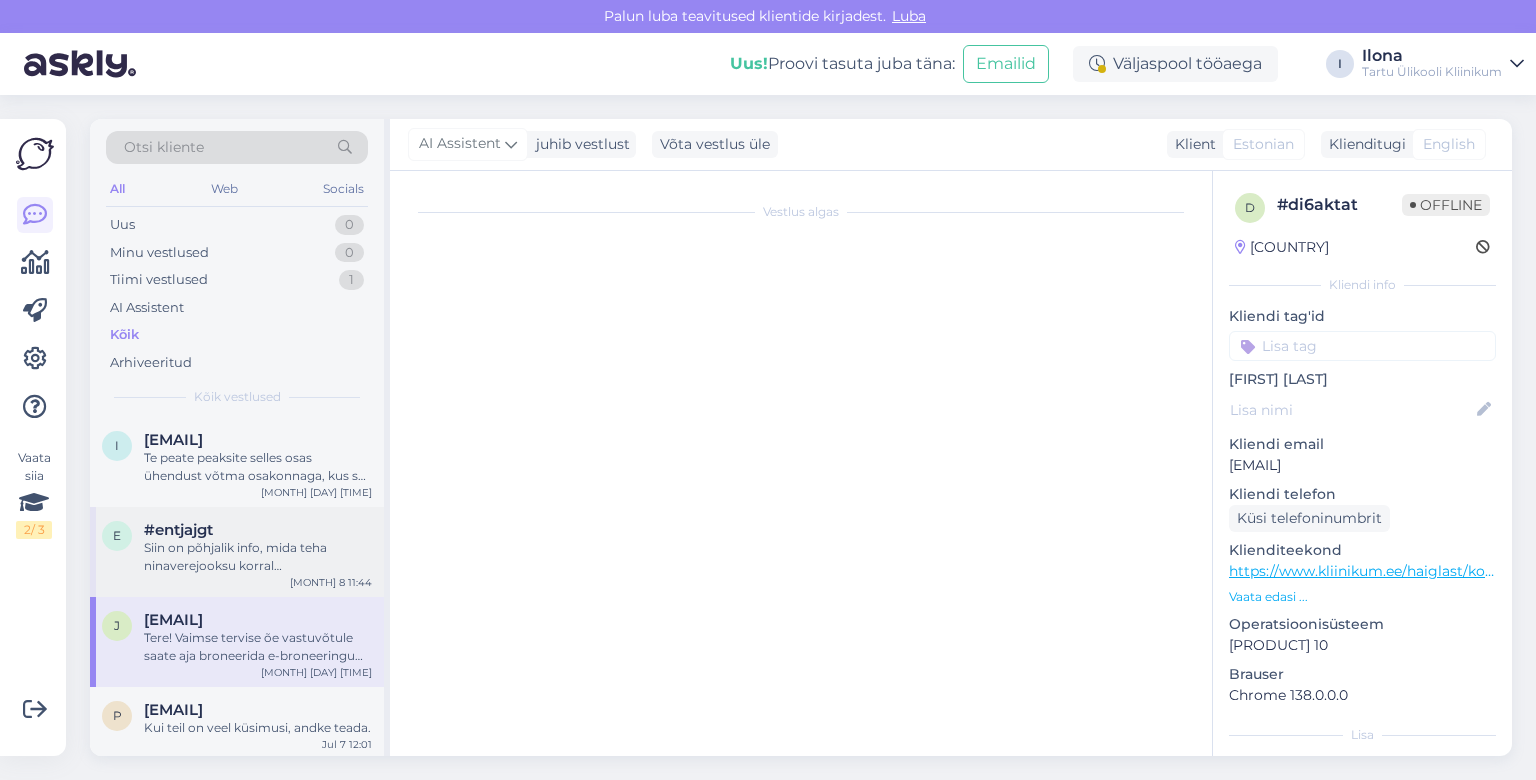 scroll, scrollTop: 1182, scrollLeft: 0, axis: vertical 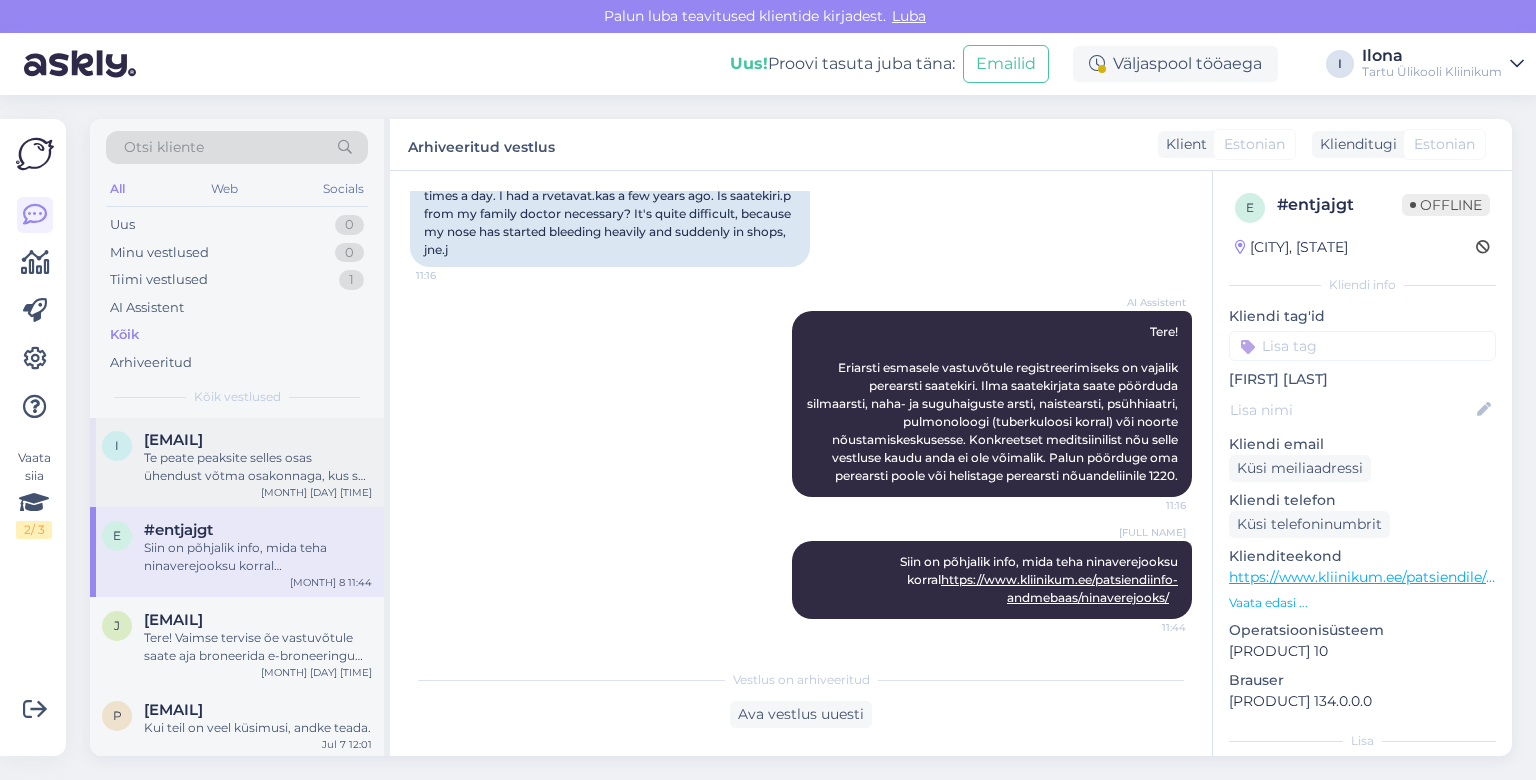 click on "Te peate peaksite selles osas ühendust võtma osakonnaga, kus see sai vormistatud." at bounding box center (258, 467) 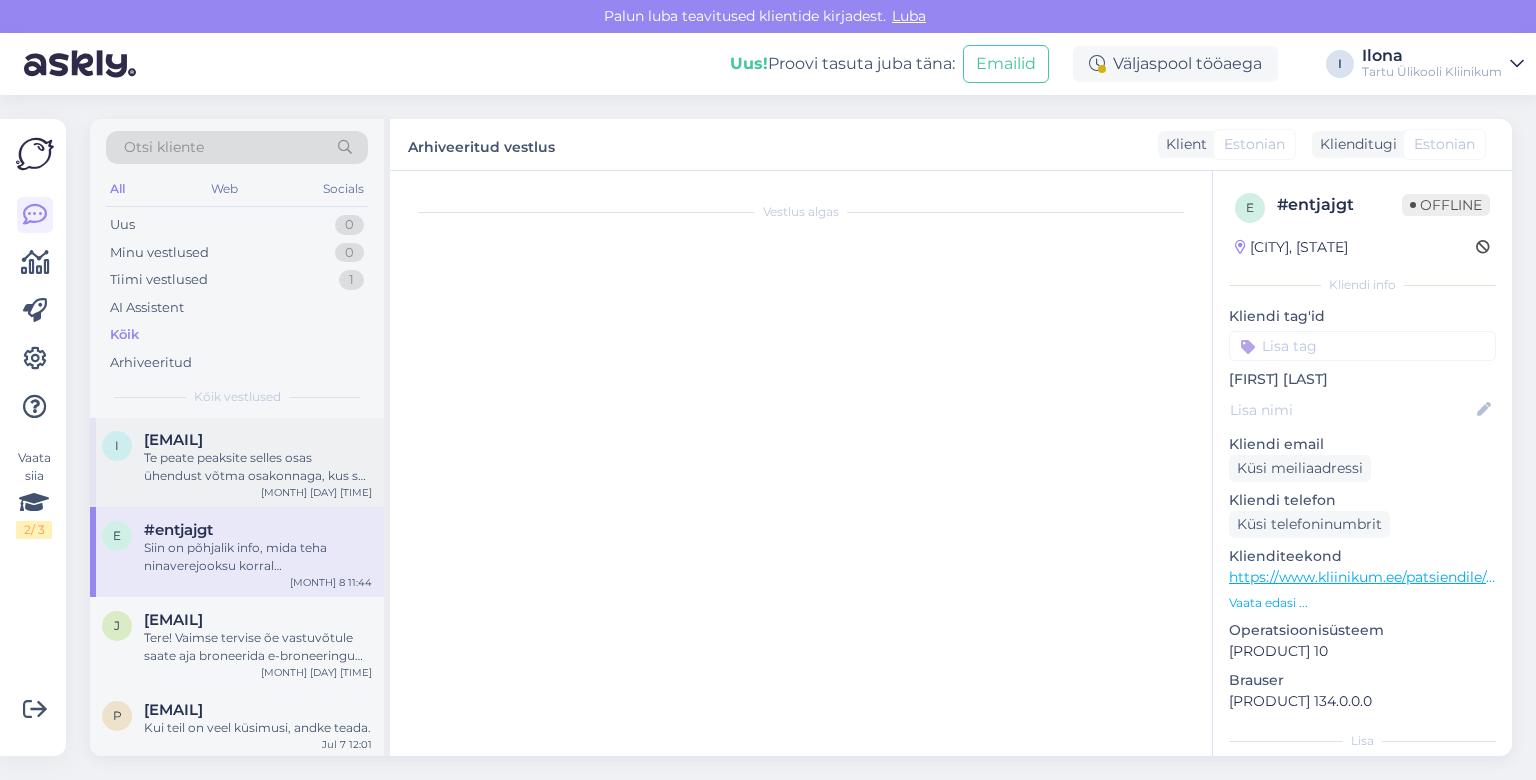 scroll, scrollTop: 522, scrollLeft: 0, axis: vertical 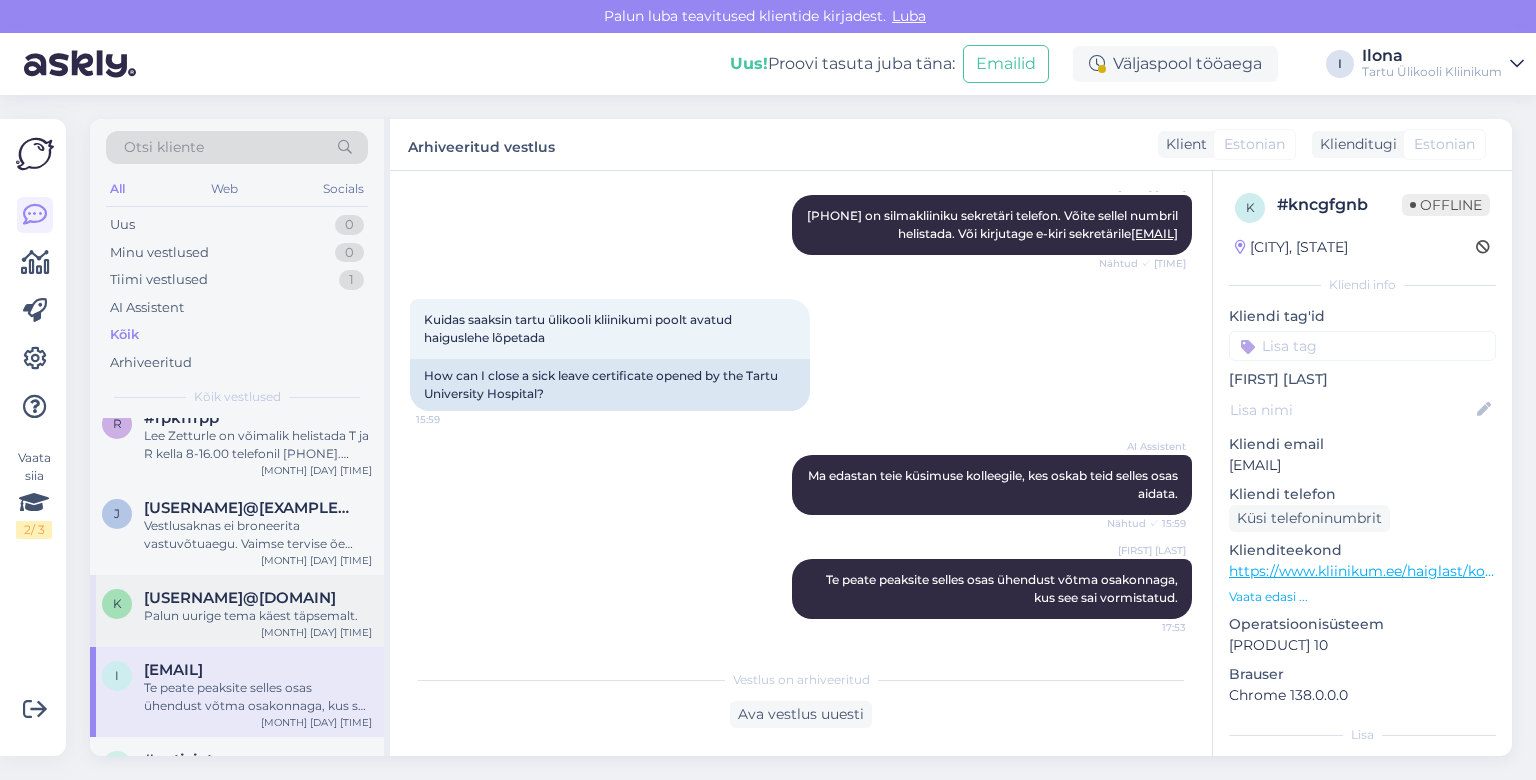 click on "[USERNAME]@[DOMAIN]" at bounding box center (240, 598) 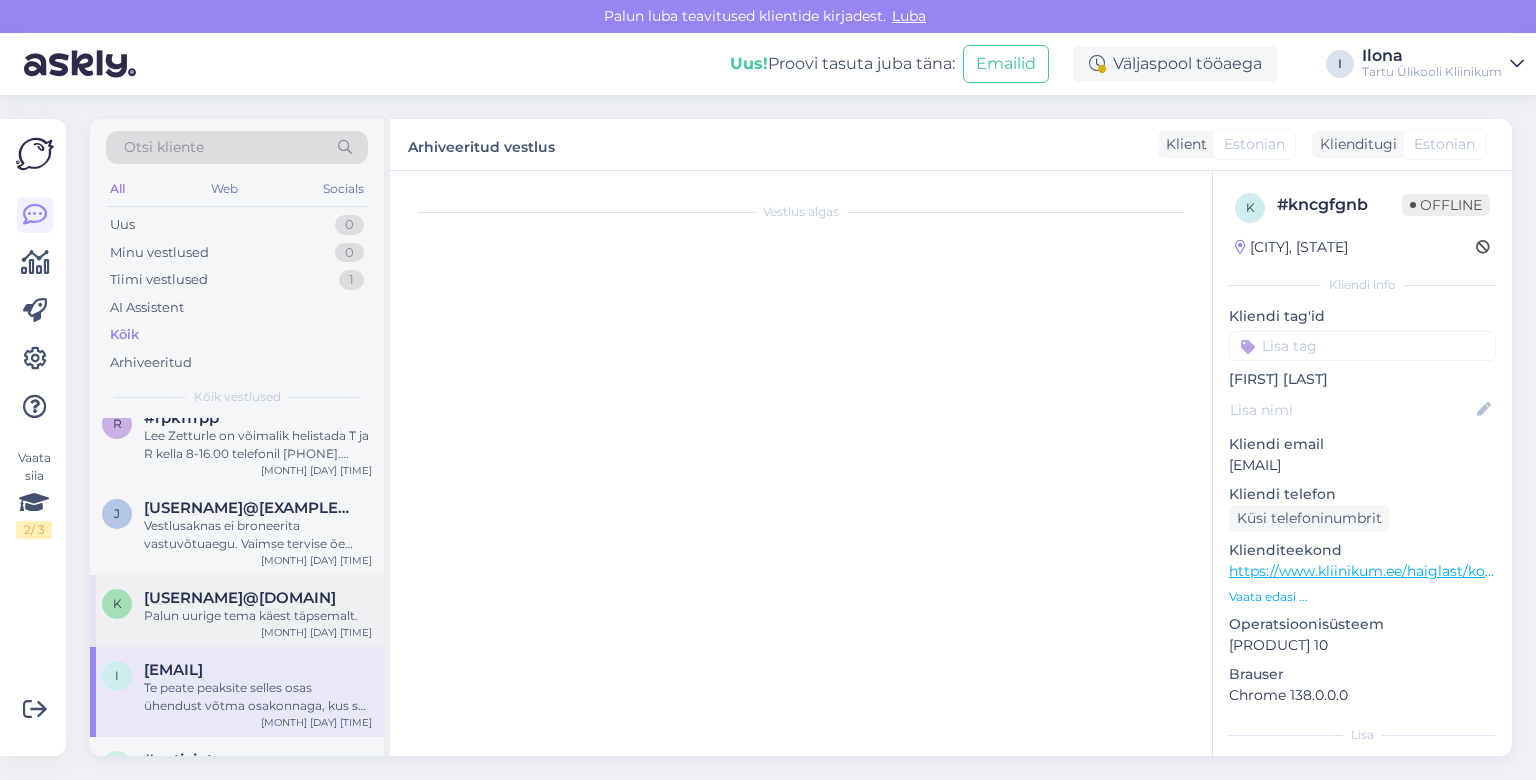 scroll, scrollTop: 514, scrollLeft: 0, axis: vertical 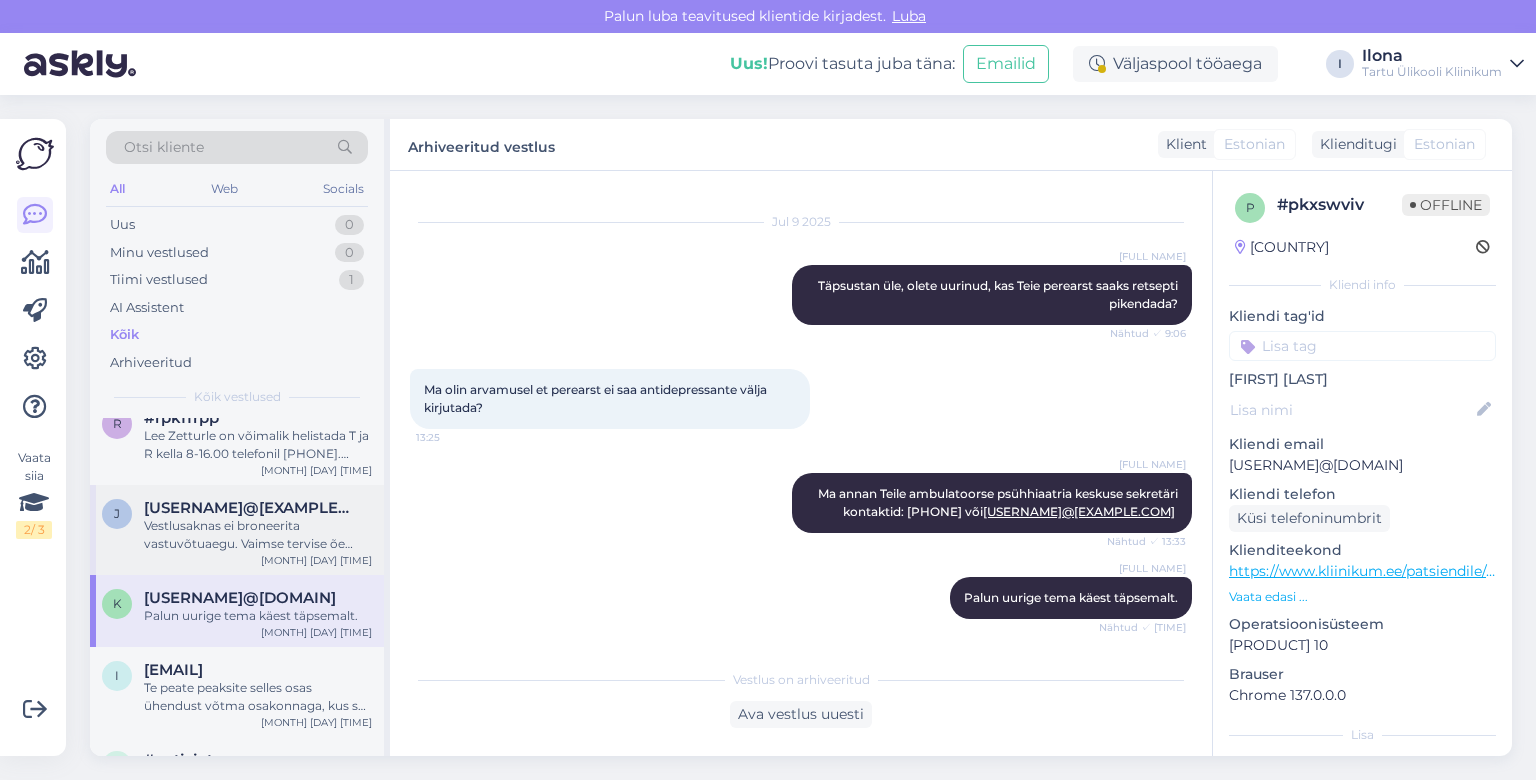 click on "[USERNAME]@[EXAMPLE.COM]" at bounding box center [248, 508] 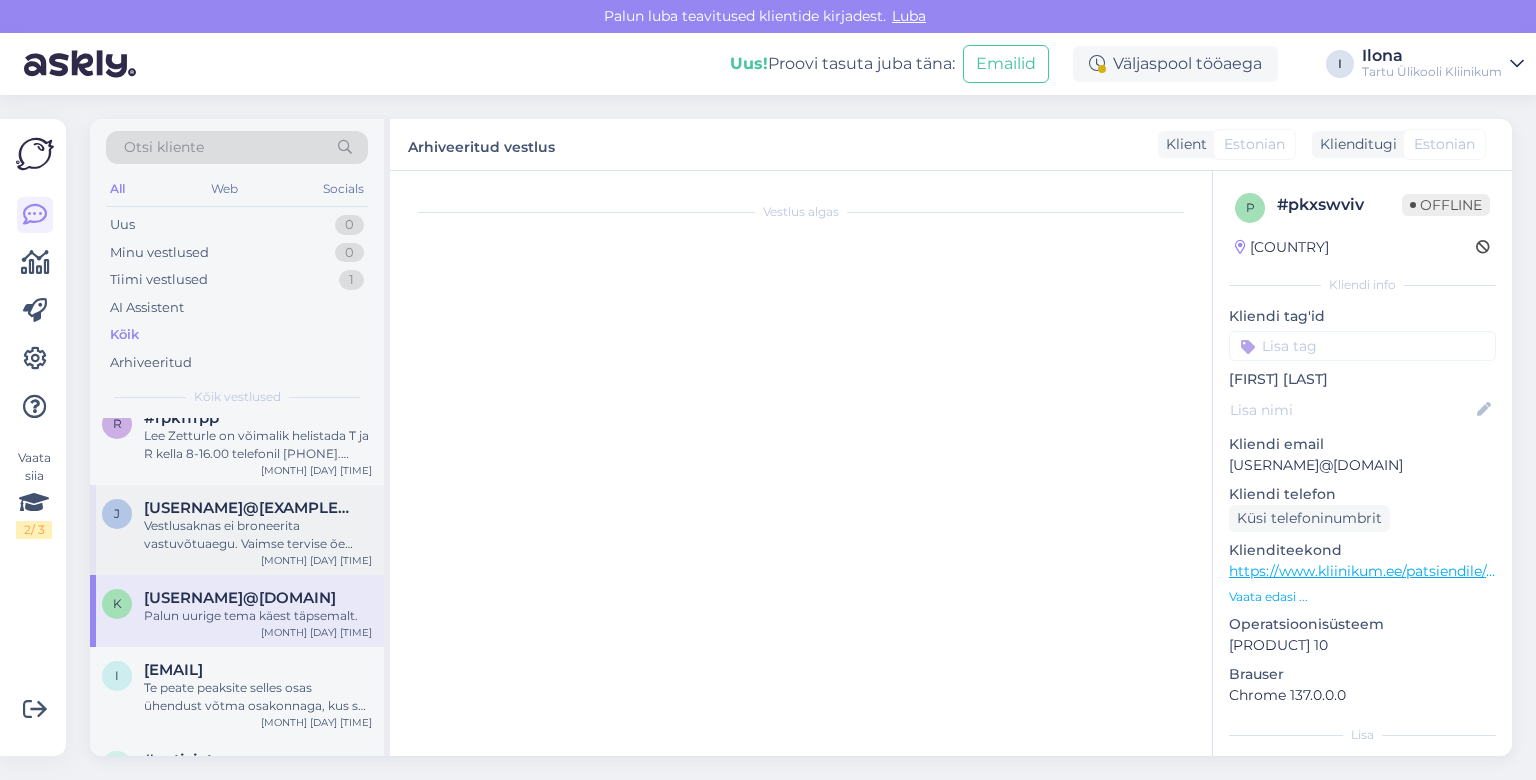 scroll, scrollTop: 654, scrollLeft: 0, axis: vertical 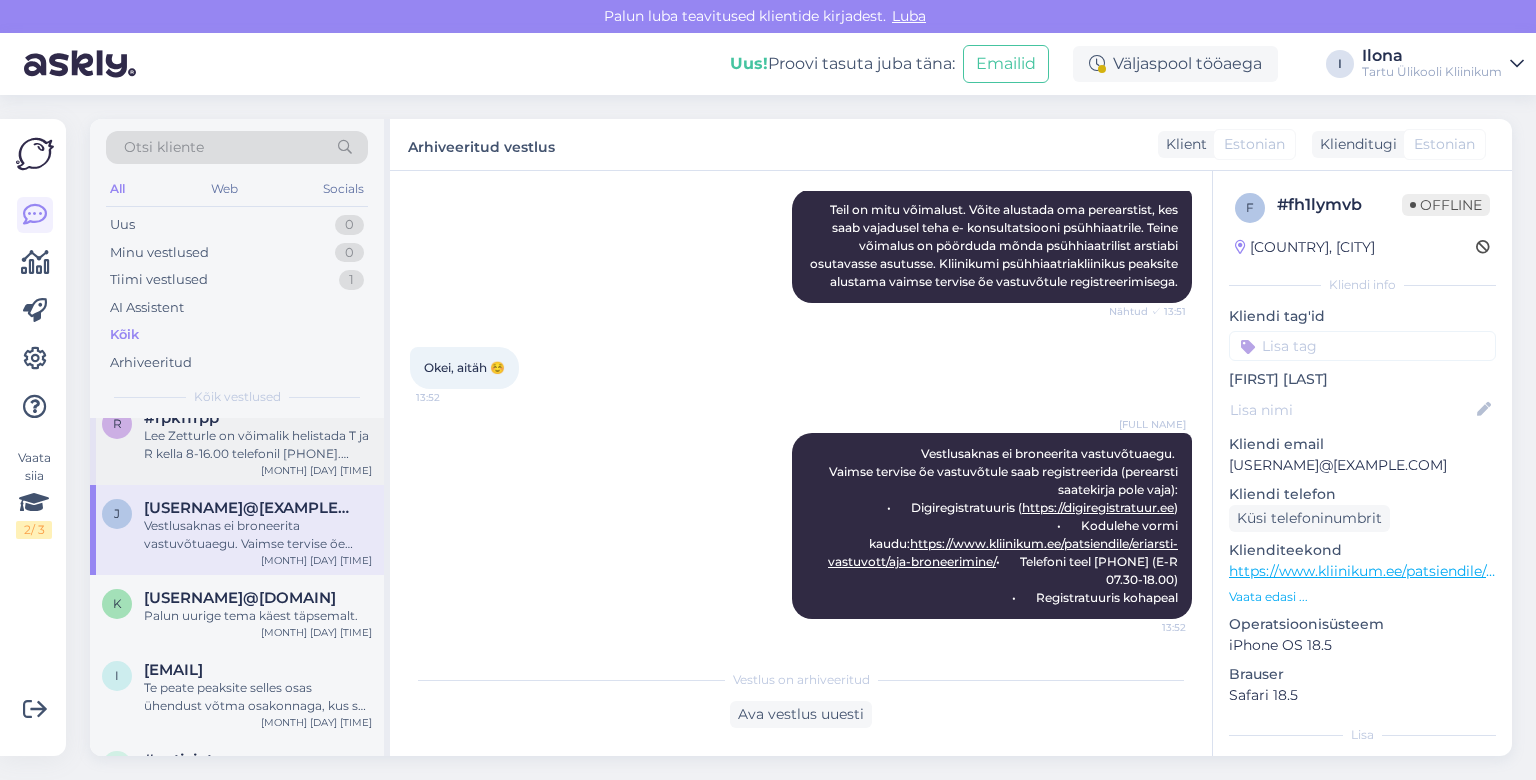 click on "Lee Zetturle on võimalik helistada T ja R kella 8-16.00 telefonil [PHONE]. Muul ajal on võimalik temaga ühendust võtta meilitsi [EMAIL]" at bounding box center (258, 445) 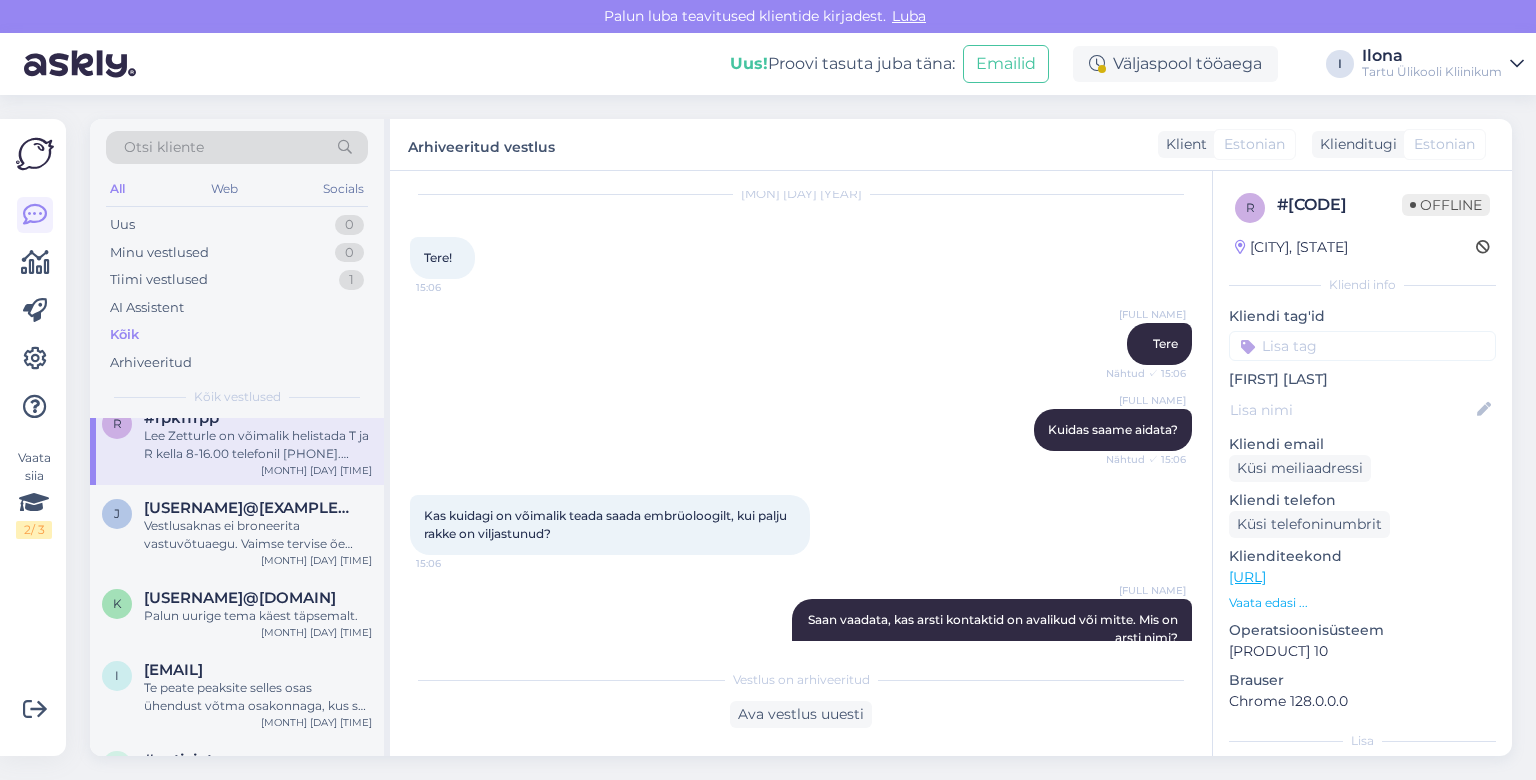 scroll, scrollTop: 5411, scrollLeft: 0, axis: vertical 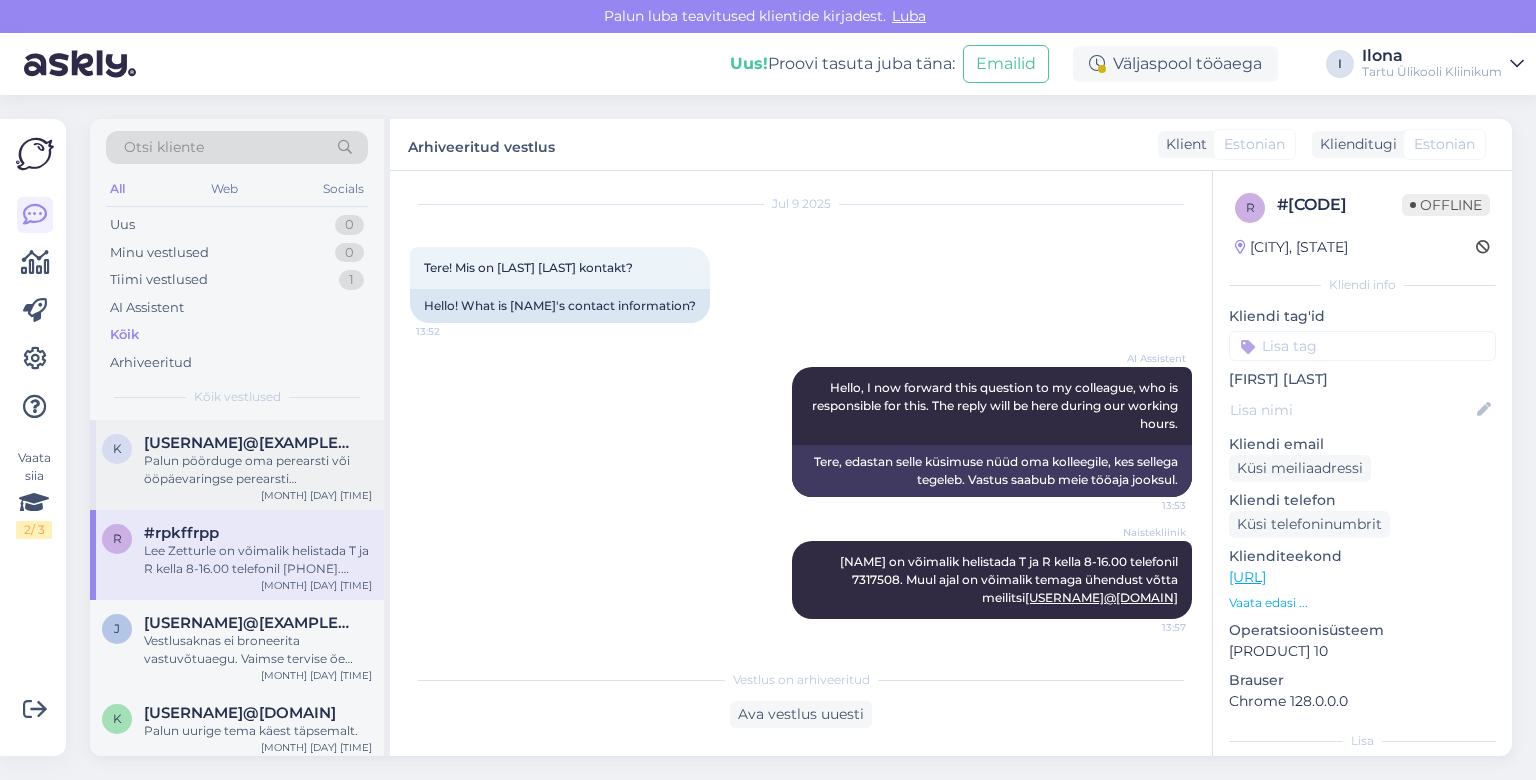 click on "Palun pöörduge oma perearsti või ööpäevaringse perearsti nõuandetelefoni 1220 poole.
Terviseameti infoleht "Kas perearst või EMO?":
https://www.terviseamet.ee/et/kas-perearst-voi-emo" at bounding box center (258, 470) 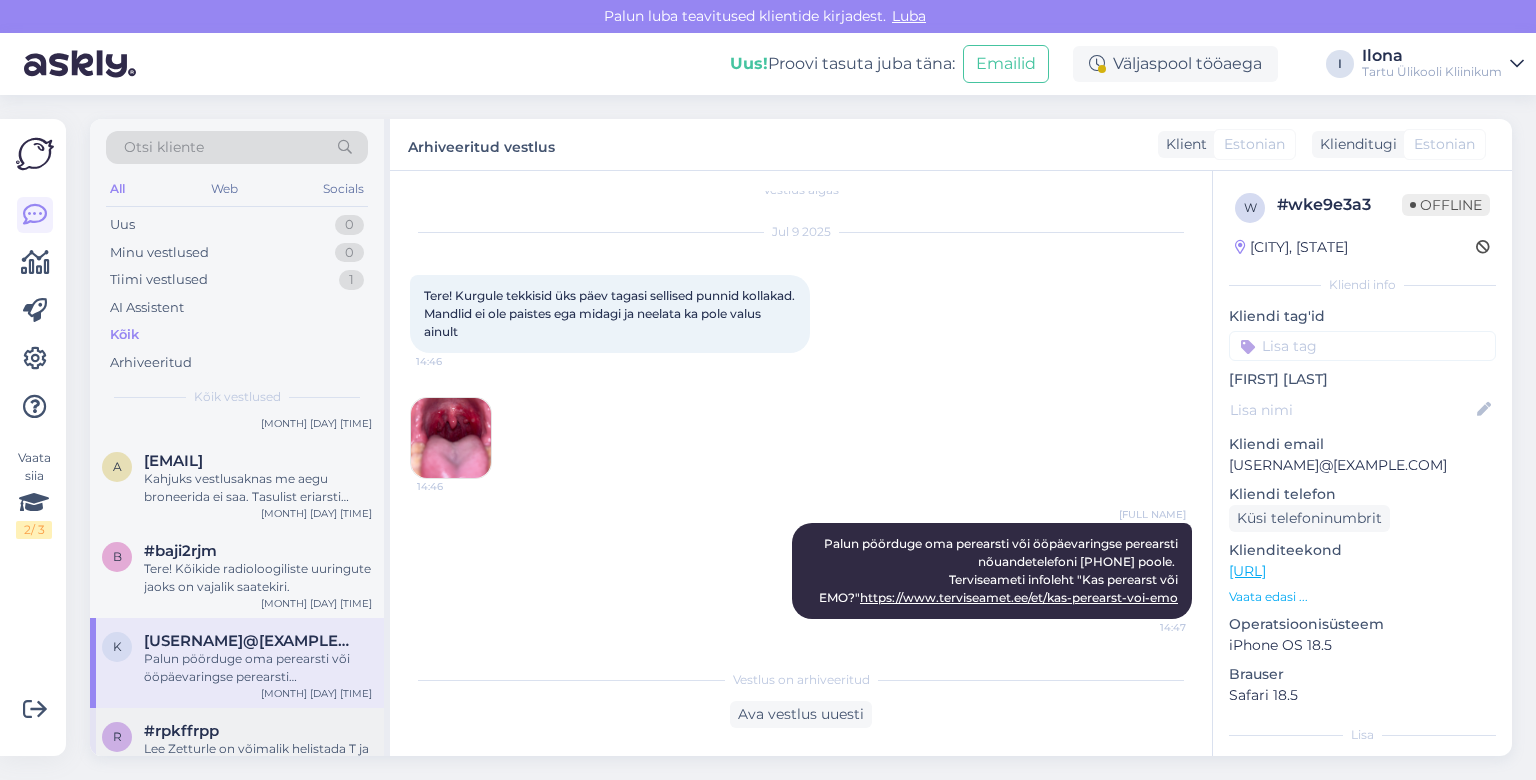 scroll, scrollTop: 2995, scrollLeft: 0, axis: vertical 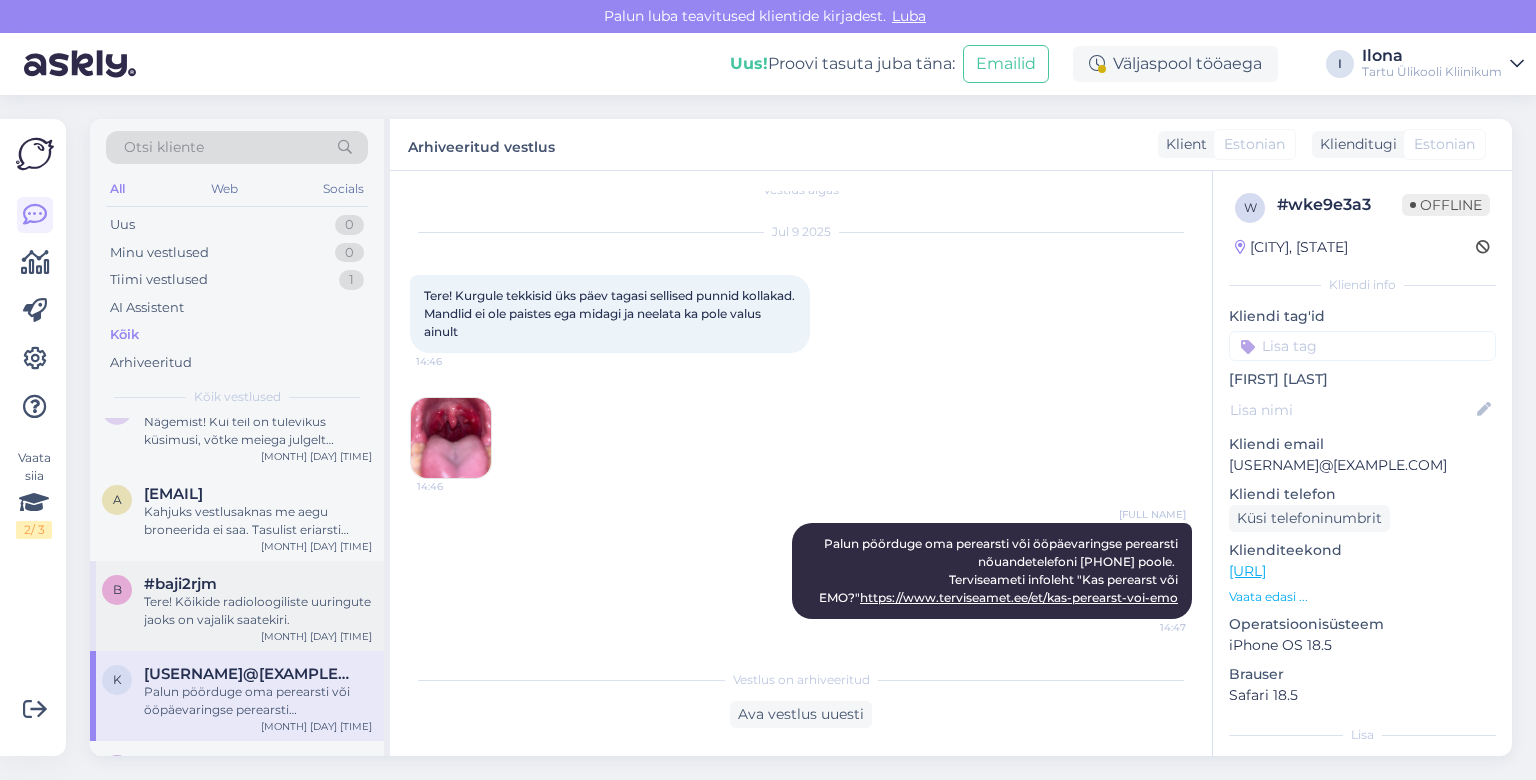 click on "Tere!
Kõikide radioloogiliste uuringute jaoks on vajalik saatekiri." at bounding box center (258, 611) 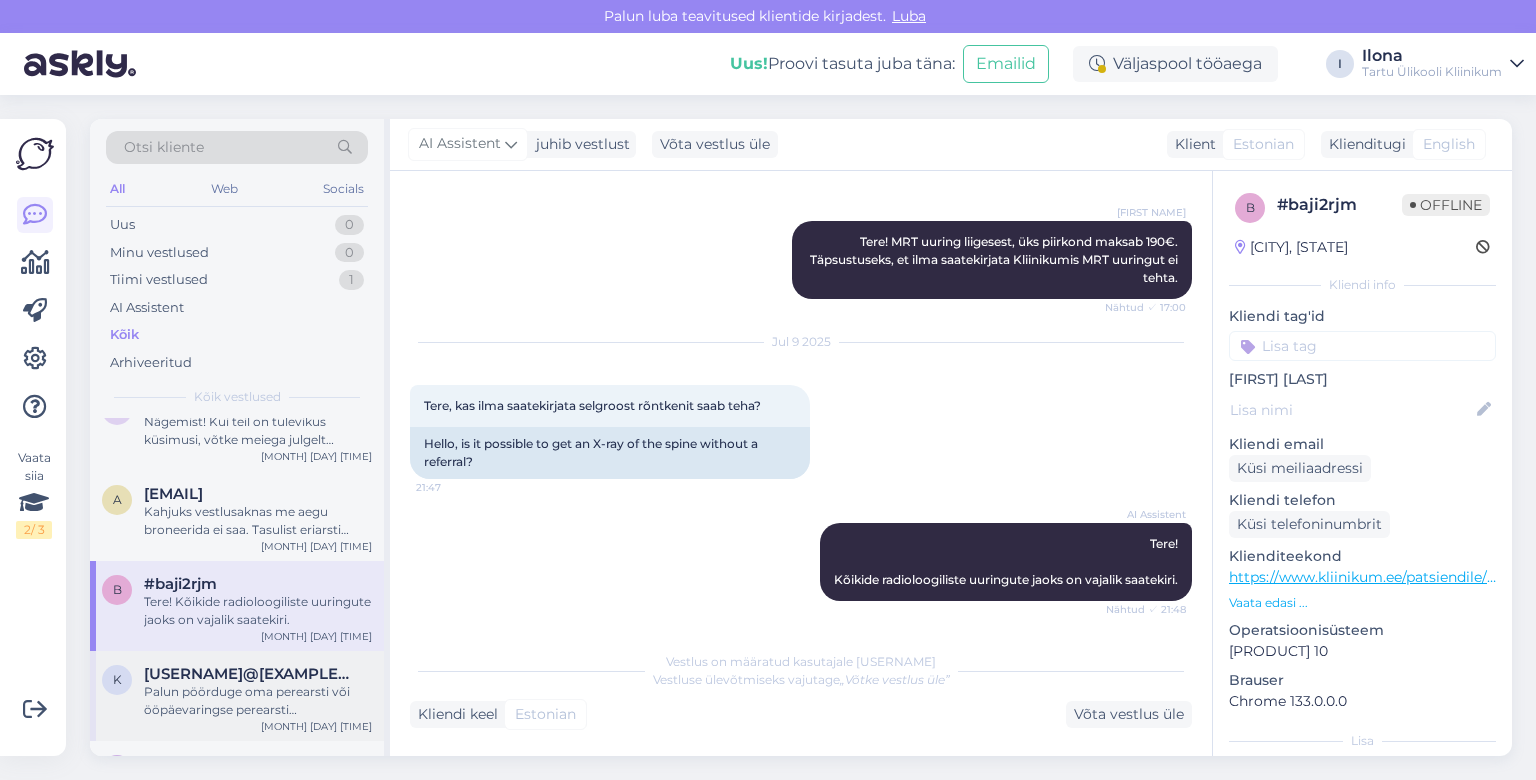 click on "[USERNAME]@[EXAMPLE.COM]" at bounding box center [248, 674] 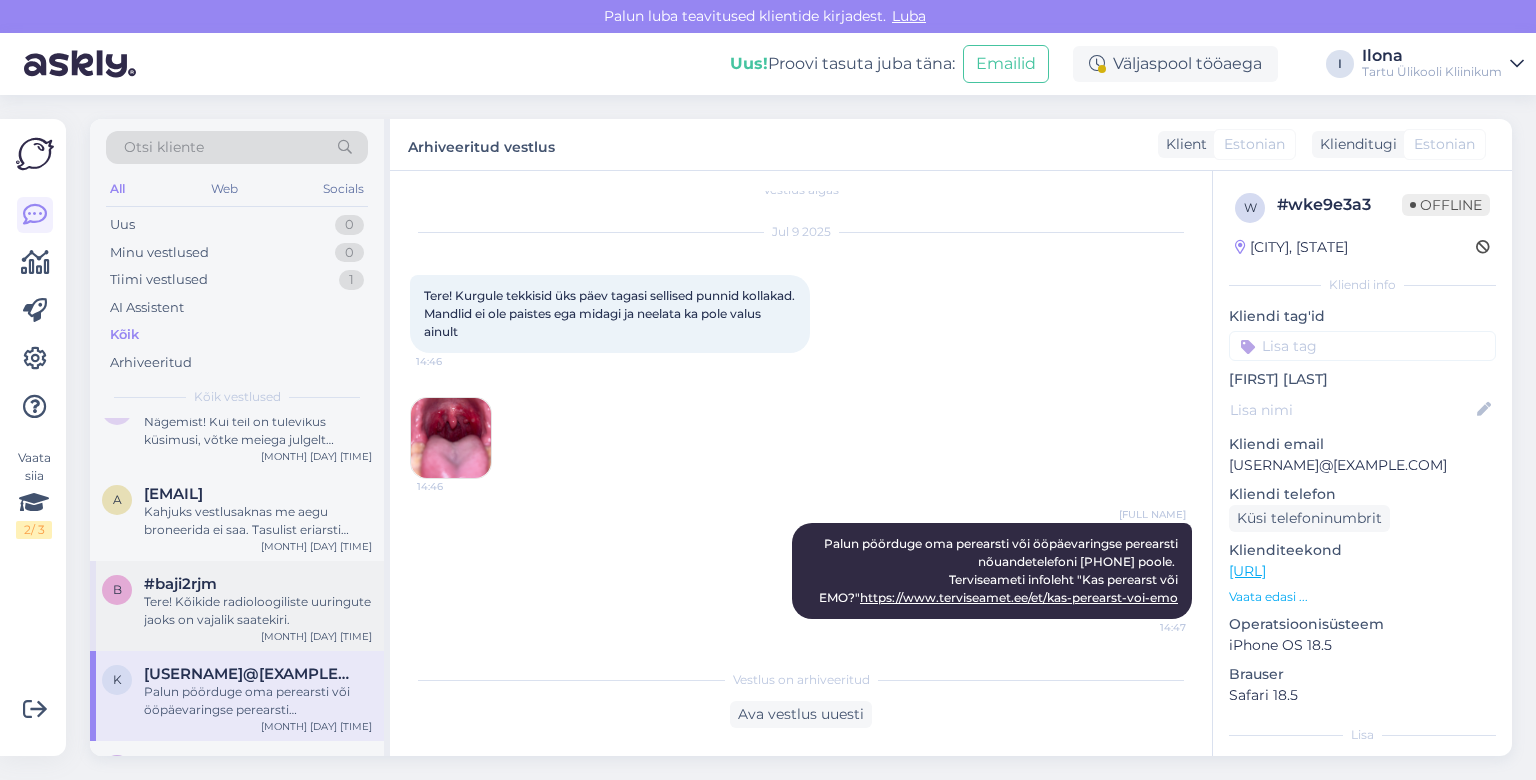 click on "Tere!
Kõikide radioloogiliste uuringute jaoks on vajalik saatekiri." at bounding box center (258, 611) 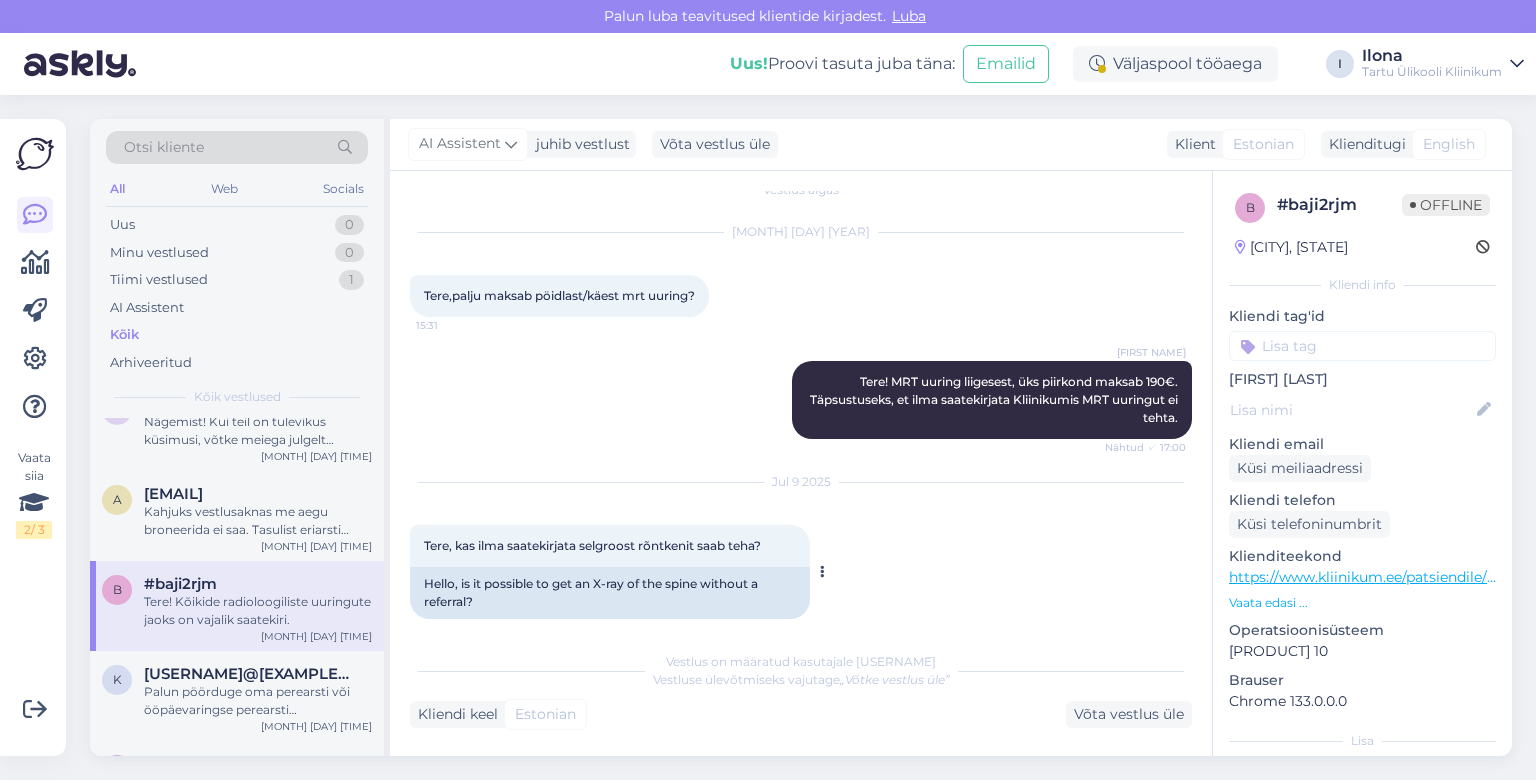 scroll, scrollTop: 0, scrollLeft: 0, axis: both 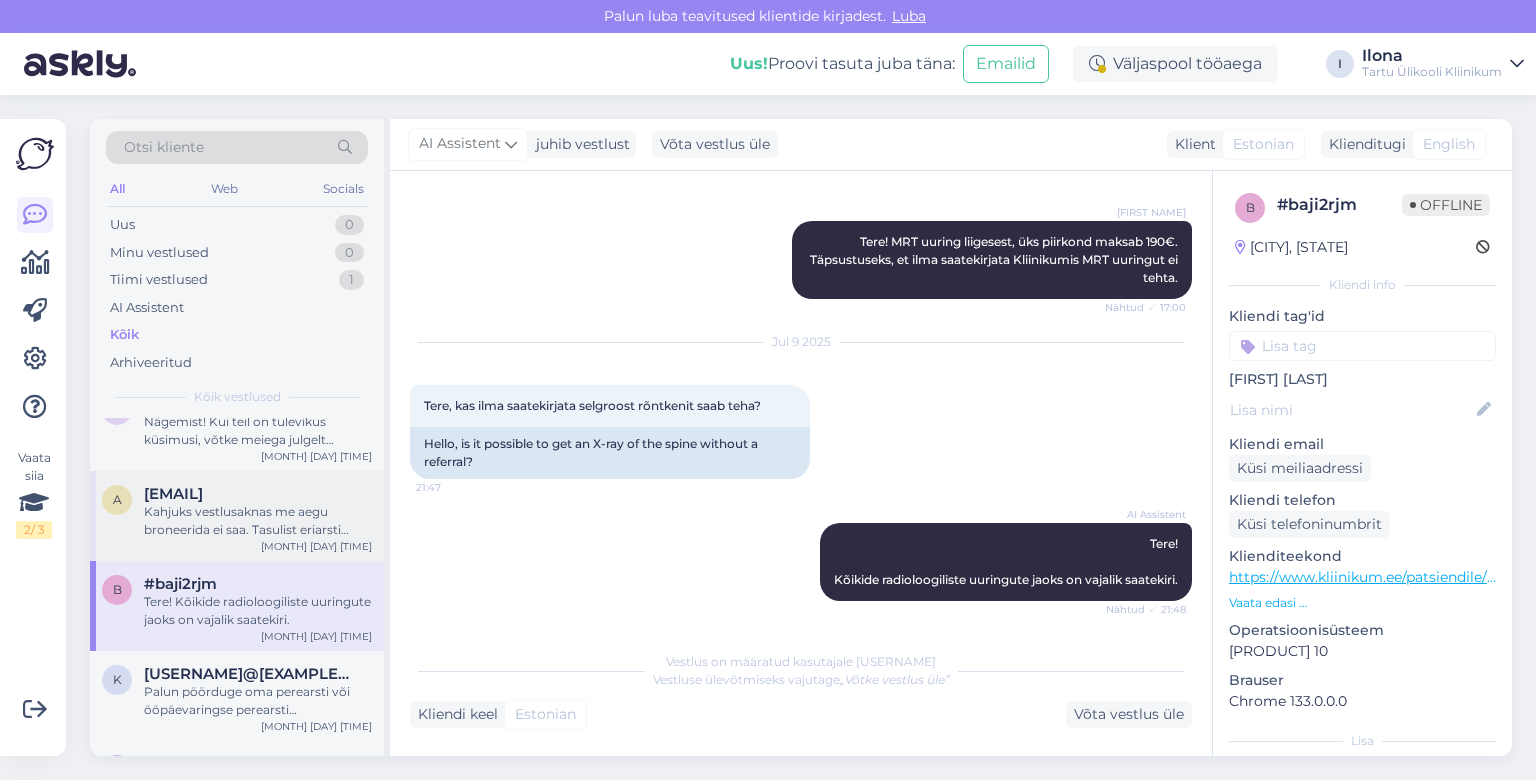 click on "Kahjuks vestlusaknas me aegu broneerida ei saa. Tasulist eriarsti aega saate helistades kliinikumi kõnekeskuse telefonil 731 9100 (E-R 07:30–18:00)." at bounding box center [258, 521] 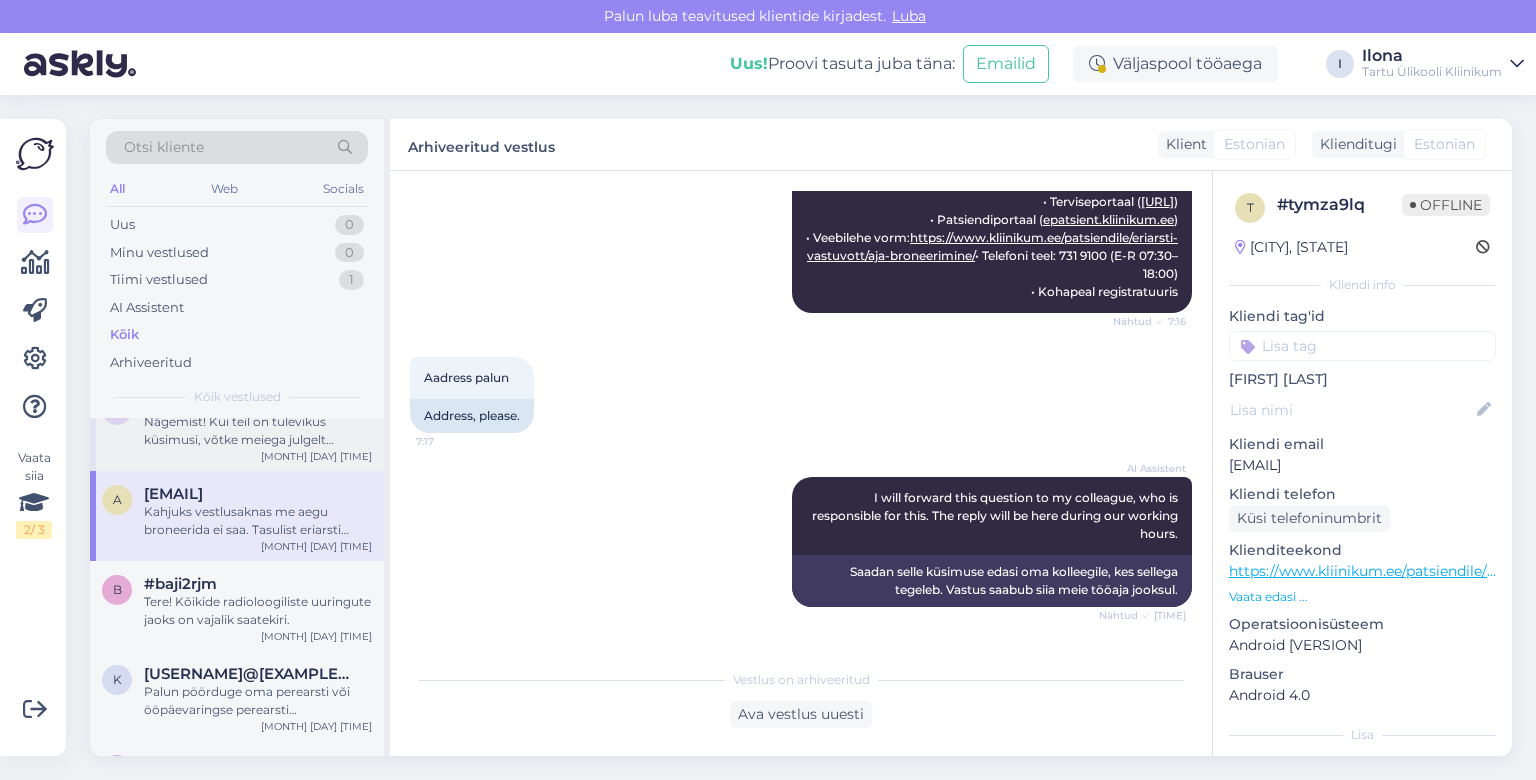 click on "Nägemist! Kui teil on tulevikus küsimusi, võtke meiega julgelt ühendust." at bounding box center [258, 431] 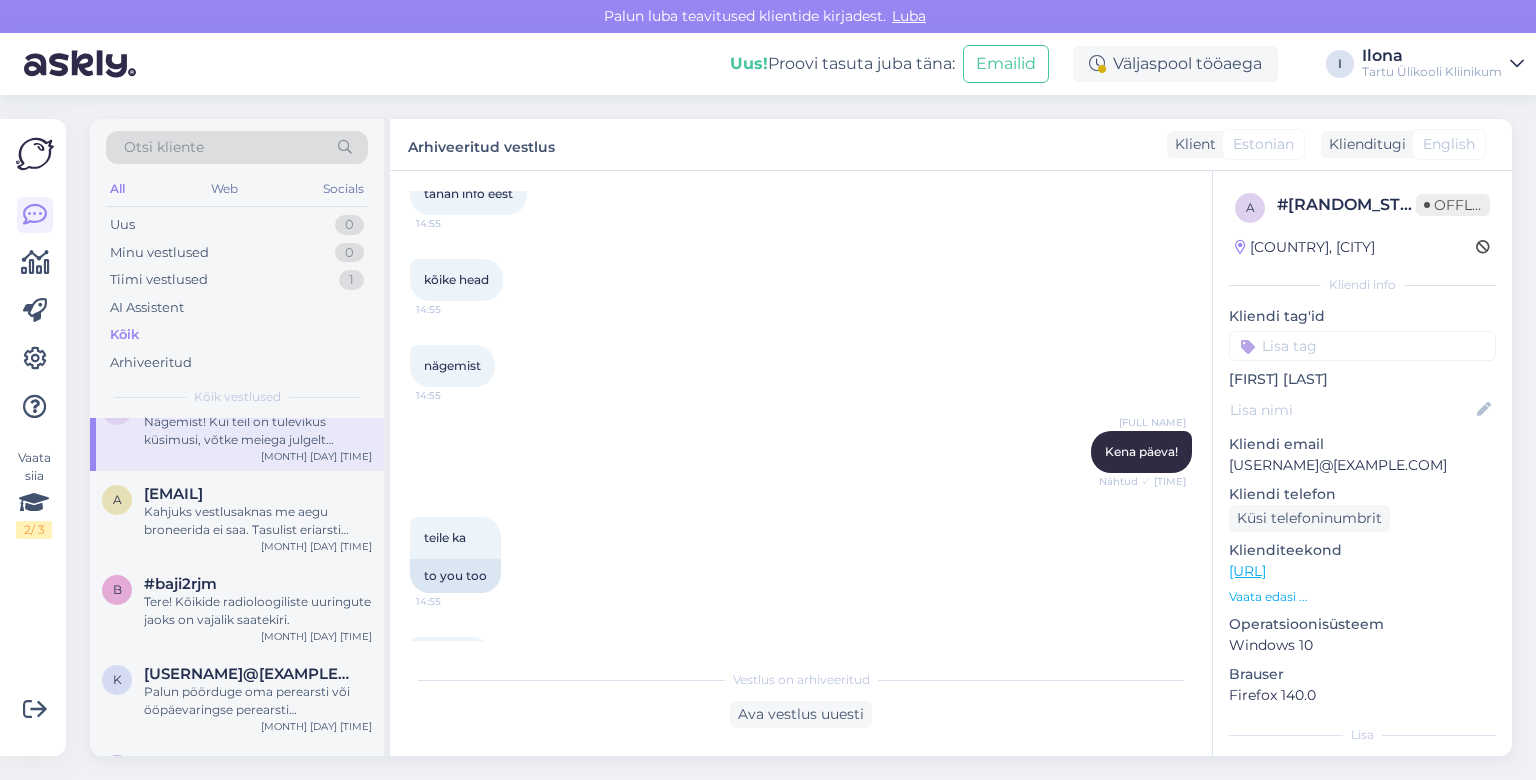 scroll, scrollTop: 2338, scrollLeft: 0, axis: vertical 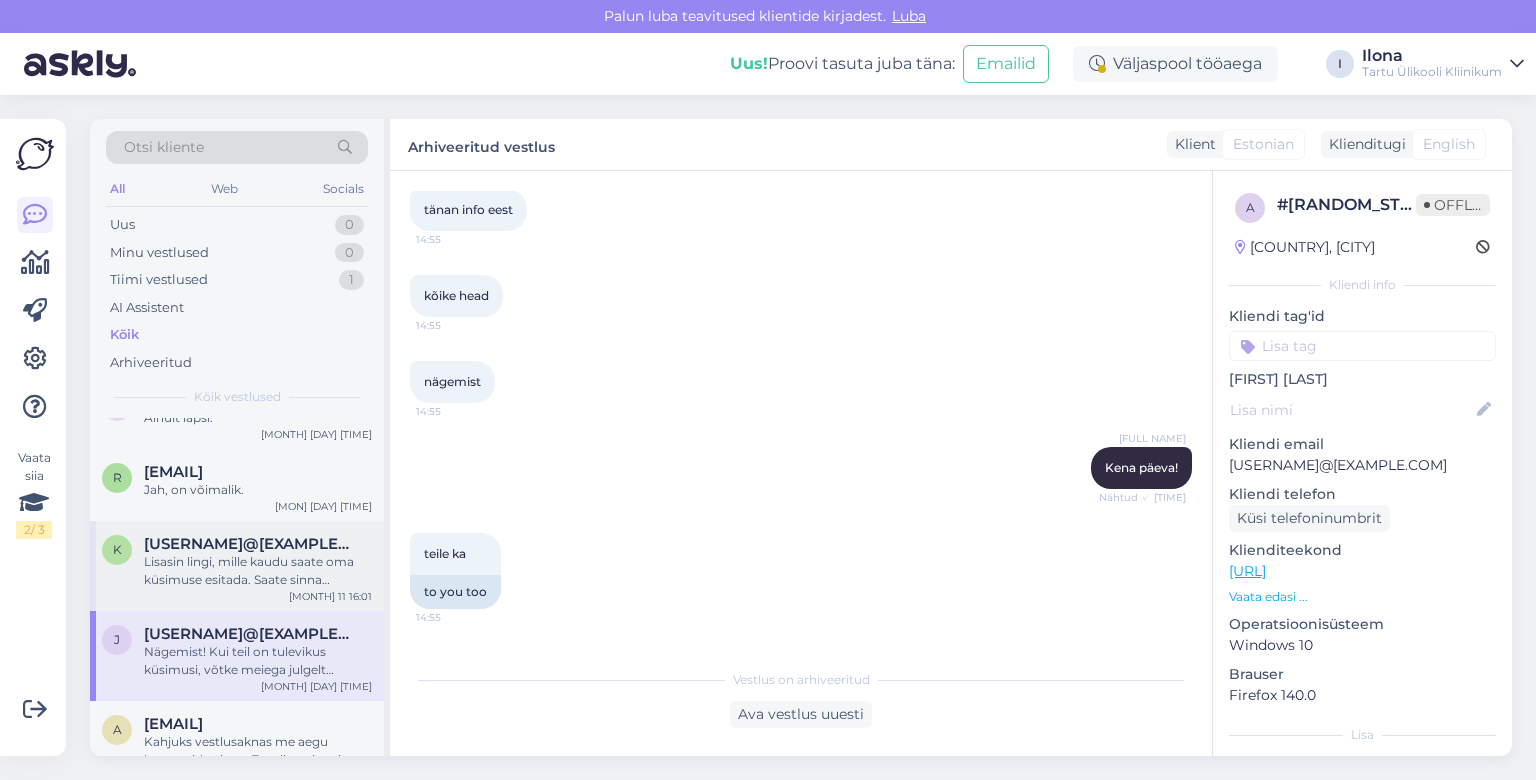 click on "Lisasin lingi, mille kaudu saate oma küsimuse esitada. Saate sinna kirjutada, kelle juures Te ravil käite ning Teile kindlasti vastatakse." at bounding box center [258, 571] 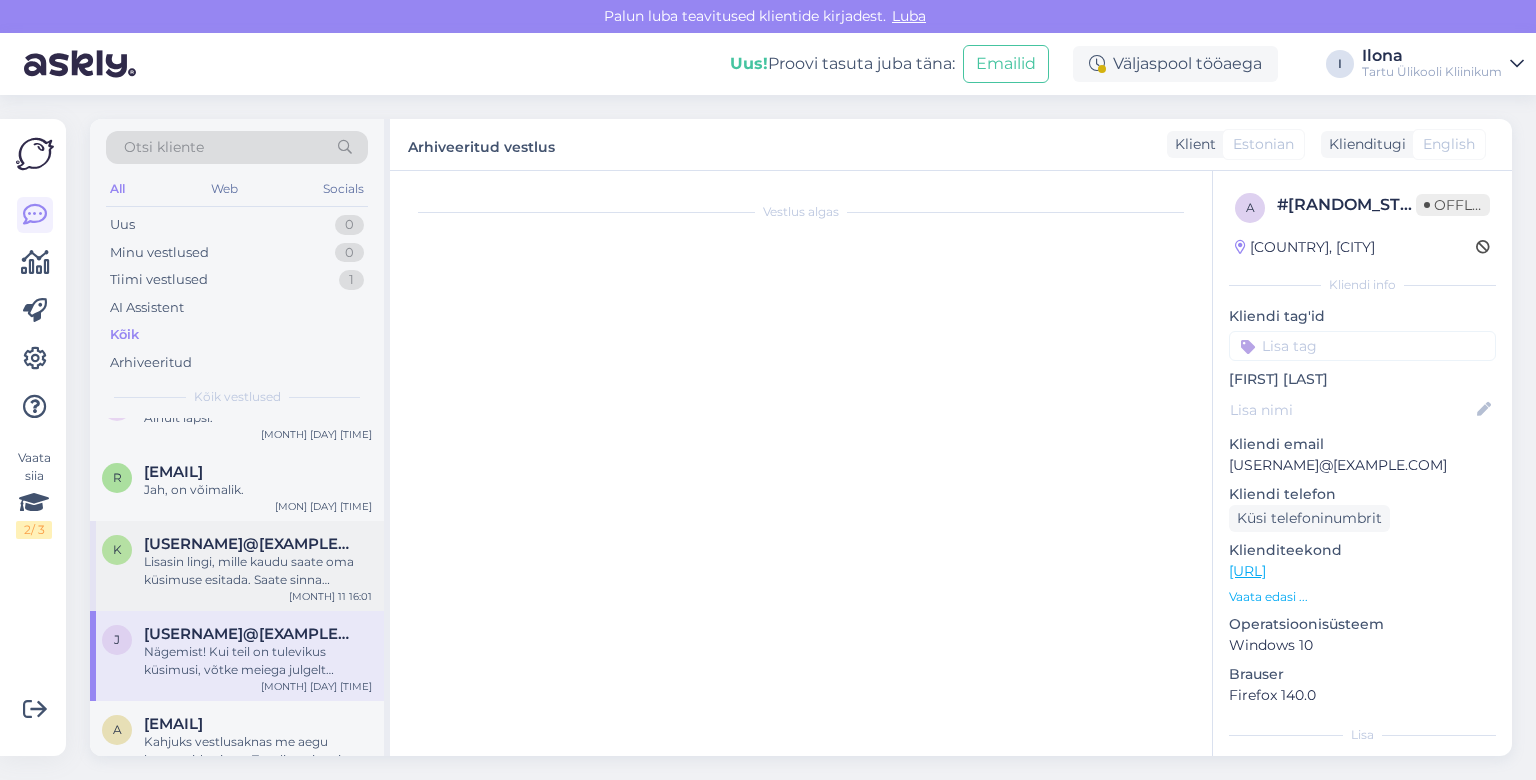 scroll, scrollTop: 560, scrollLeft: 0, axis: vertical 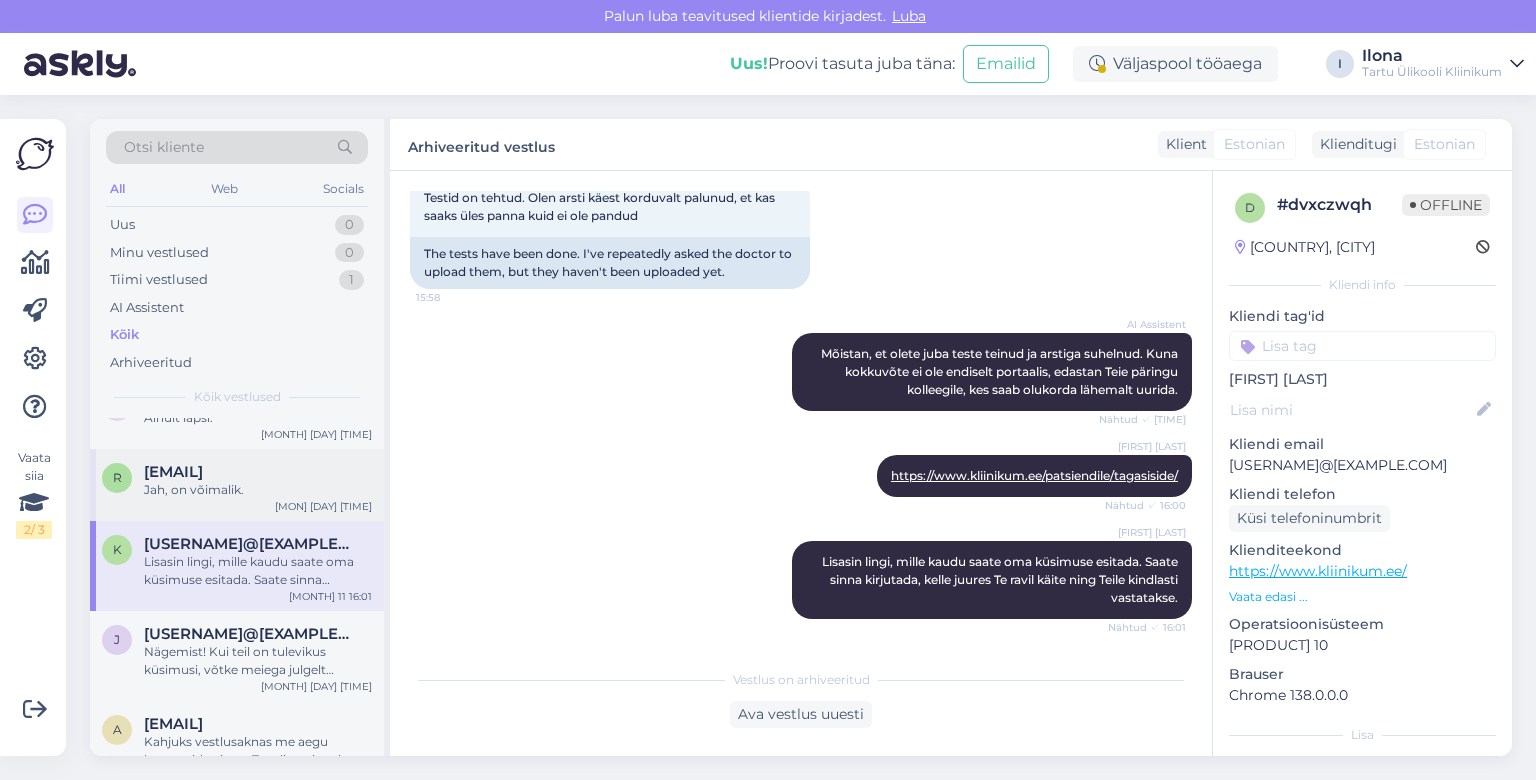 click on "Jah, on võimalik." at bounding box center [258, 490] 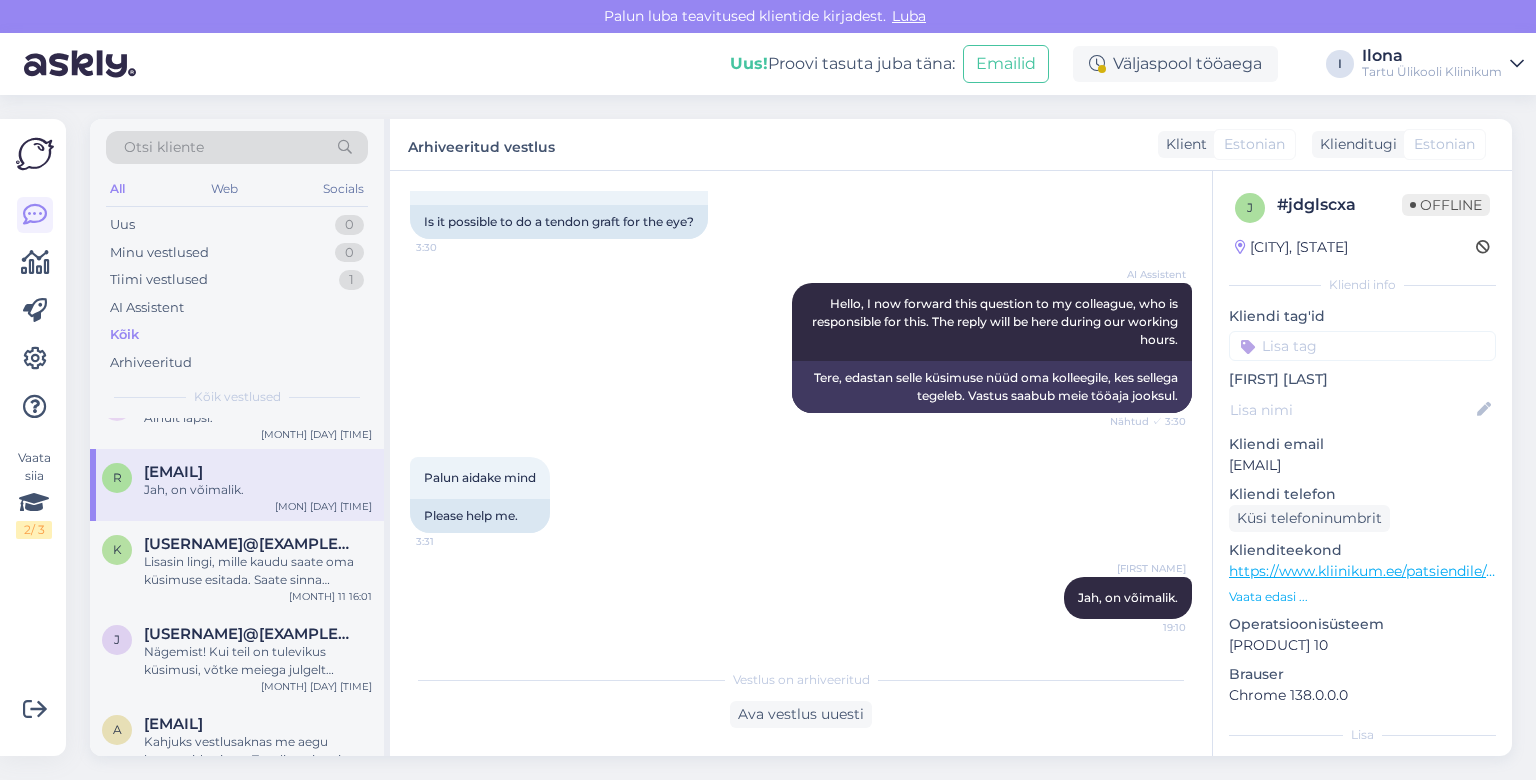 scroll, scrollTop: 0, scrollLeft: 0, axis: both 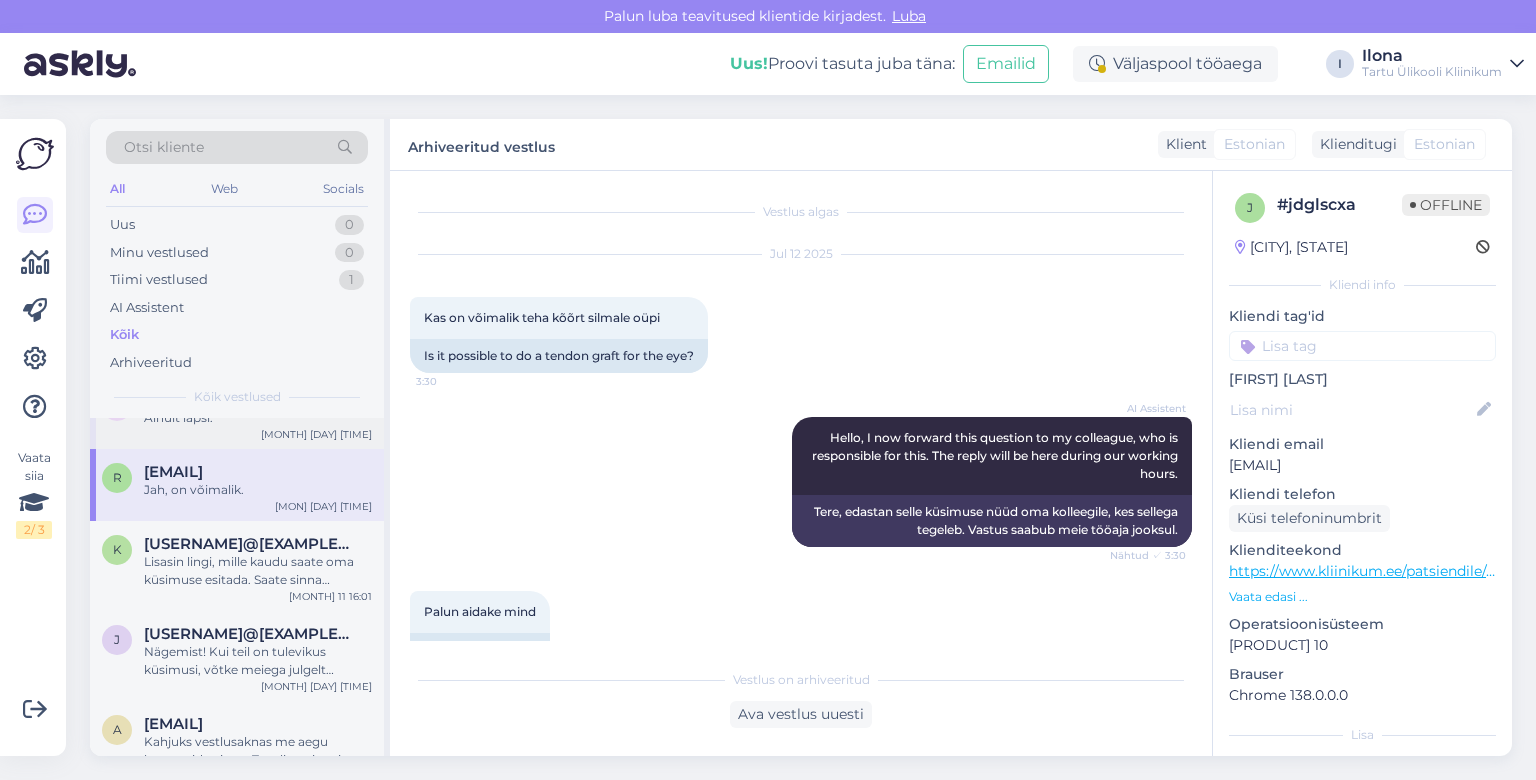 click on "[USERNAME]@[EXAMPLE.COM]" at bounding box center [248, 400] 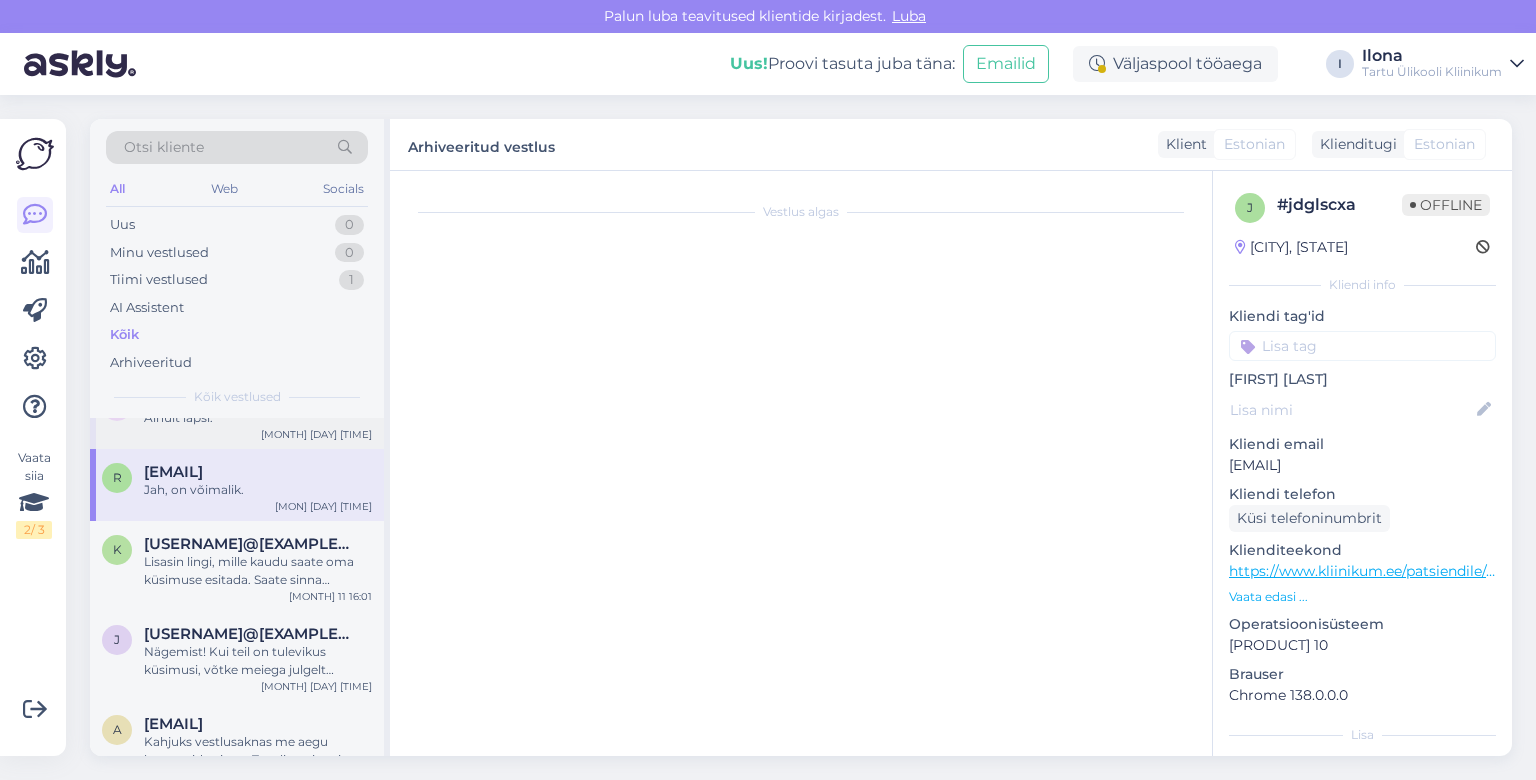 scroll, scrollTop: 456, scrollLeft: 0, axis: vertical 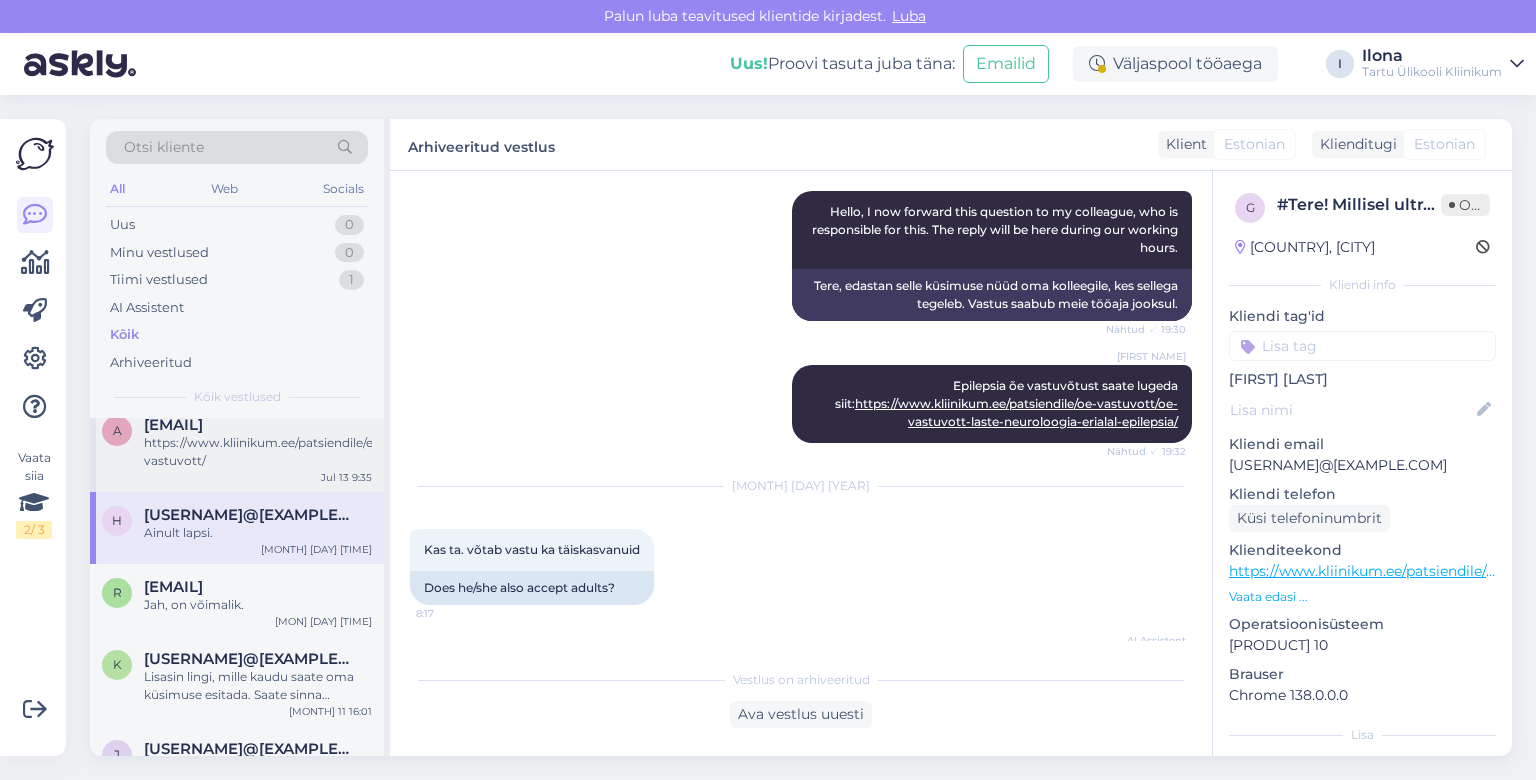 click on "[EMAIL]" at bounding box center [173, 425] 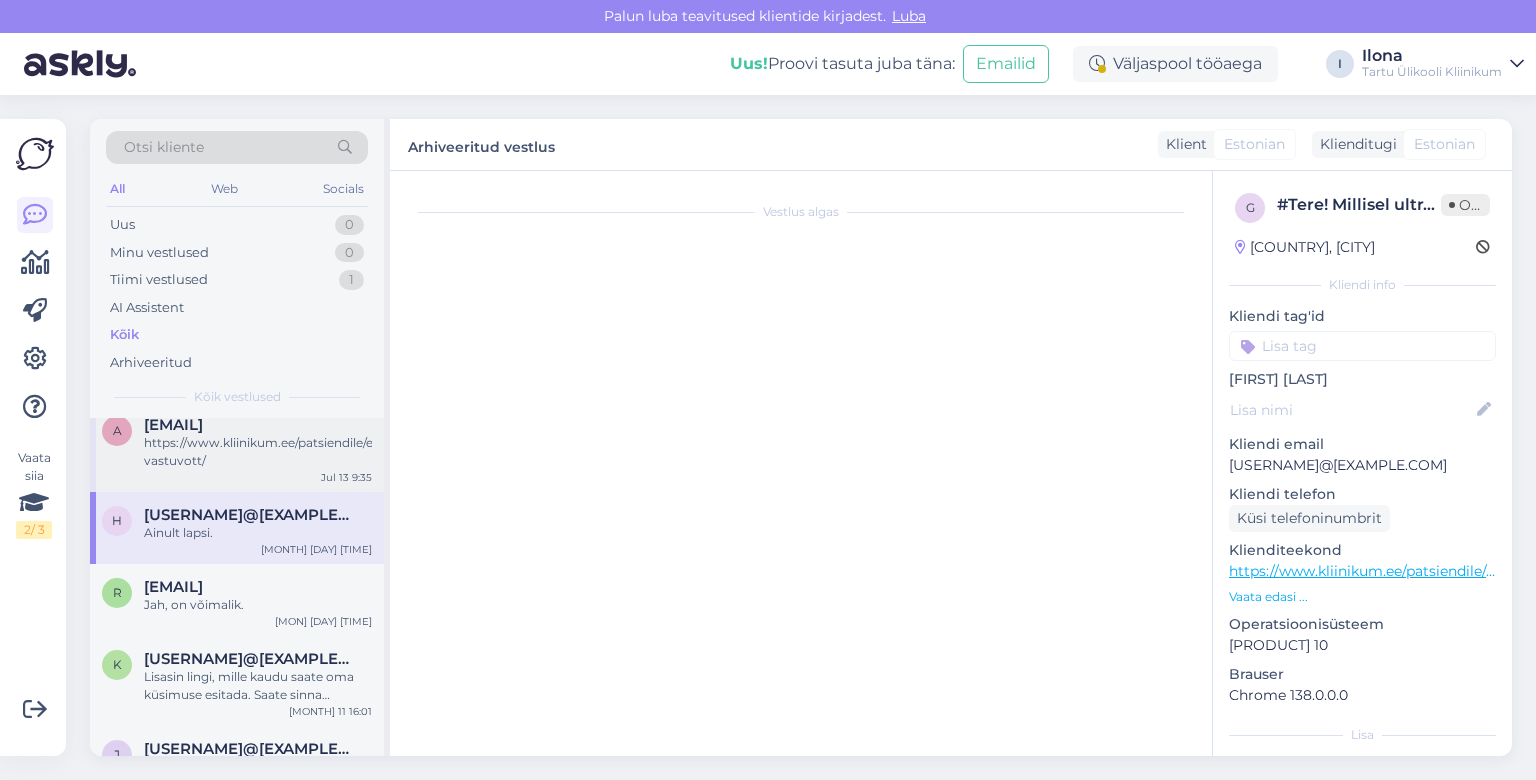 scroll, scrollTop: 3040, scrollLeft: 0, axis: vertical 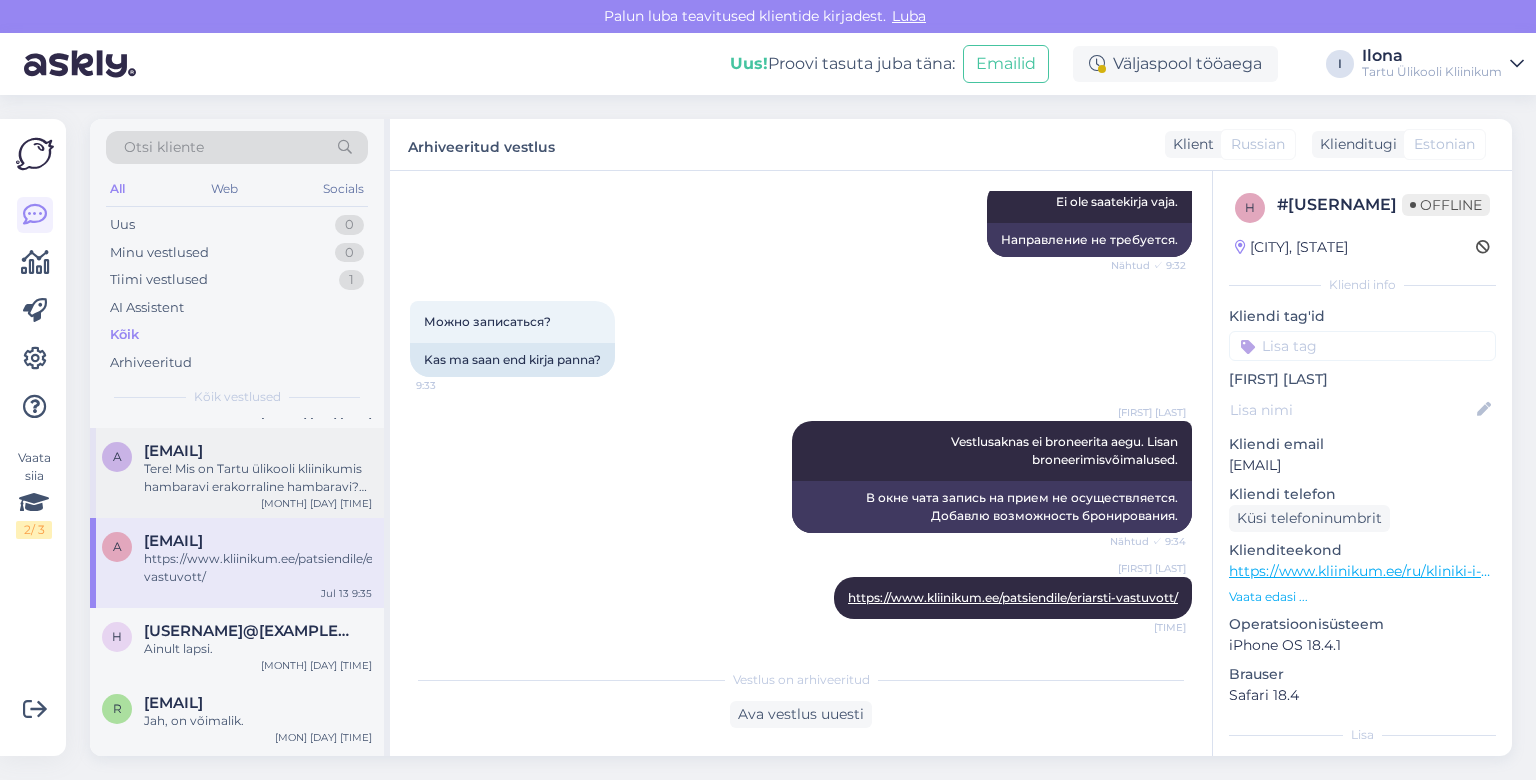 click on "Tere! Mis on Tartu ülikooli kliinikumis hambaravi erakorraline hambaravi? Tartu ülikooli kliinikumis pakutakse erakorralist hambaravi tööpäevadel eelregistreeritud patsientidele. Aja saab broneerida samaks päevaks helistades numbril [PHONE] või [PHONE] alates kella 7:30st, kuni ajad on täitunud. Nädalavahetustel ja riigipühadel pakutakse erakorralist hambaravi kell 9:00-13:00 elavas järjekorras. Palun pöörduge vastuvõttu L. Puusepa tänava poolt (hiljemalt 30 minutit enne vastuvõtuaja lõppu). L. Puusepa 8, C-korpus, ruum 31." at bounding box center (258, 478) 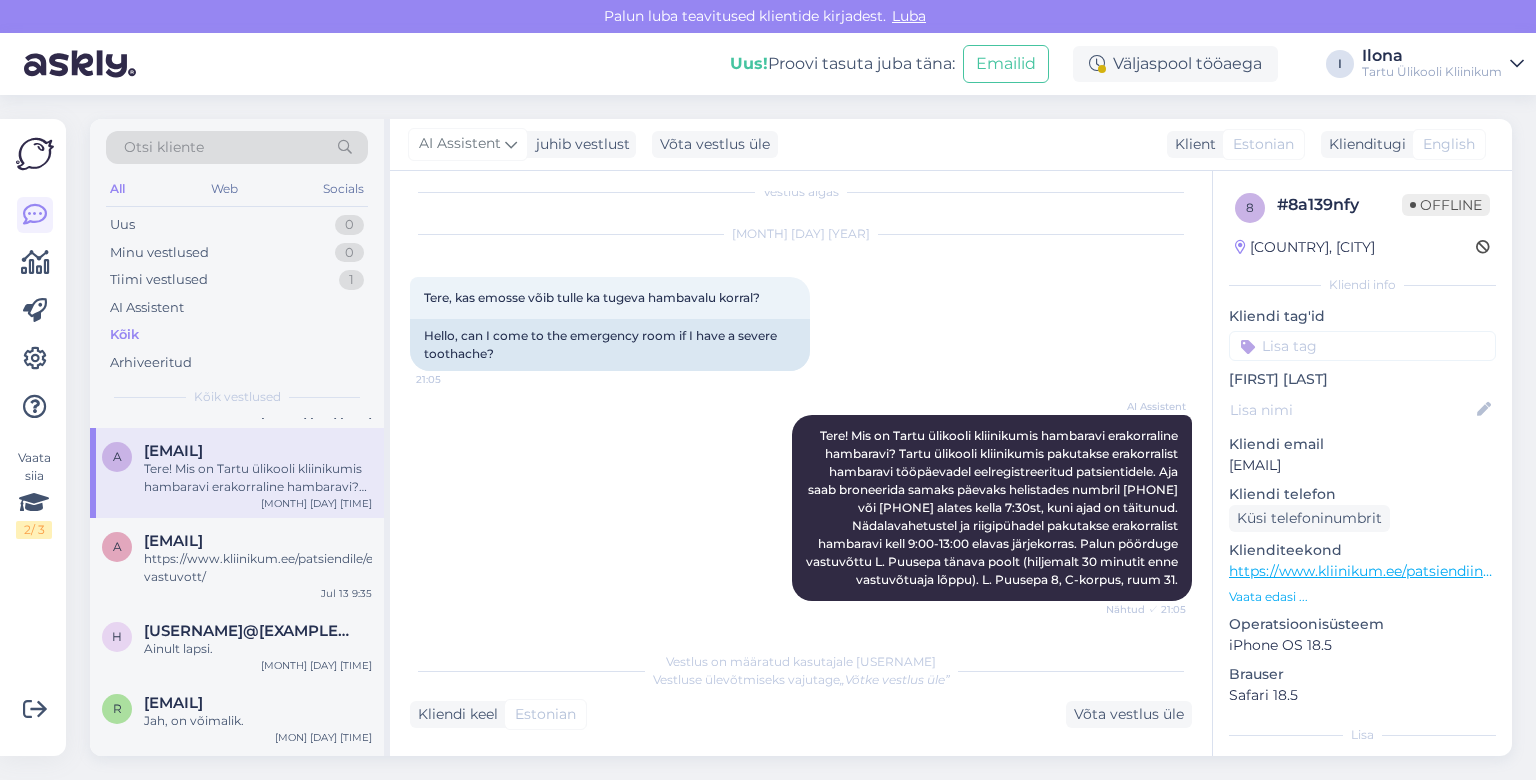 scroll, scrollTop: 38, scrollLeft: 0, axis: vertical 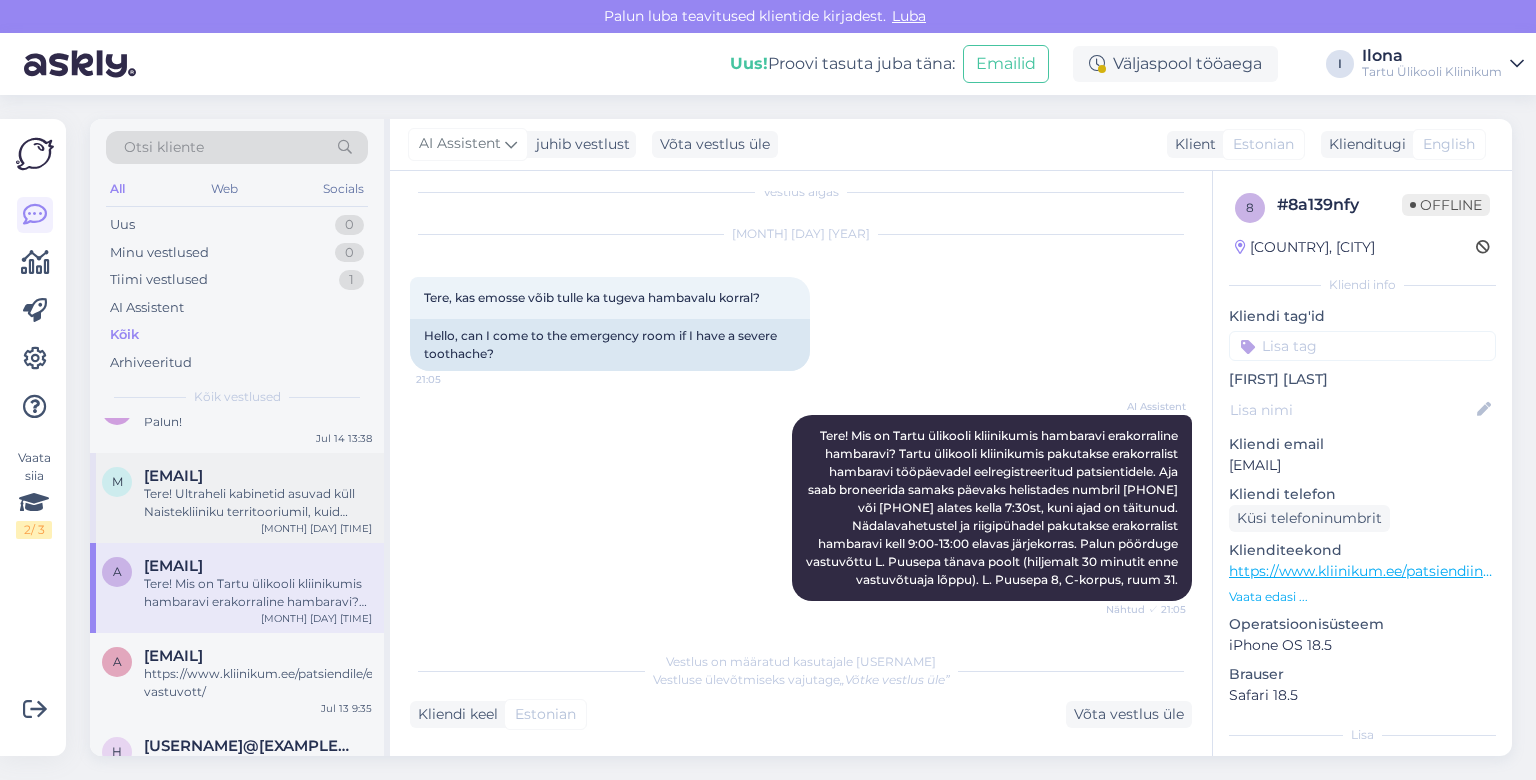click on "Tere! Ultraheli kabinetid asuvad küll Naistekliiniku territooriumil, kuid tegemist on eraldiseisva radioloogia kliinikuga. Kõige mõistlikum on helistada ultraheli kabinetti ning uurida nendelt infot. UH kabineti nr: [PHONE]" at bounding box center [258, 503] 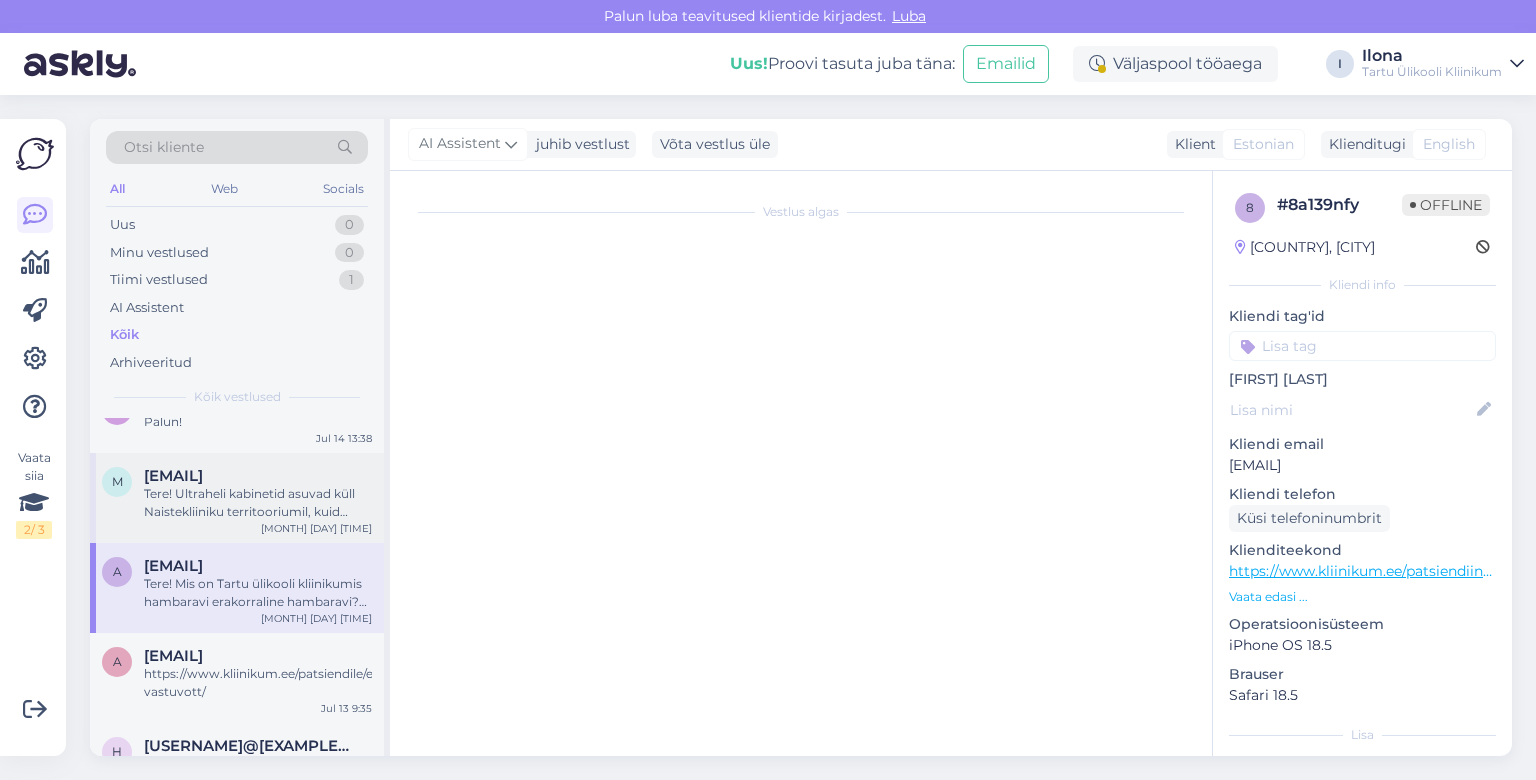 scroll, scrollTop: 2712, scrollLeft: 0, axis: vertical 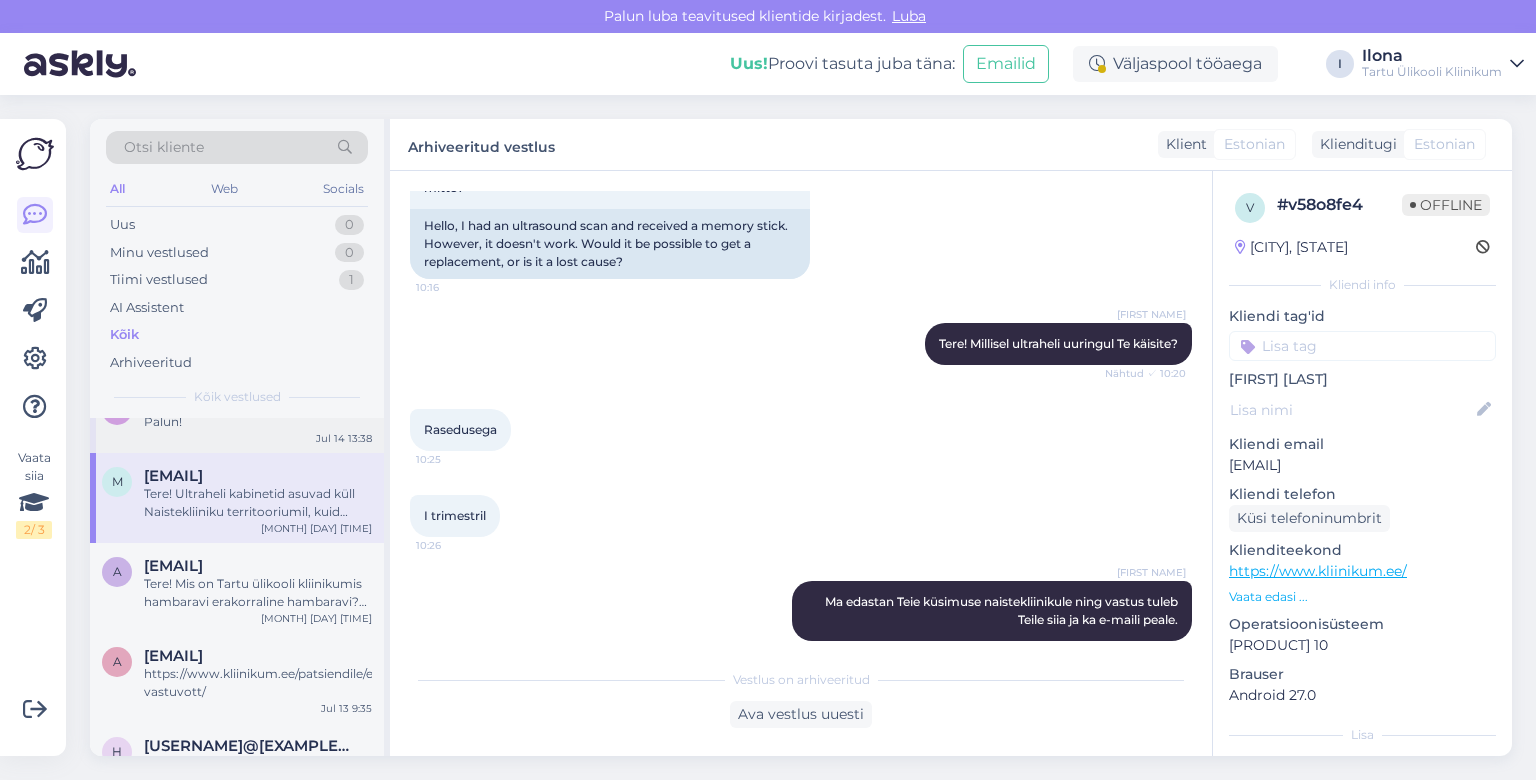 click on "Palun!" at bounding box center (258, 422) 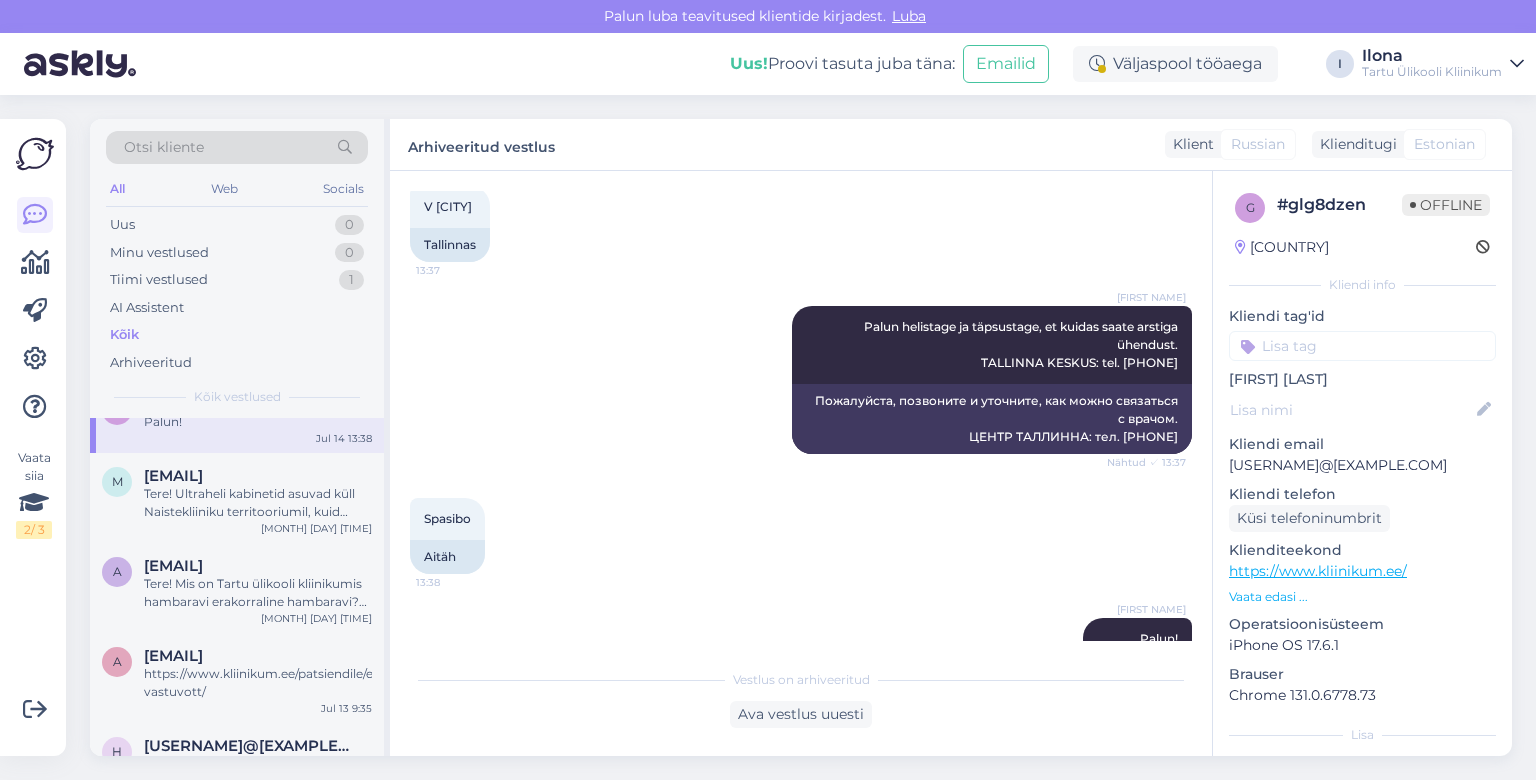 scroll, scrollTop: 2017, scrollLeft: 0, axis: vertical 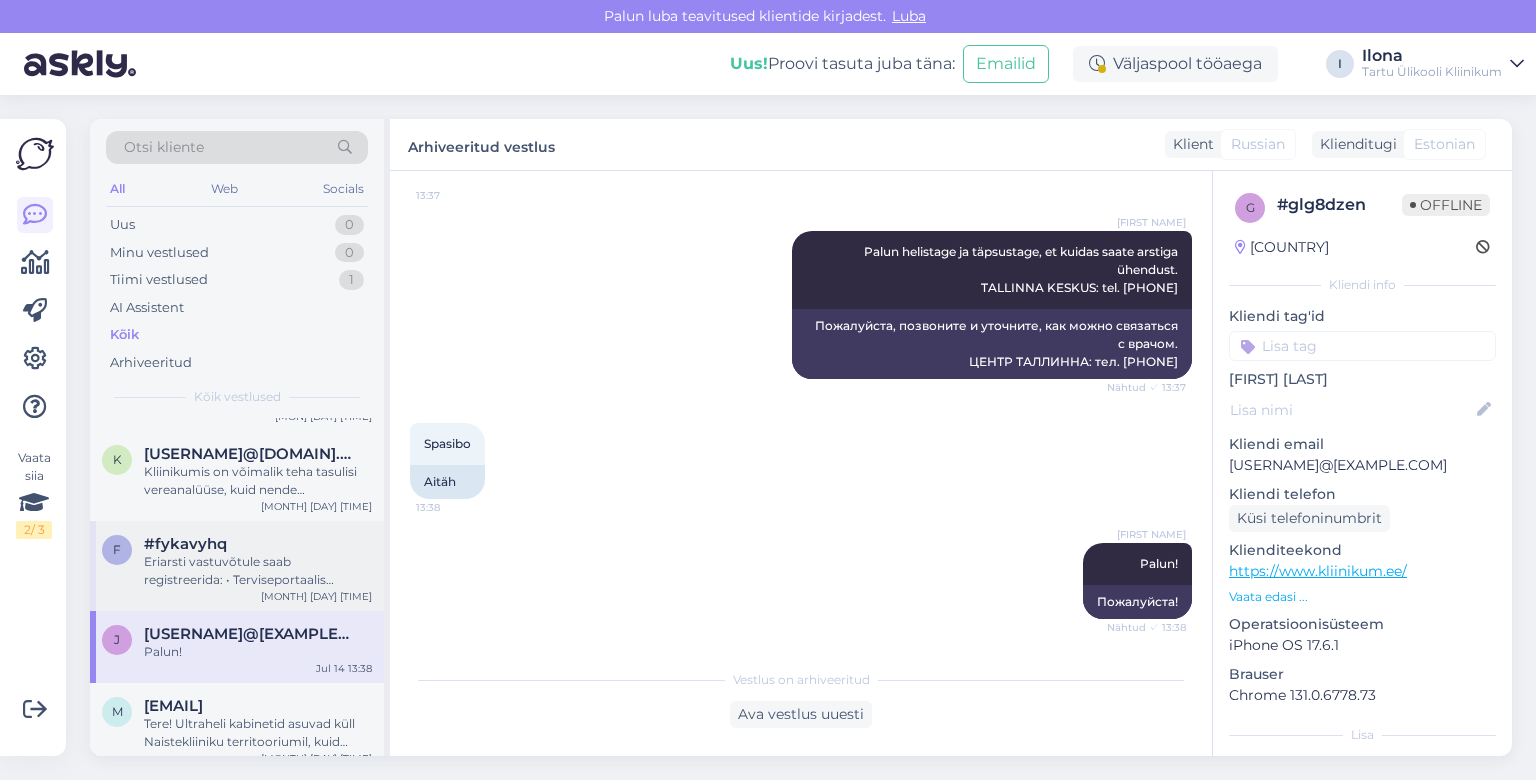 click on "Eriarsti vastuvõtule saab registreerida:
•	Terviseportaalis (https://www.terviseportaal.ee/)
•	Patsiendiportaalis (epatsient.kliinikum.ee)
•	Kodulehe vormi kaudu: https://www.kliinikum.ee/patsiendile/eriarsti-vastuvott/aja-broneerimine/
•	Telefoni teel [PHONE] (E-R 07.30-18.00)
•	Registratuuris kohapeal" at bounding box center [258, 571] 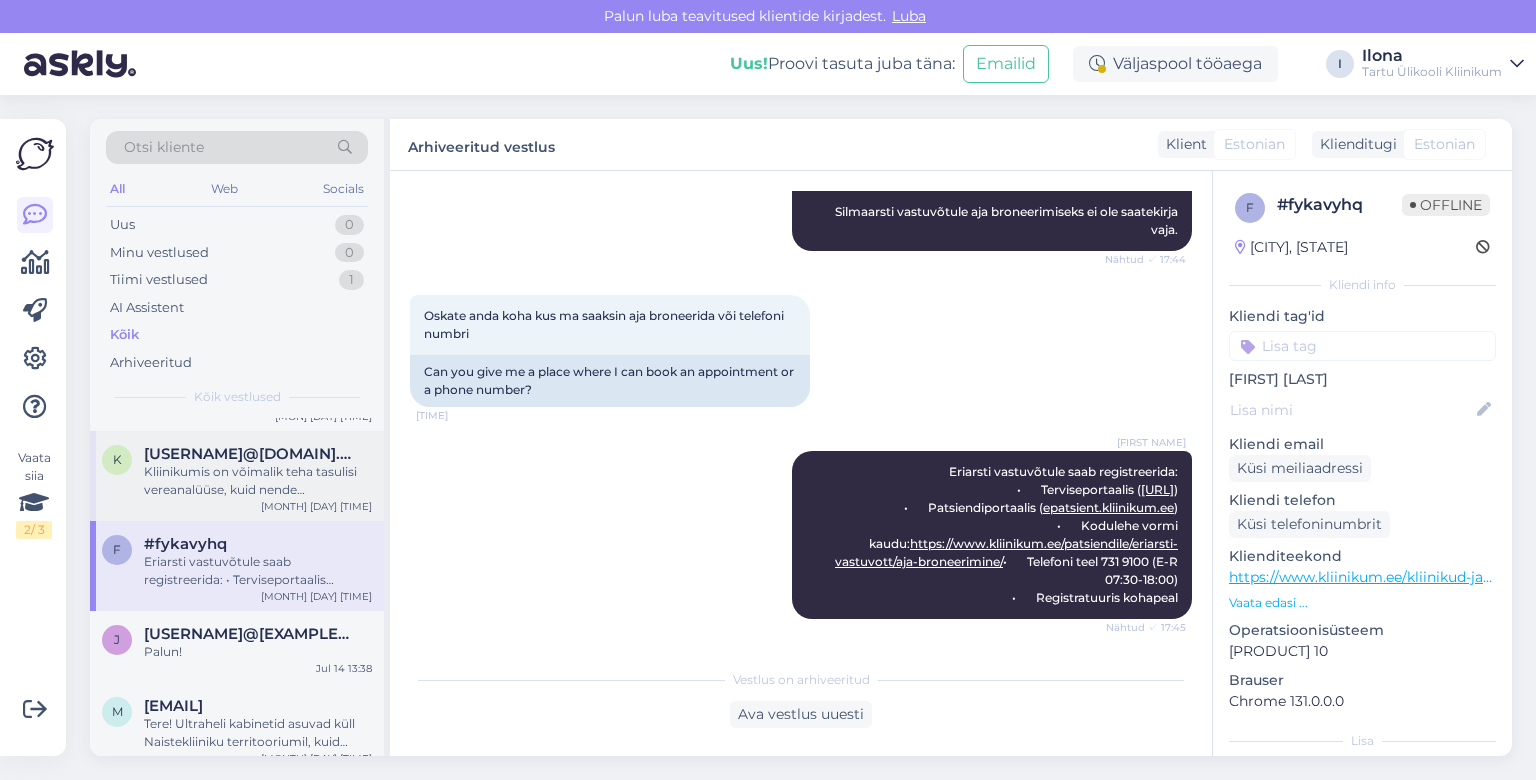 click on "Kliinikumis on võimalik teha tasulisi vereanalüüse, kuid nende tõlgendamiseks on Teil vaja pöörduda perearsti poole." at bounding box center (258, 481) 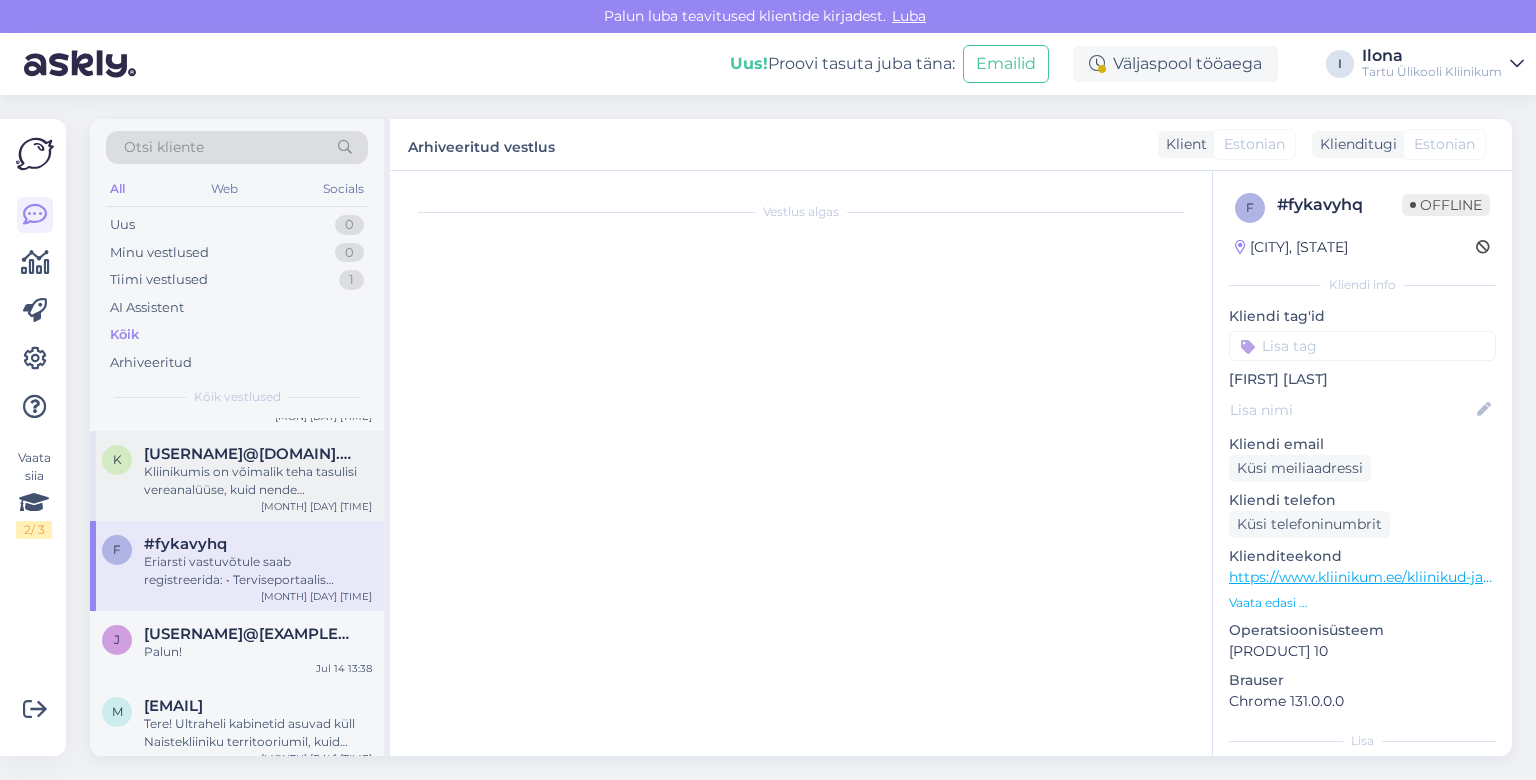 scroll, scrollTop: 334, scrollLeft: 0, axis: vertical 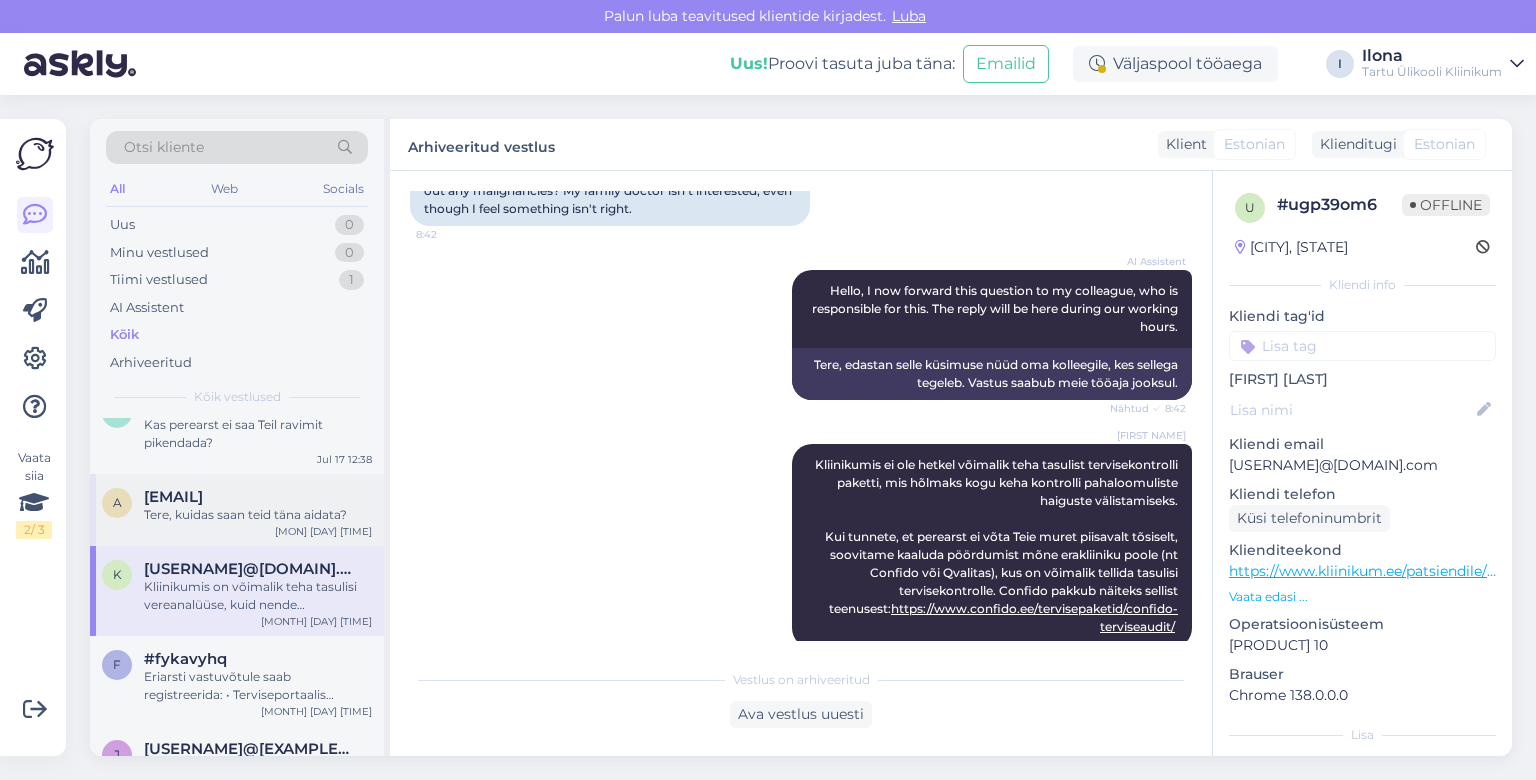 click on "Tere, kuidas saan teid täna aidata?" at bounding box center [258, 515] 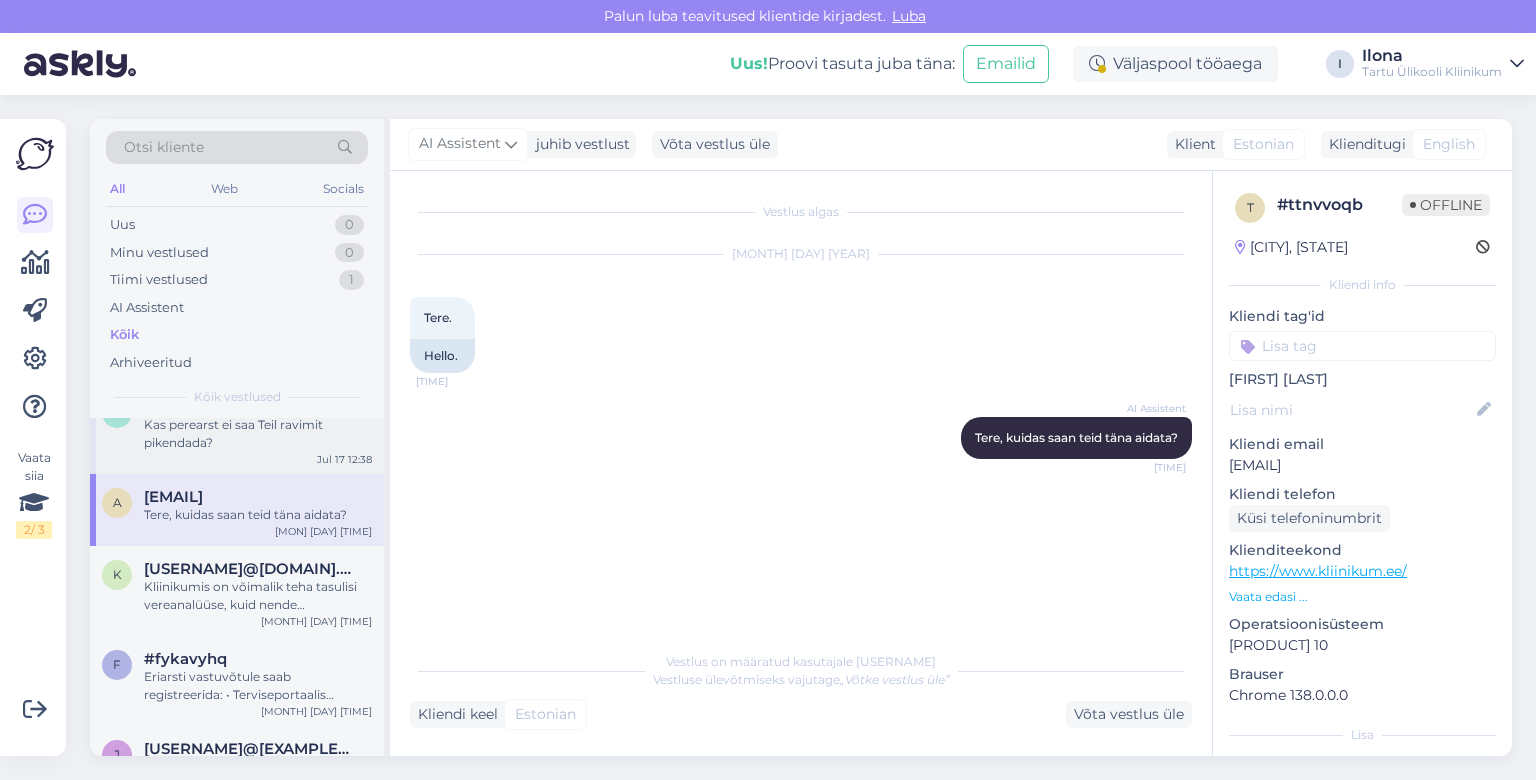 click on "Kas perearst ei saa Teil ravimit pikendada?" at bounding box center (258, 434) 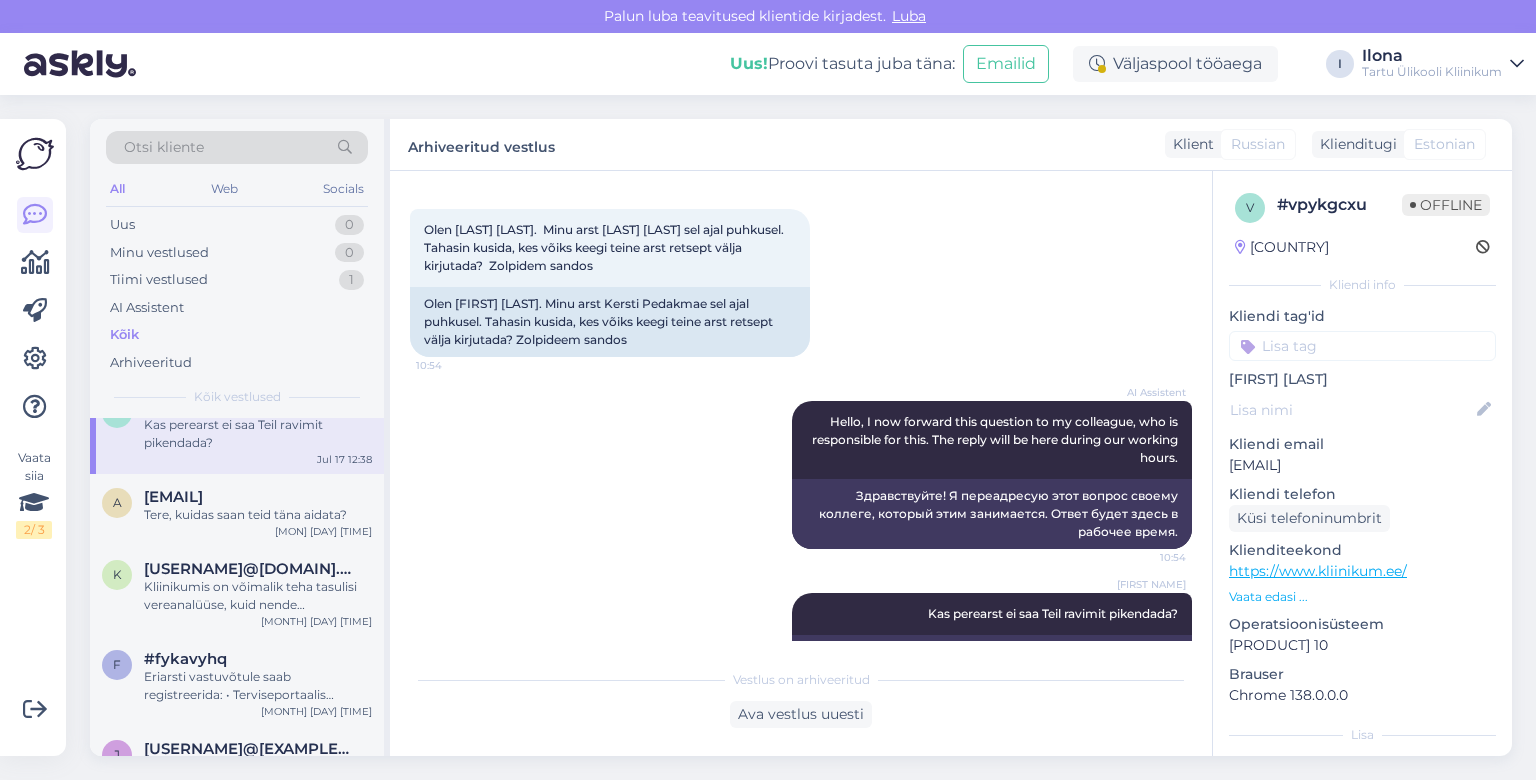 scroll, scrollTop: 41, scrollLeft: 0, axis: vertical 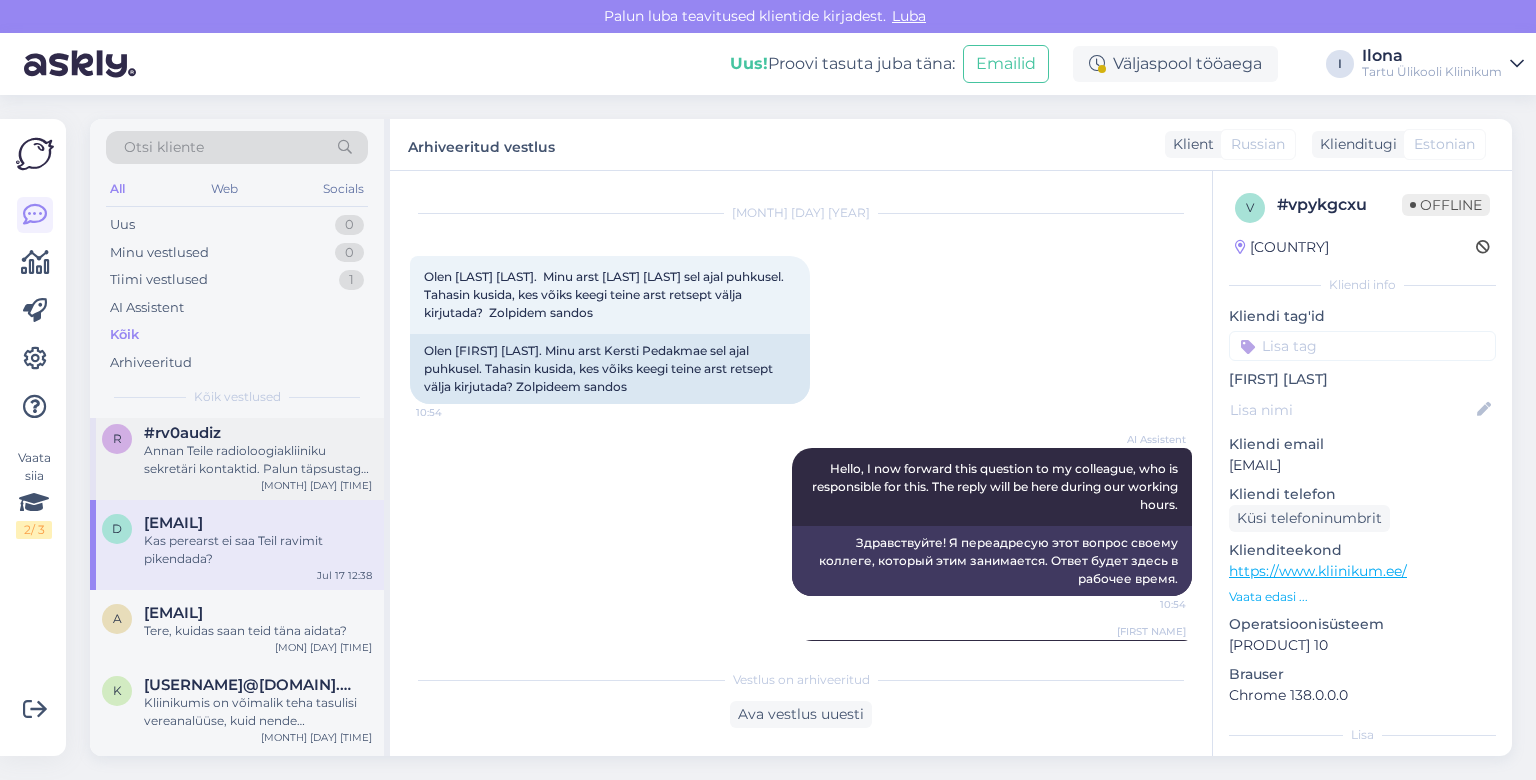 click on "Annan Teile radioloogiakliiniku sekretäri kontaktid. Palun täpsustage kuidas saate konsulatsioonile registreeruda.
Sekretär:
[PHONE]" at bounding box center [258, 460] 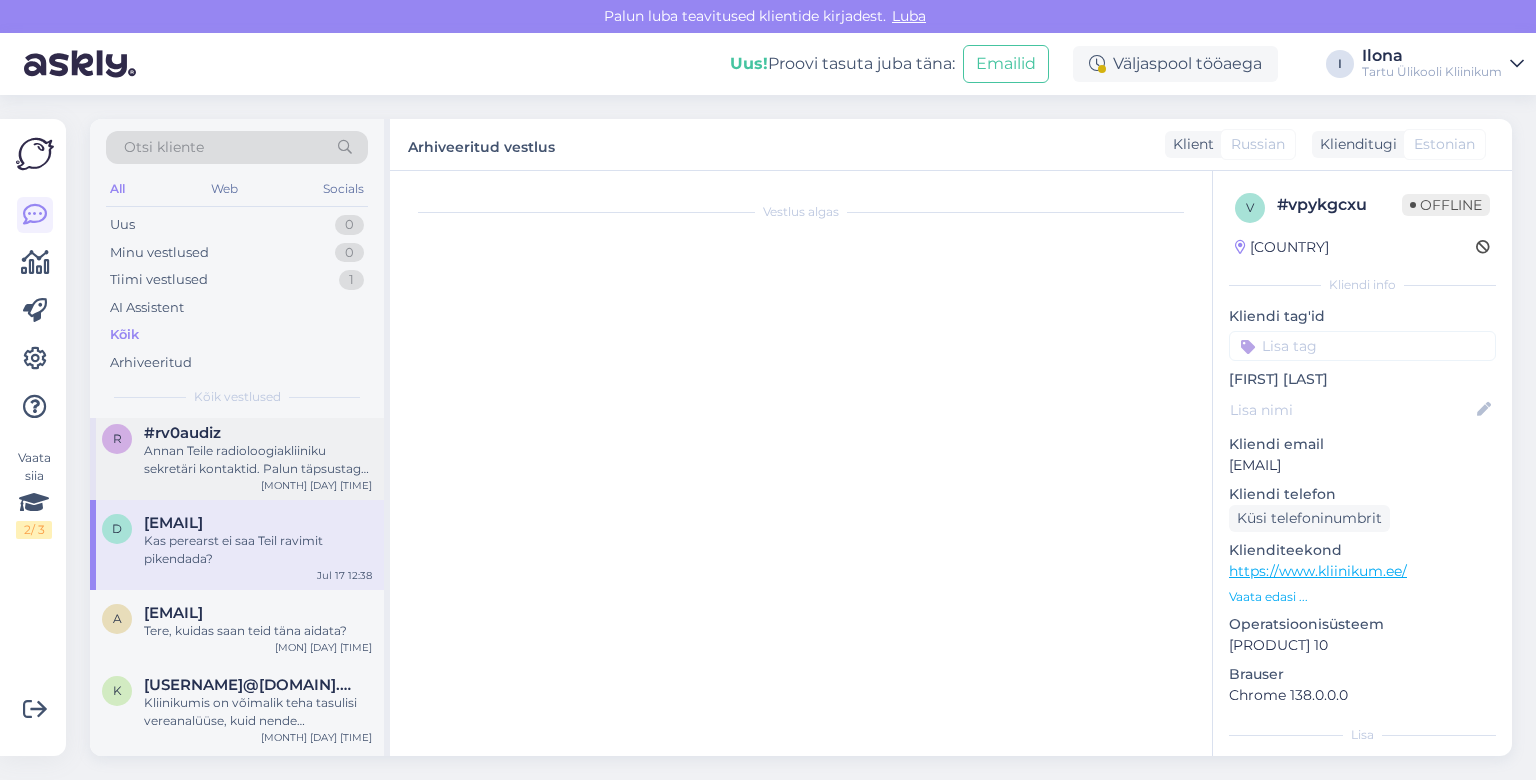 scroll, scrollTop: 2718, scrollLeft: 0, axis: vertical 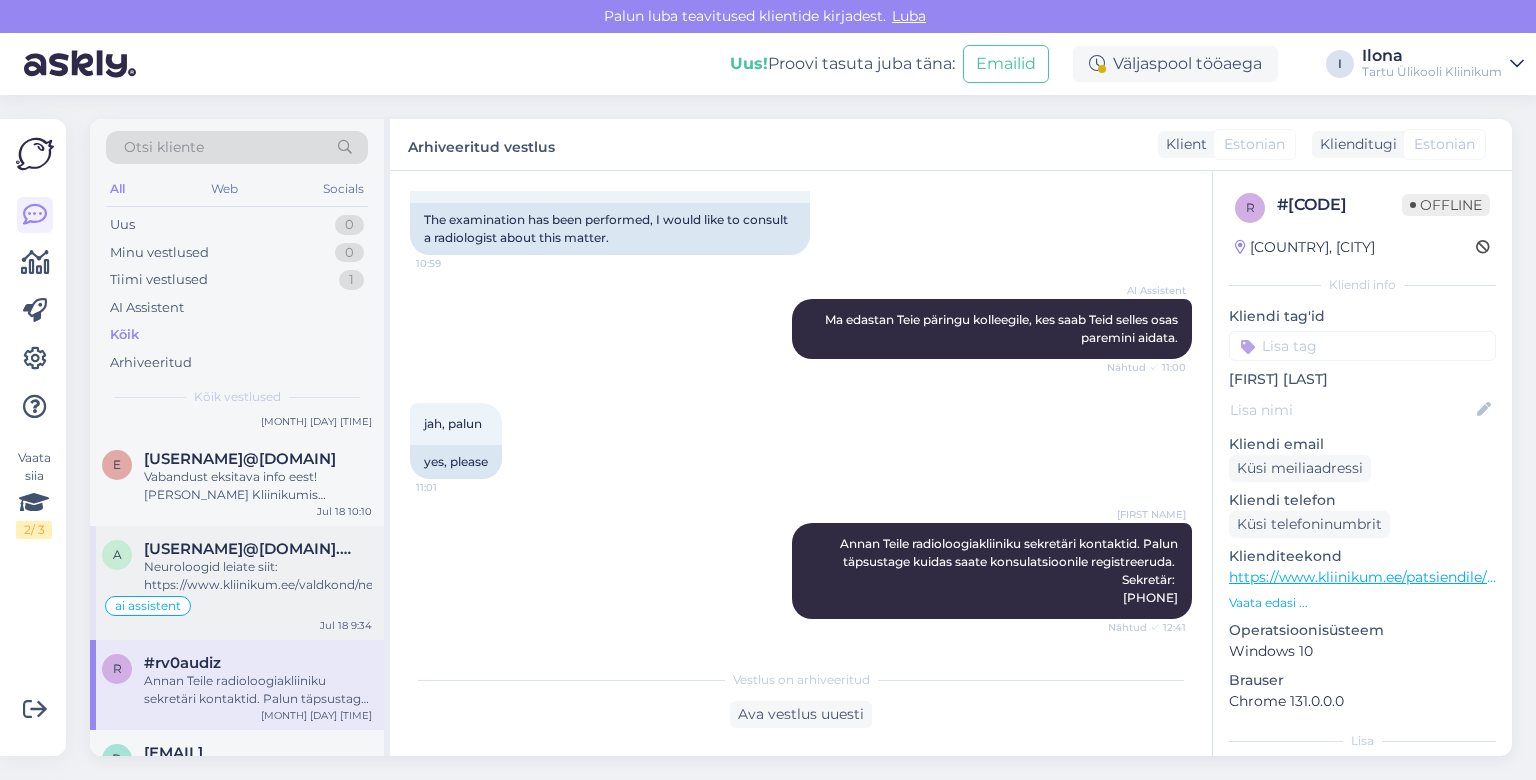 click on "Neuroloogid leiate siit: https://www.kliinikum.ee/valdkond/neuroloogia/" at bounding box center [258, 576] 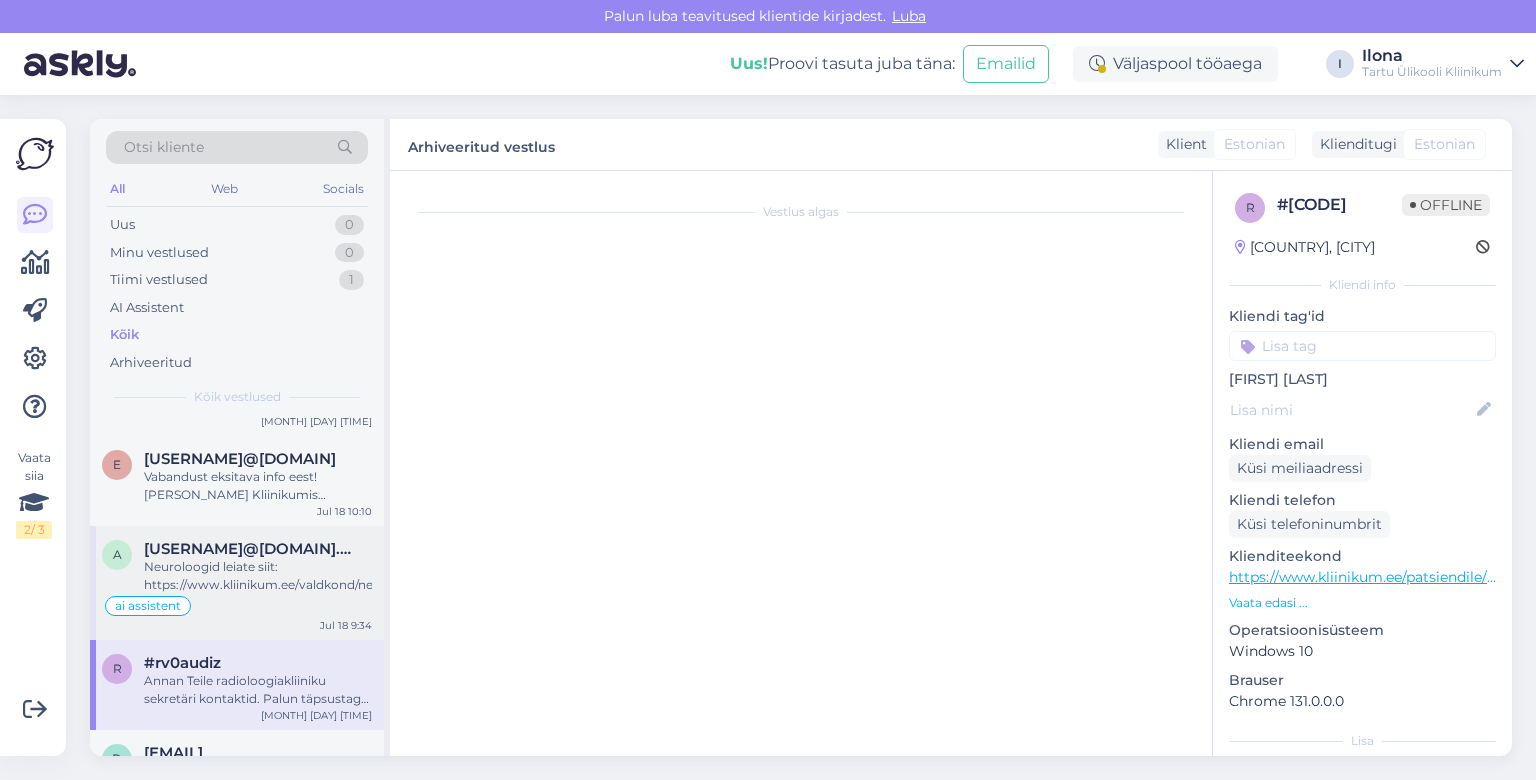 scroll, scrollTop: 1630, scrollLeft: 0, axis: vertical 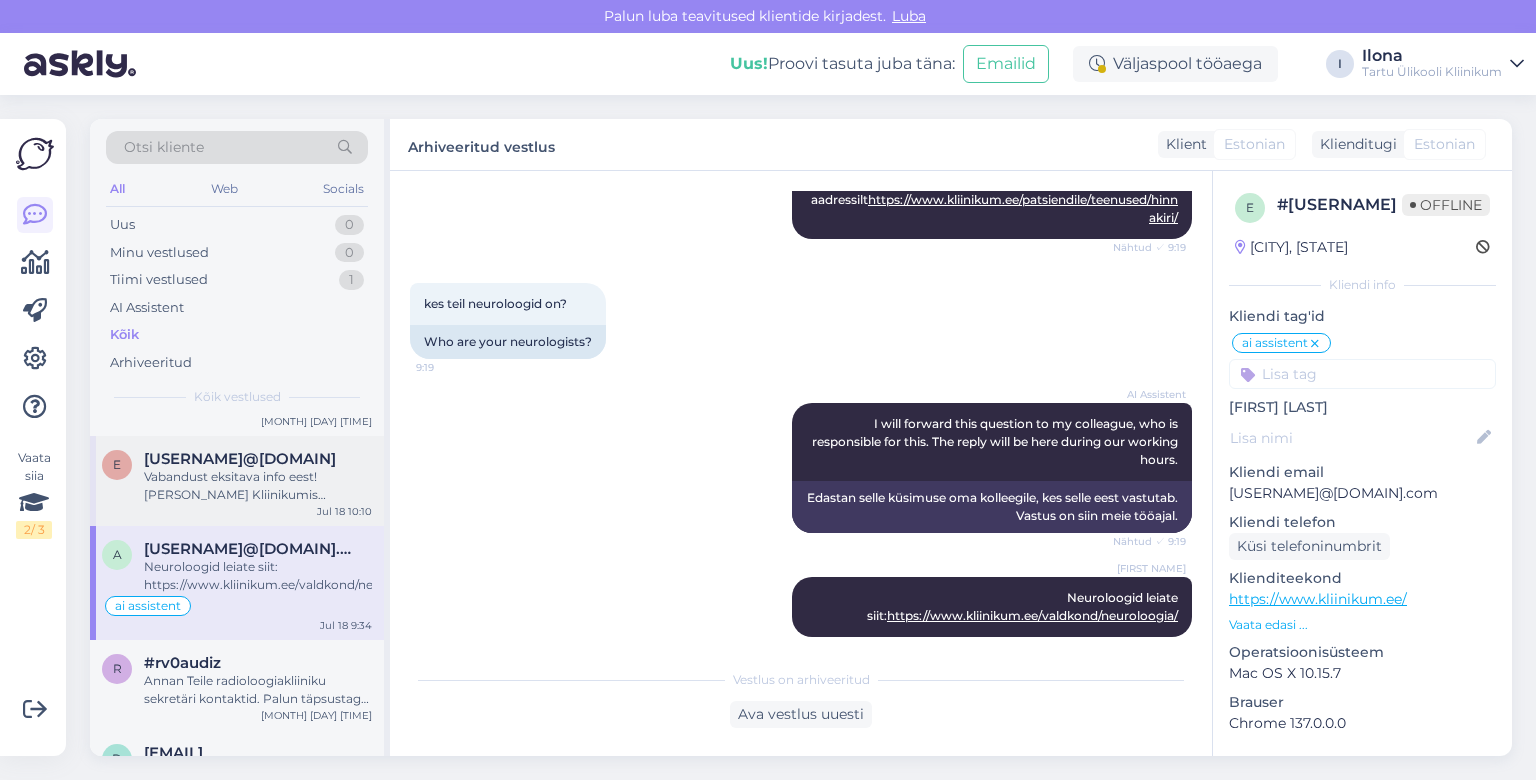 click on "Vabandust eksitava info eest! [PERSON_NAME] Kliinikumis vasuvõtte ei tee." at bounding box center [258, 486] 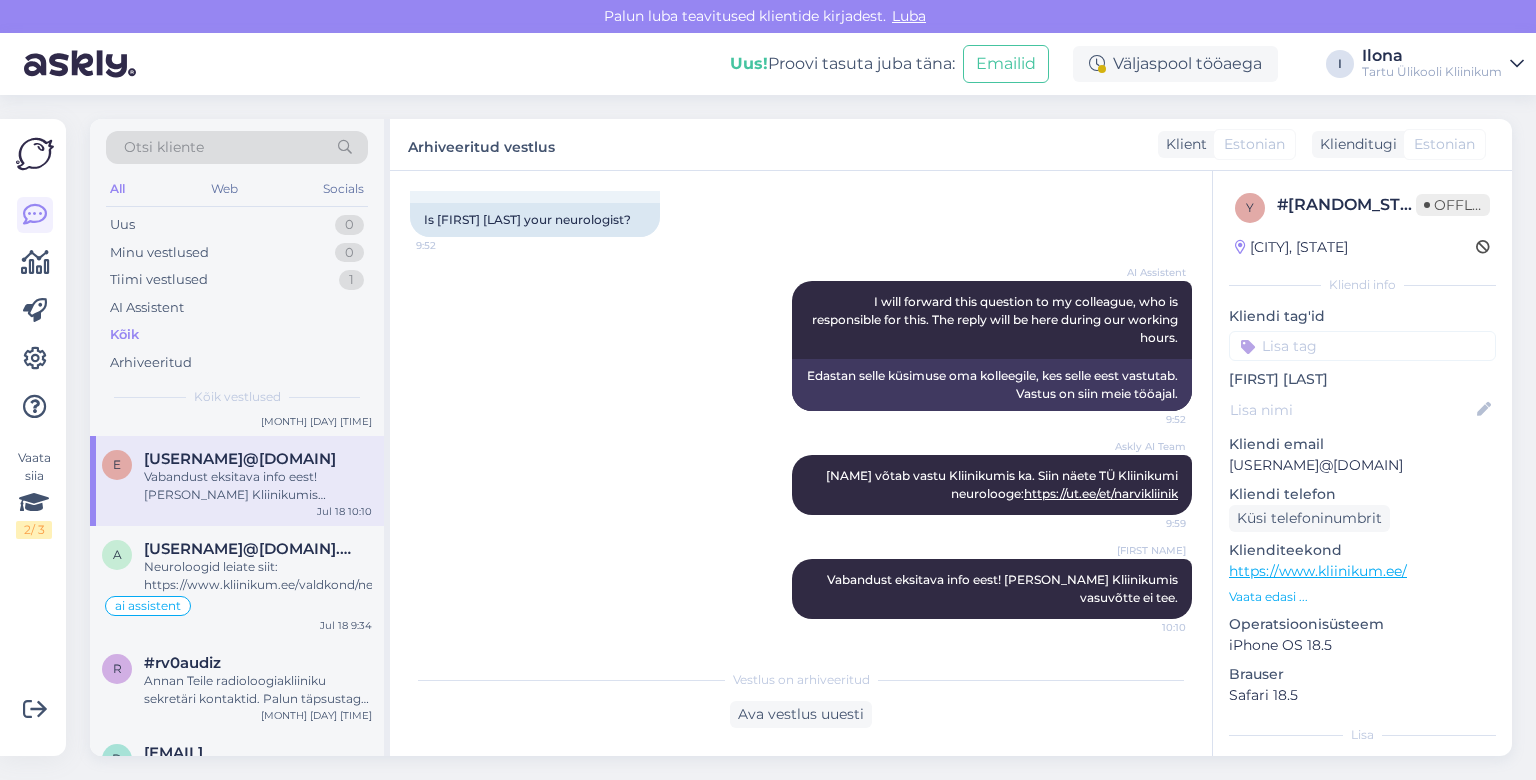 scroll, scrollTop: 360, scrollLeft: 0, axis: vertical 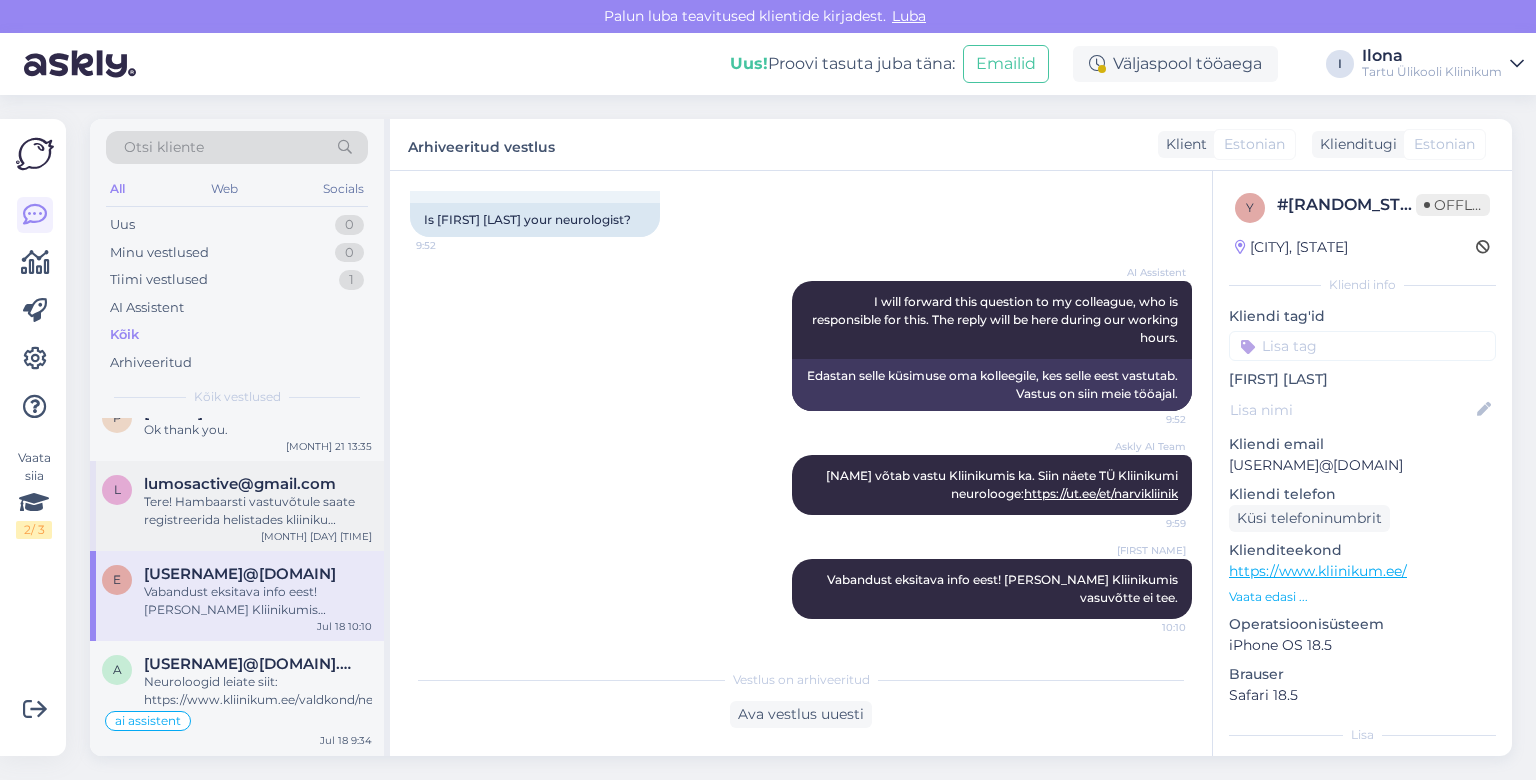 click on "lumosactive@gmail.com" at bounding box center [240, 484] 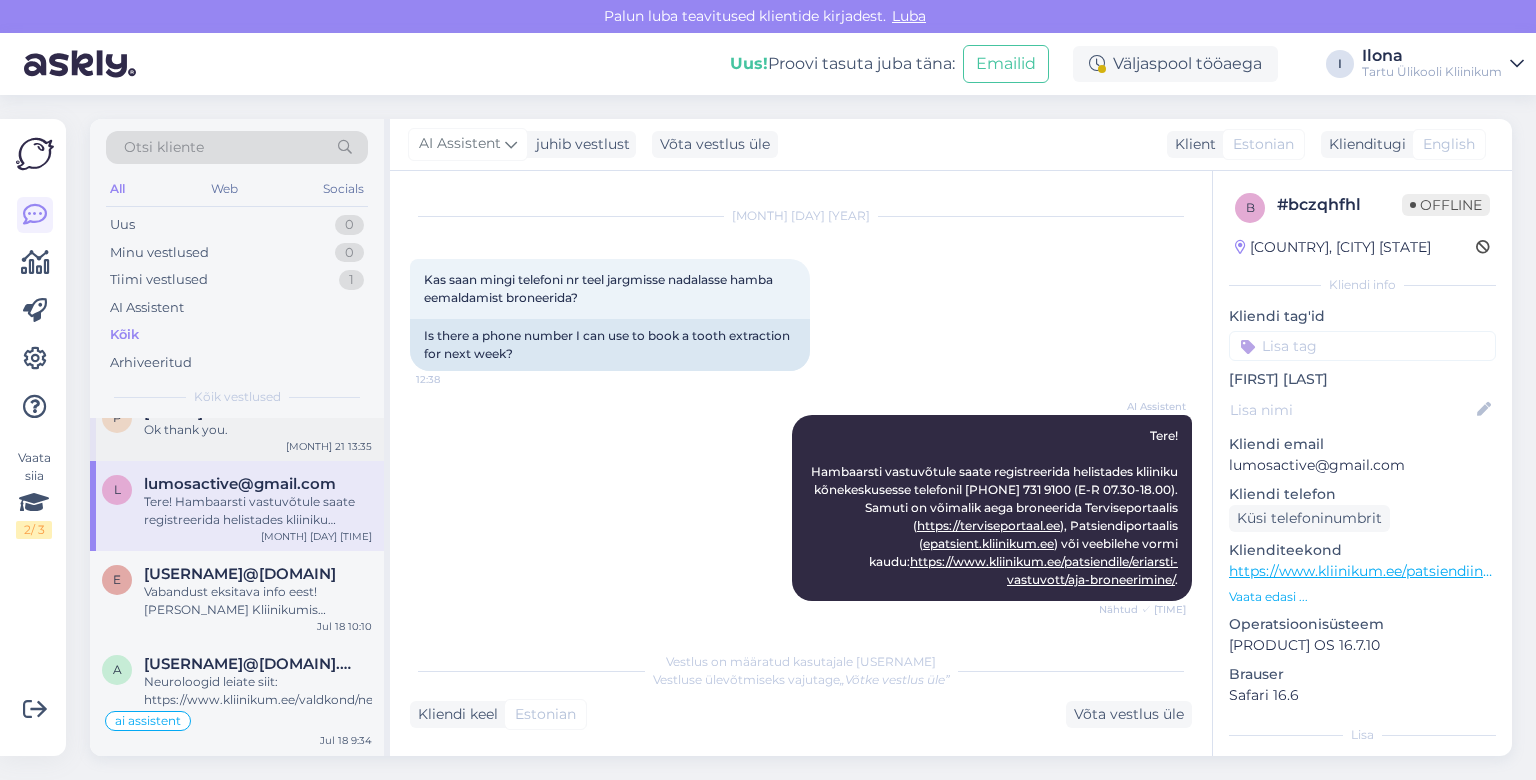 click on "Ok thank you." at bounding box center (258, 430) 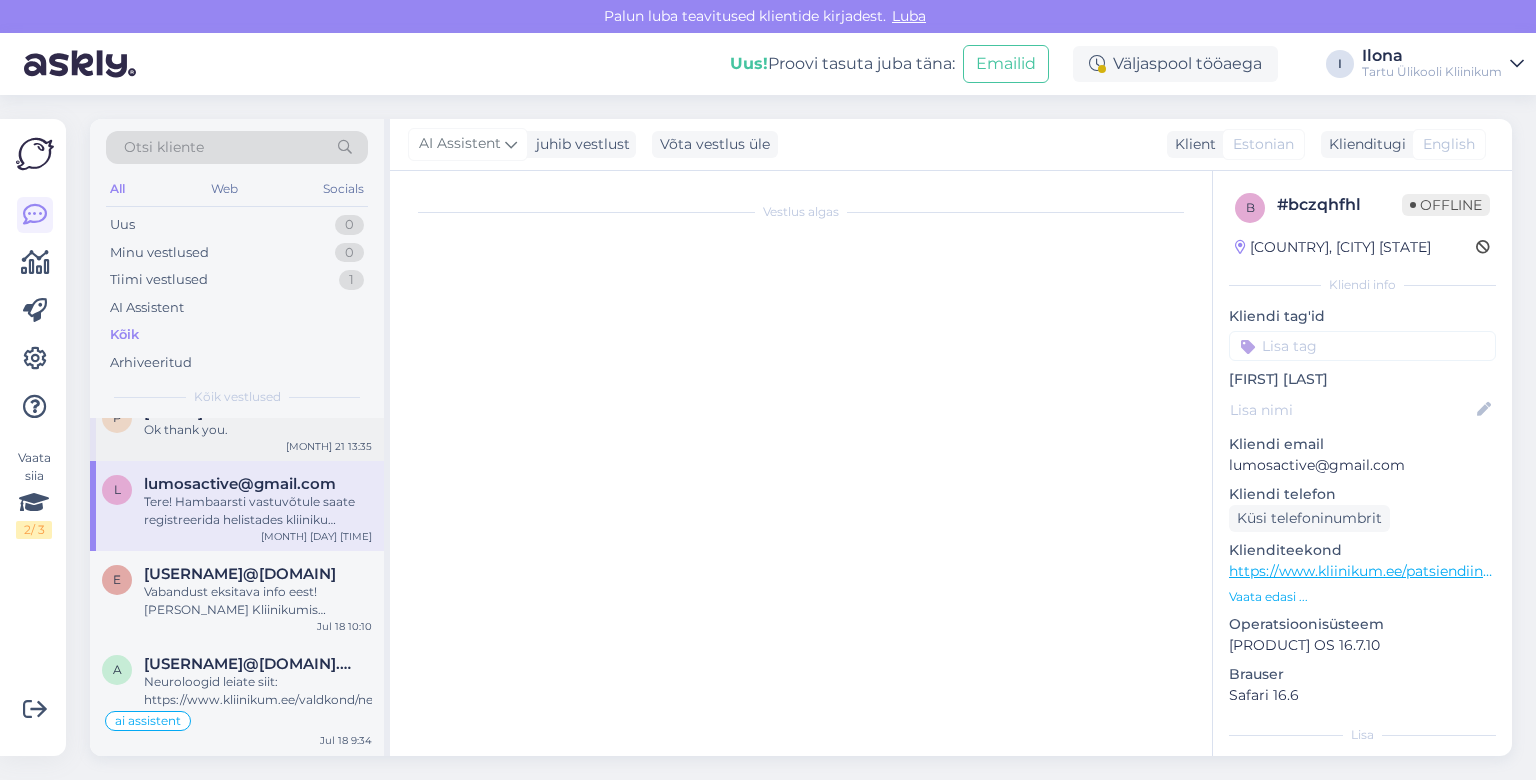 scroll, scrollTop: 140, scrollLeft: 0, axis: vertical 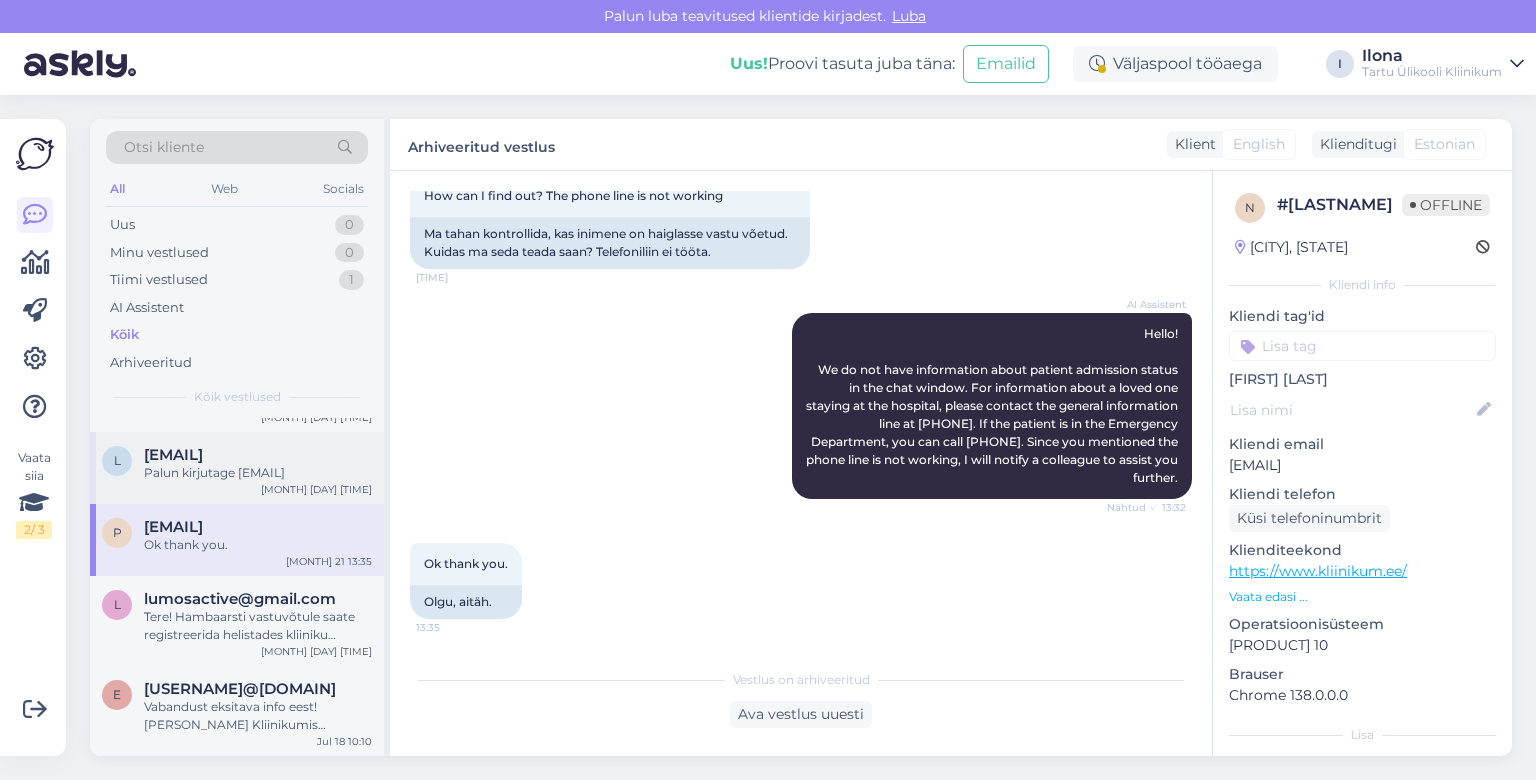 click on "Palun kirjutage [EMAIL]" at bounding box center (258, 473) 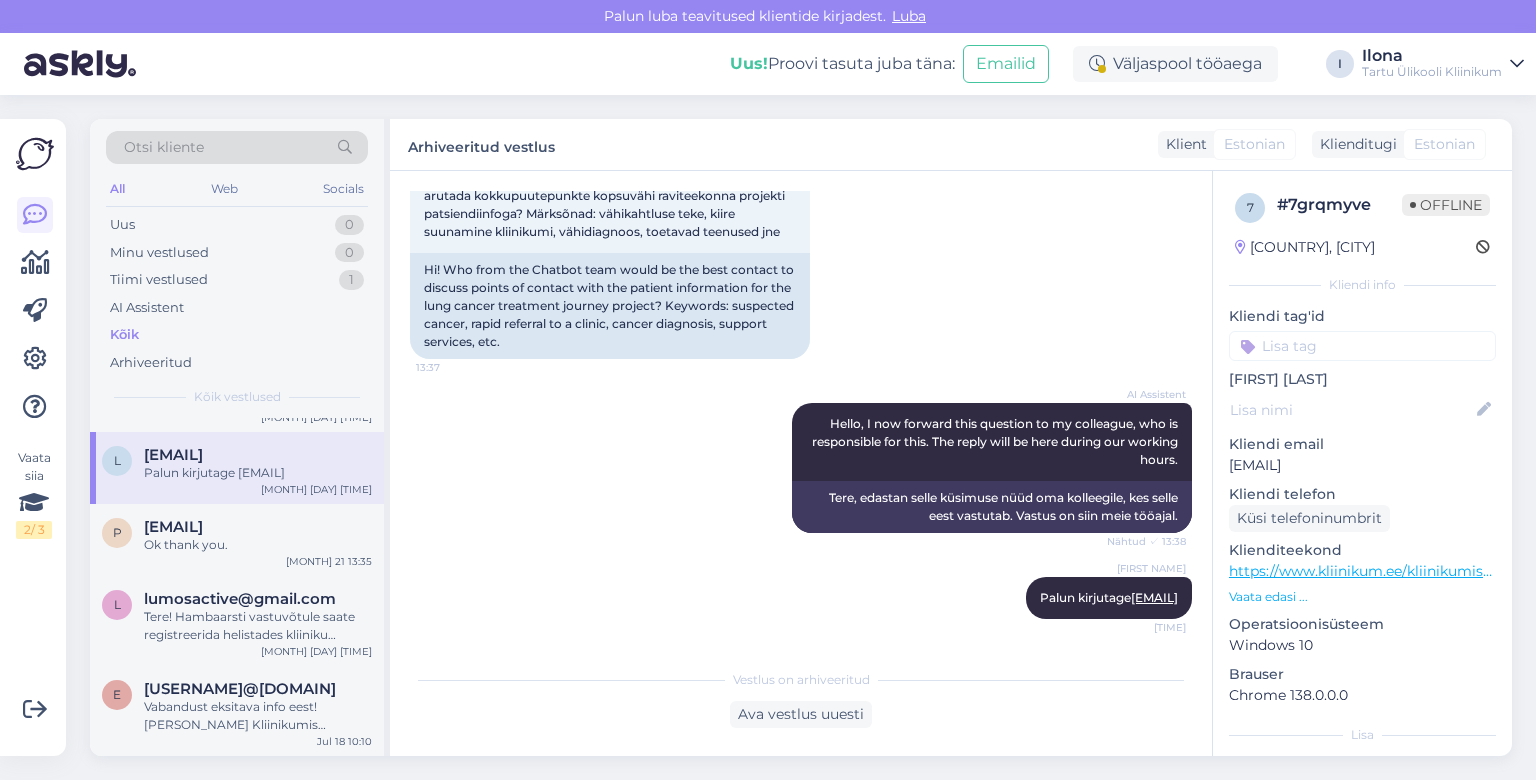 scroll, scrollTop: 140, scrollLeft: 0, axis: vertical 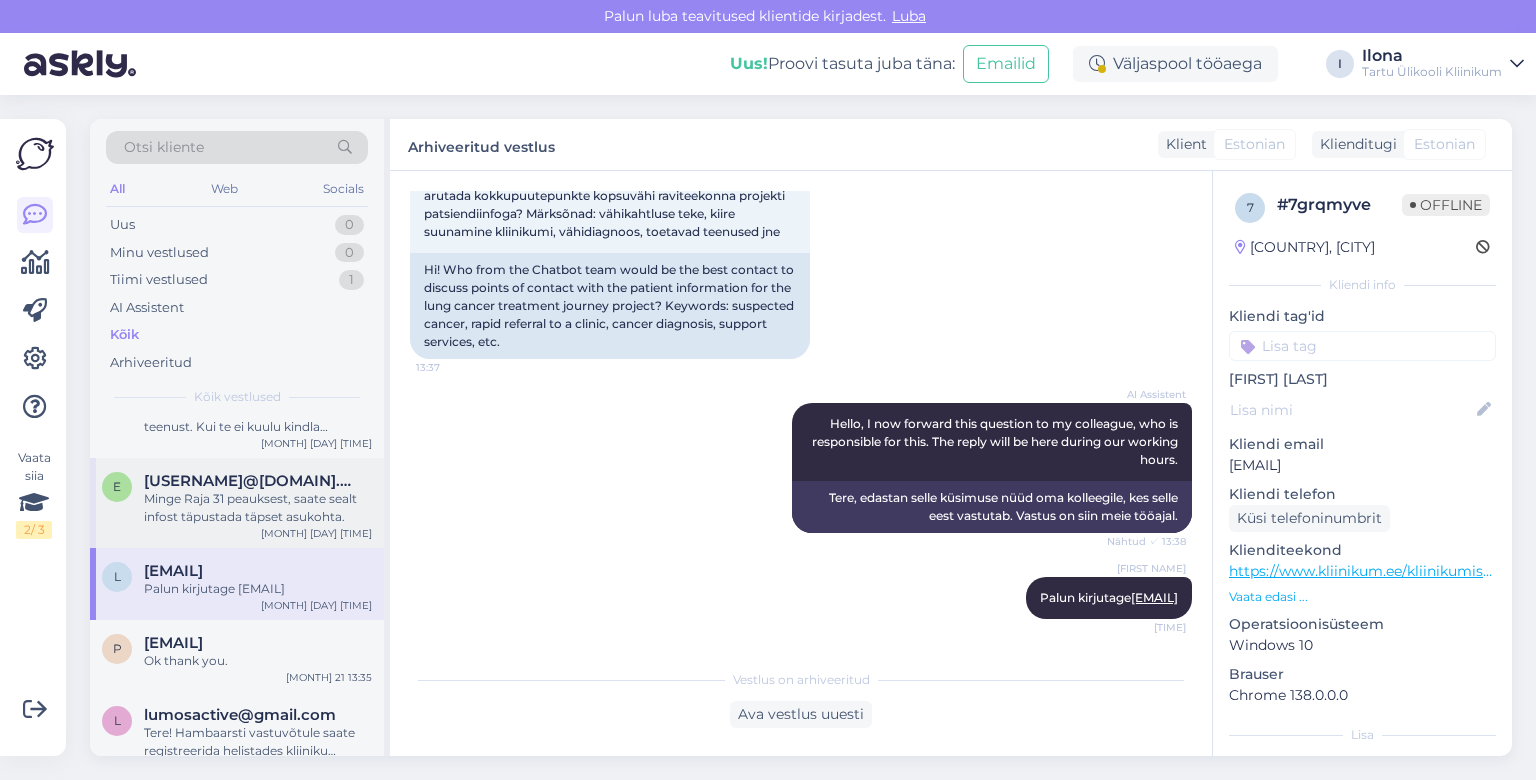 click on "Minge Raja 31 peauksest, saate sealt infost täpustada täpset asukohta." at bounding box center (258, 508) 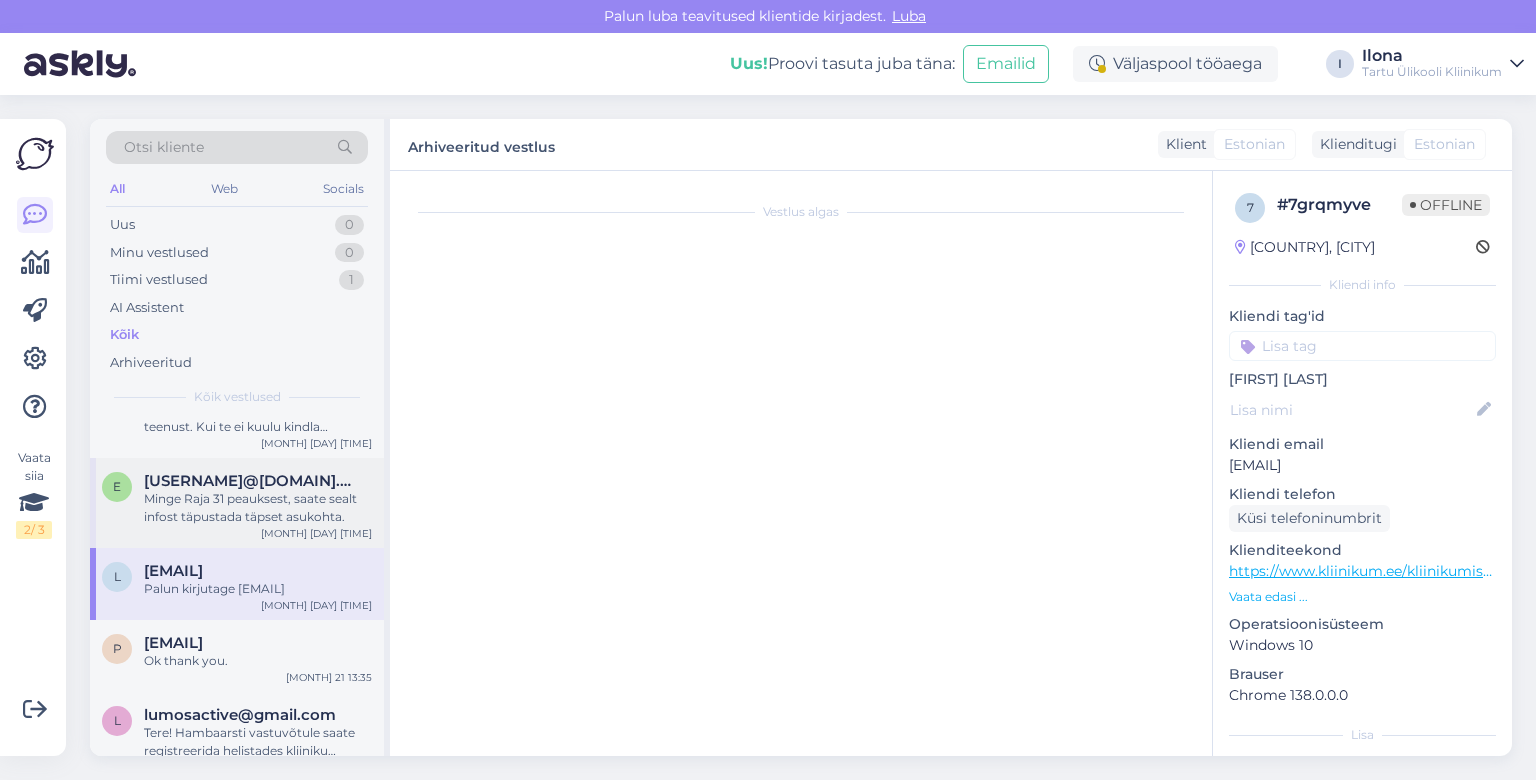 scroll, scrollTop: 11058, scrollLeft: 0, axis: vertical 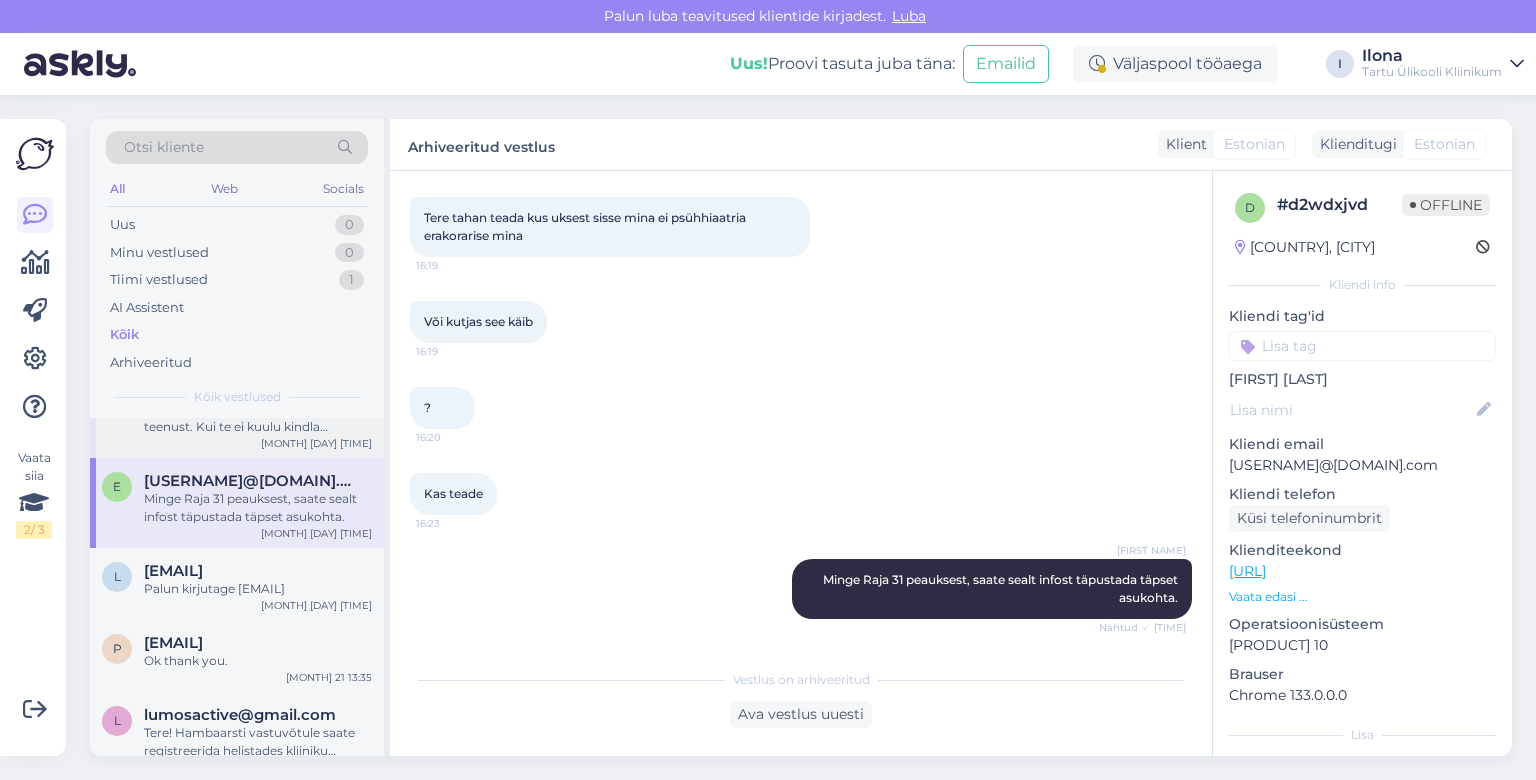 click on "Kliinikumis ei pakuta perearsti teenust. Kui te ei kuulu kindla perearsti nimistusse, on võimalik perearstiabi saada erakliinikutes, näiteks Confido Meditsiinikeskuses." at bounding box center (258, 418) 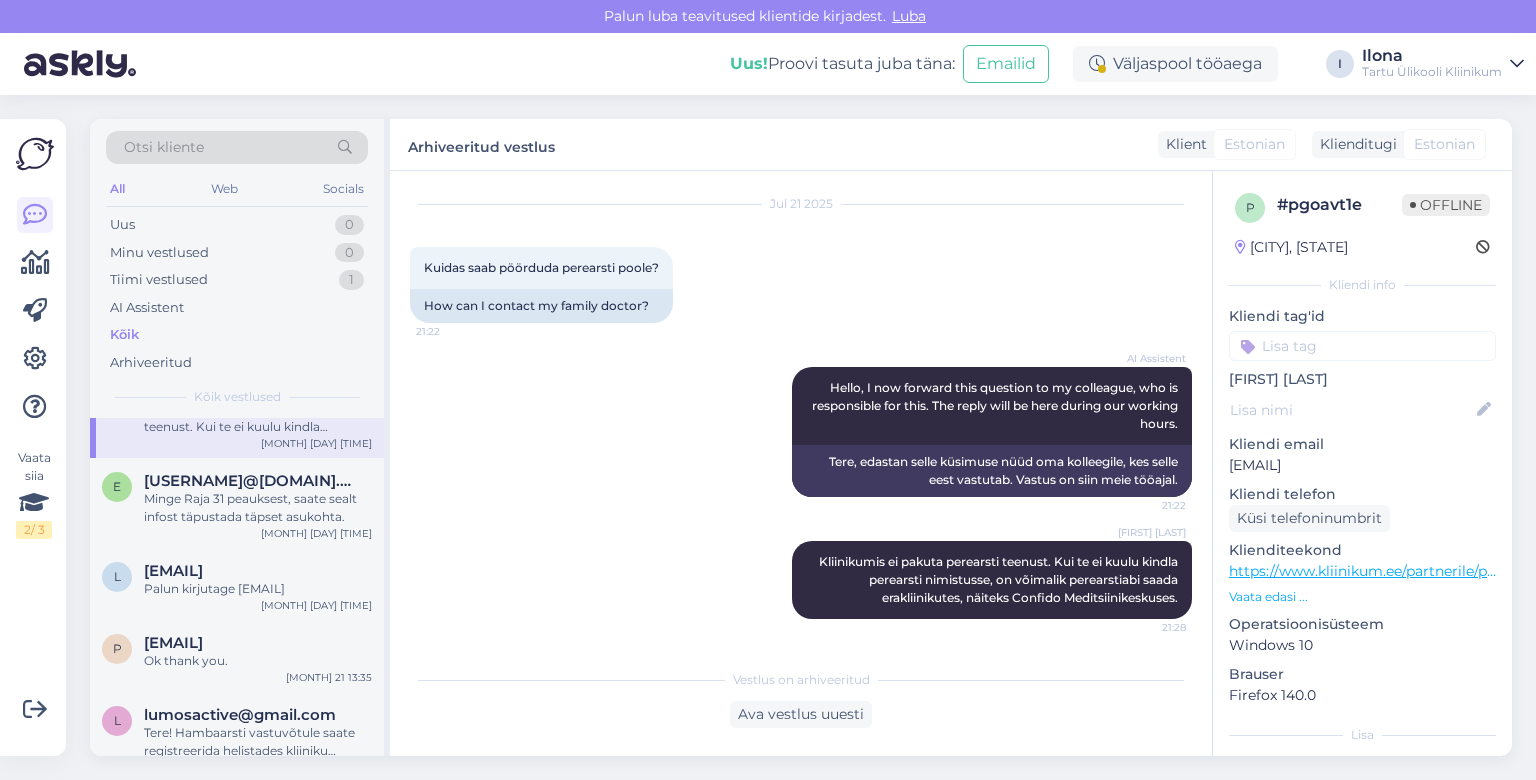 scroll, scrollTop: 50, scrollLeft: 0, axis: vertical 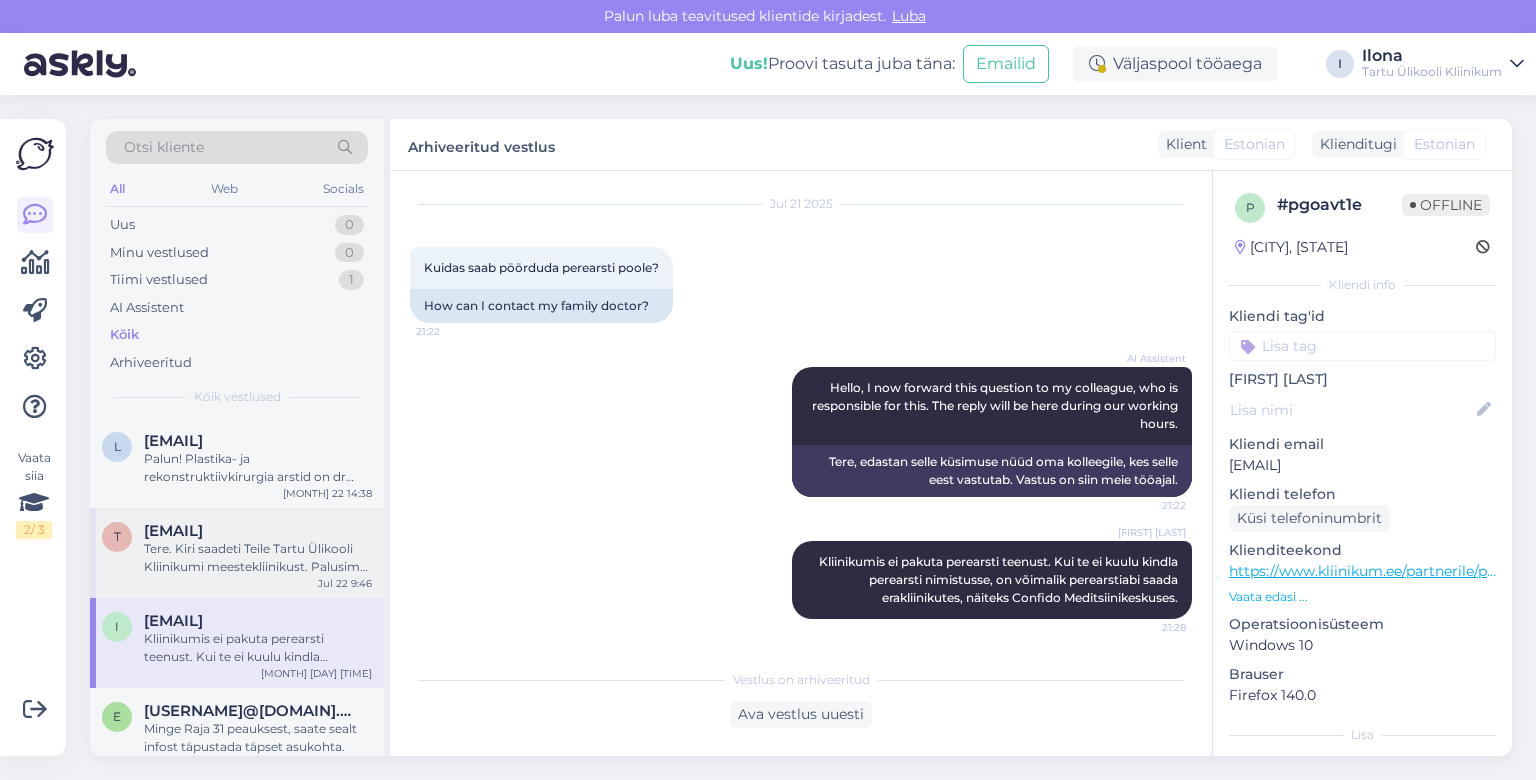 click on "Tere. Kiri saadeti Teile Tartu Ülikooli Kliinikumi meestekliinikust. Palusime selle uuesti saata." at bounding box center (258, 558) 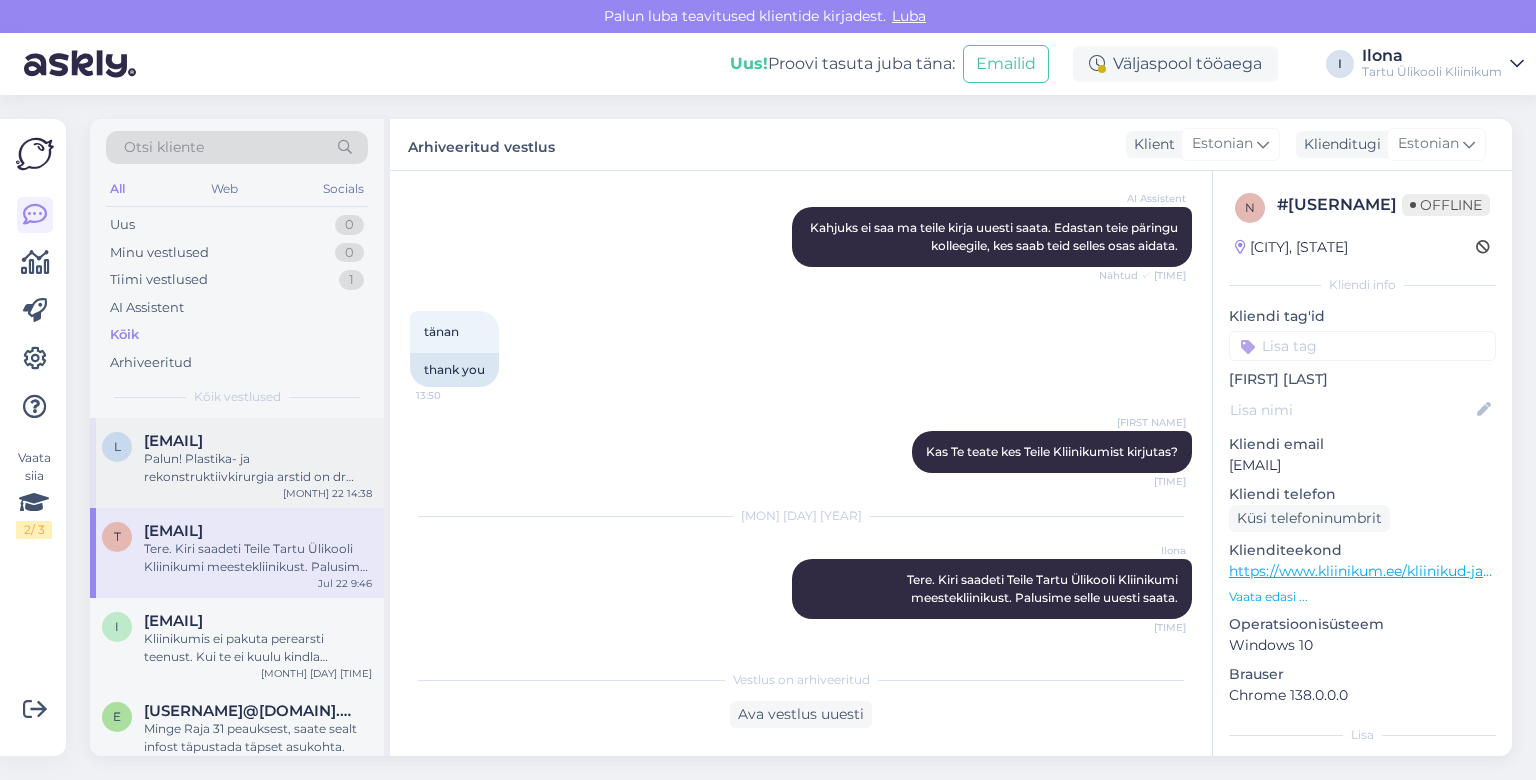 click on "Palun! Plastika- ja rekonstruktiivkirurgia arstid on dr [NAME], dr [NAME]" at bounding box center (258, 468) 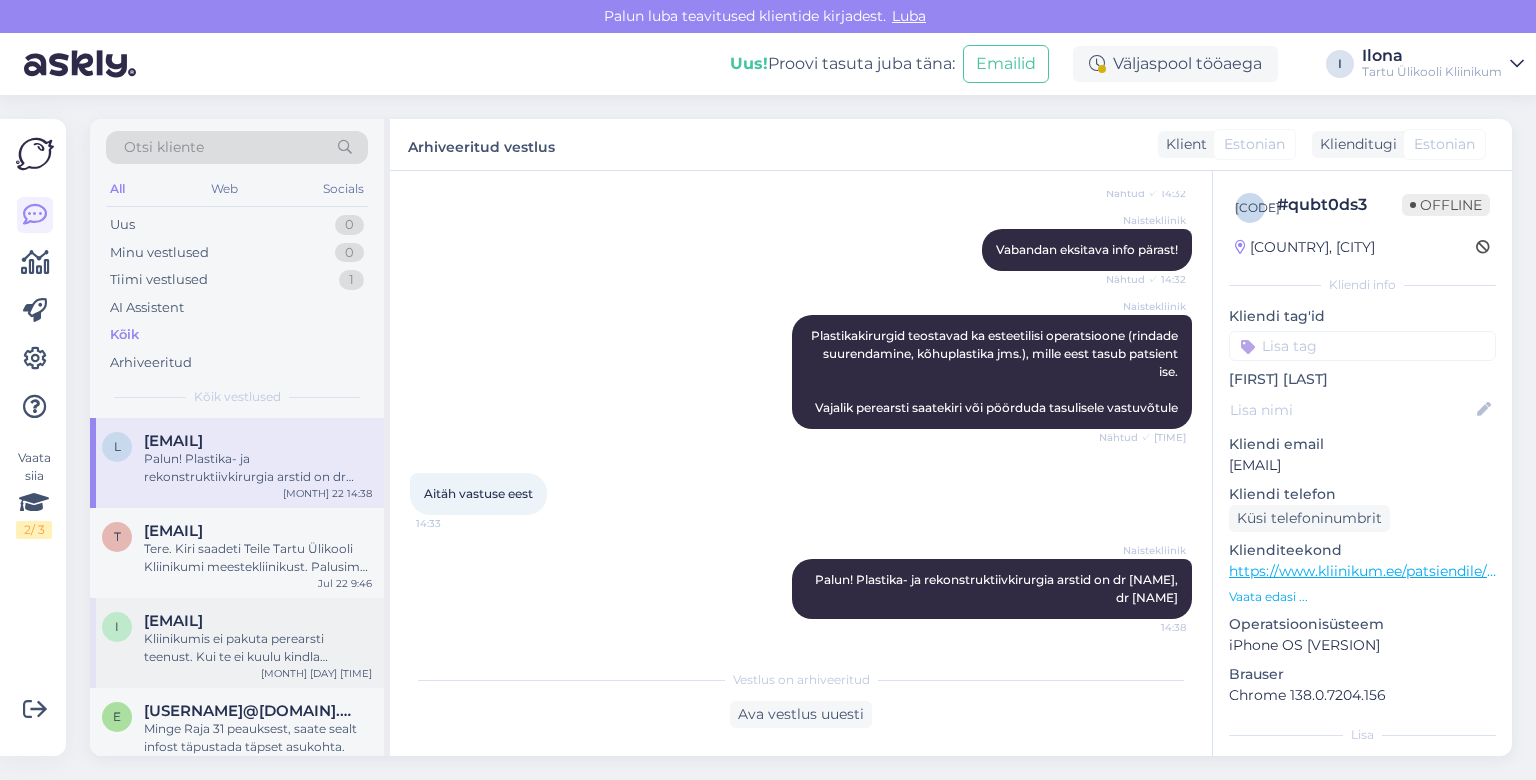 scroll, scrollTop: 922, scrollLeft: 0, axis: vertical 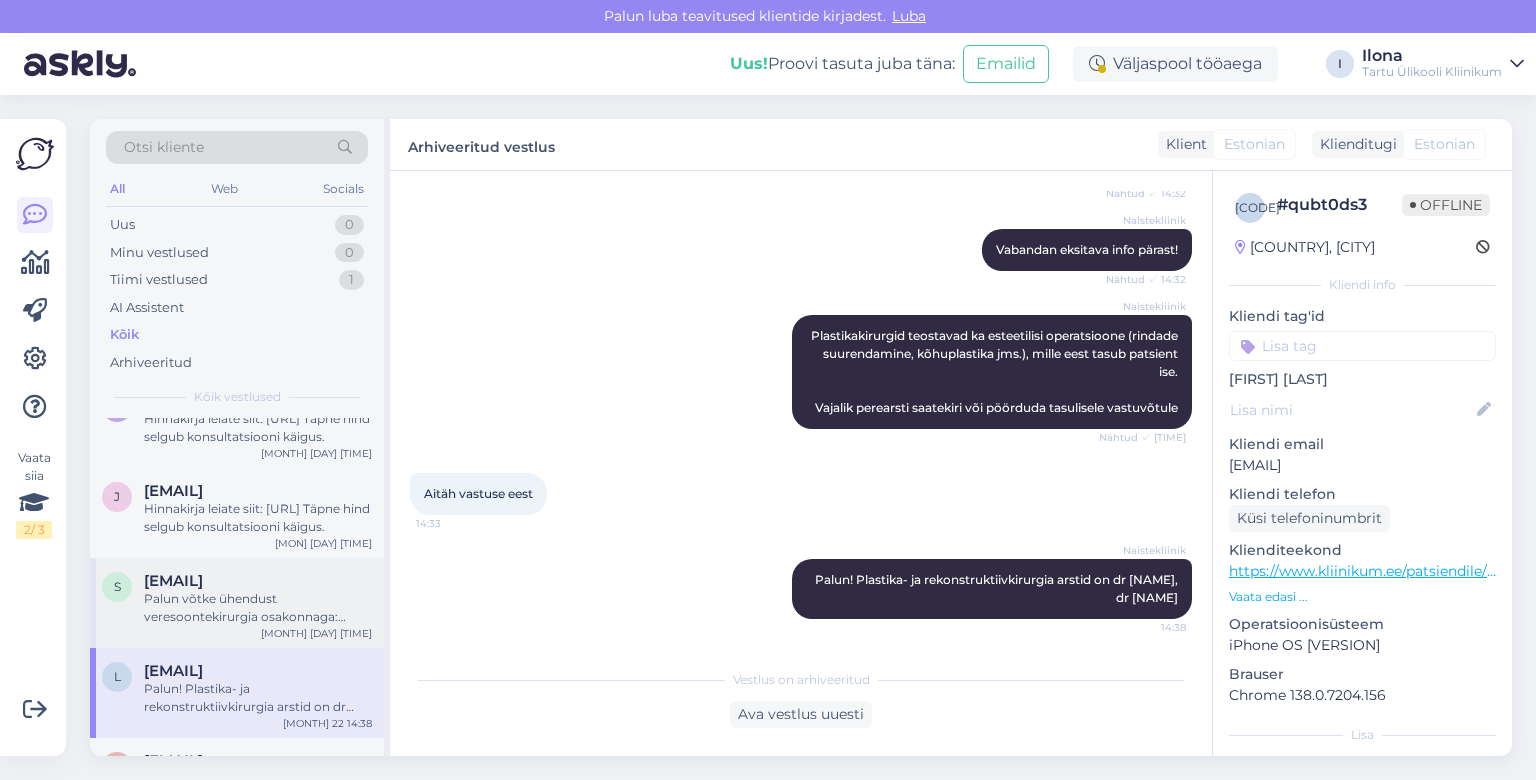 click on "Palun võtke ühendust veresoontekirurgia osakonnaga:
Sekretär [NAME]: 731 8295 (E-R 08:00-16:00)," at bounding box center (258, 608) 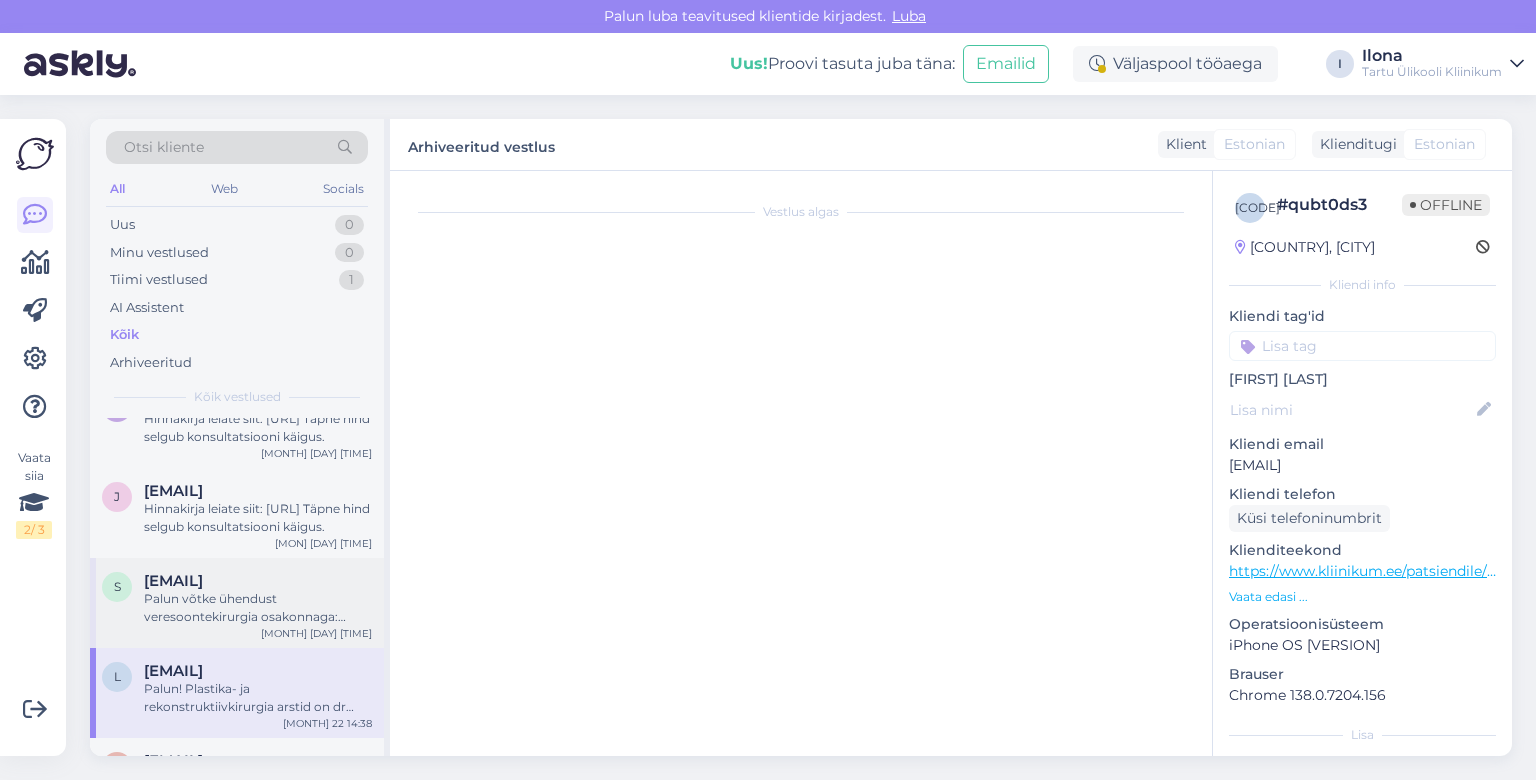 scroll, scrollTop: 800, scrollLeft: 0, axis: vertical 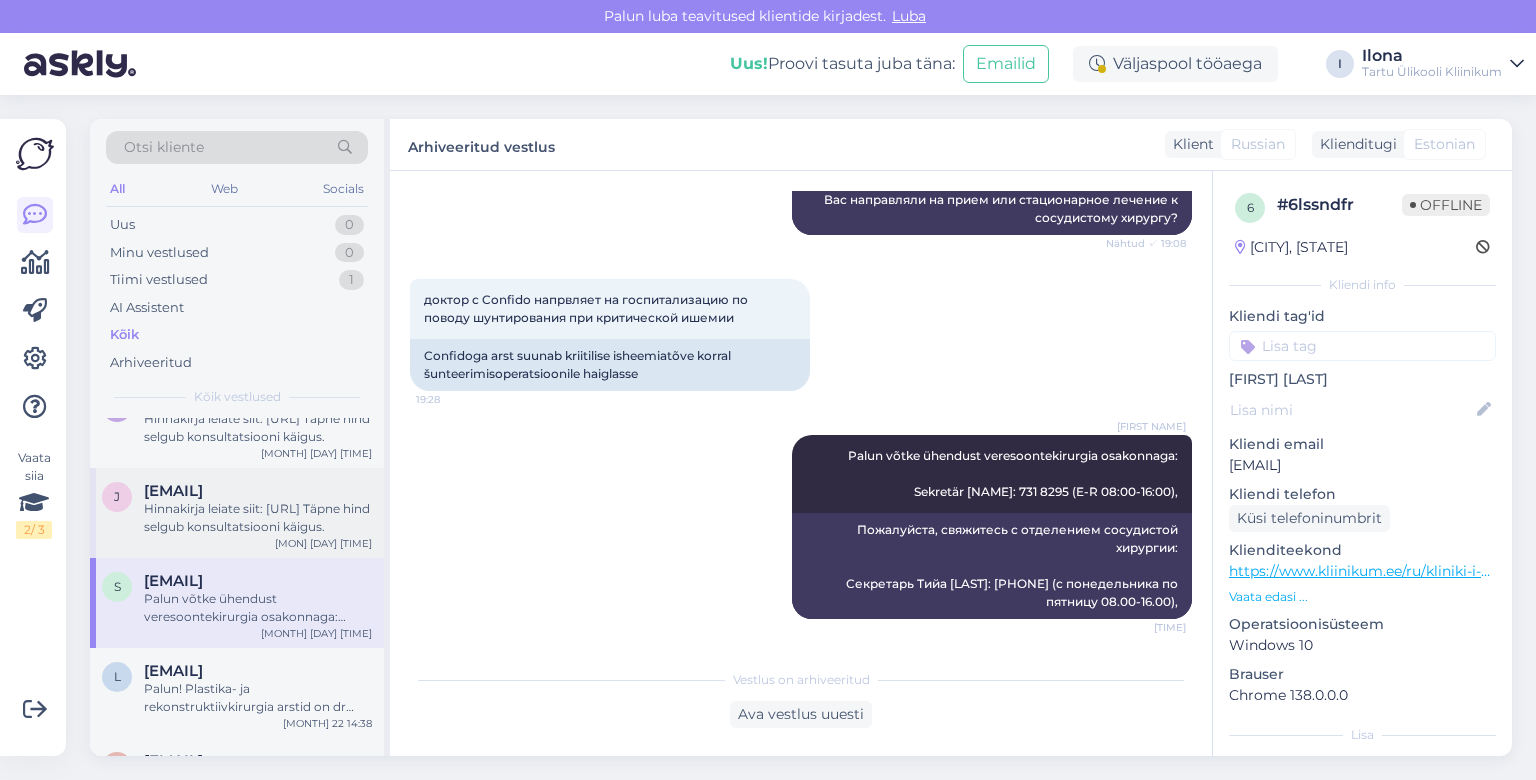 click on "[EMAIL]" at bounding box center (173, 491) 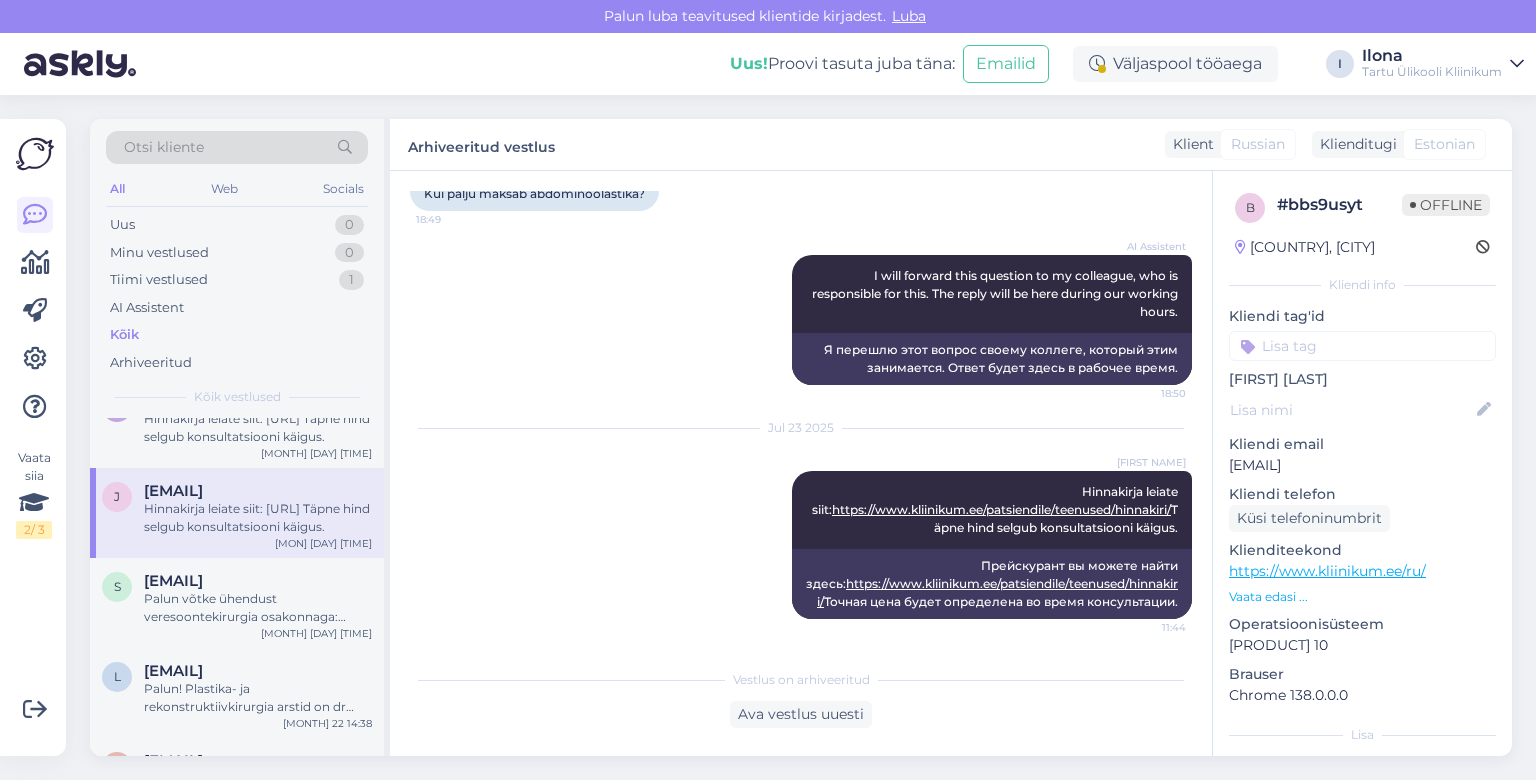 scroll, scrollTop: 806, scrollLeft: 0, axis: vertical 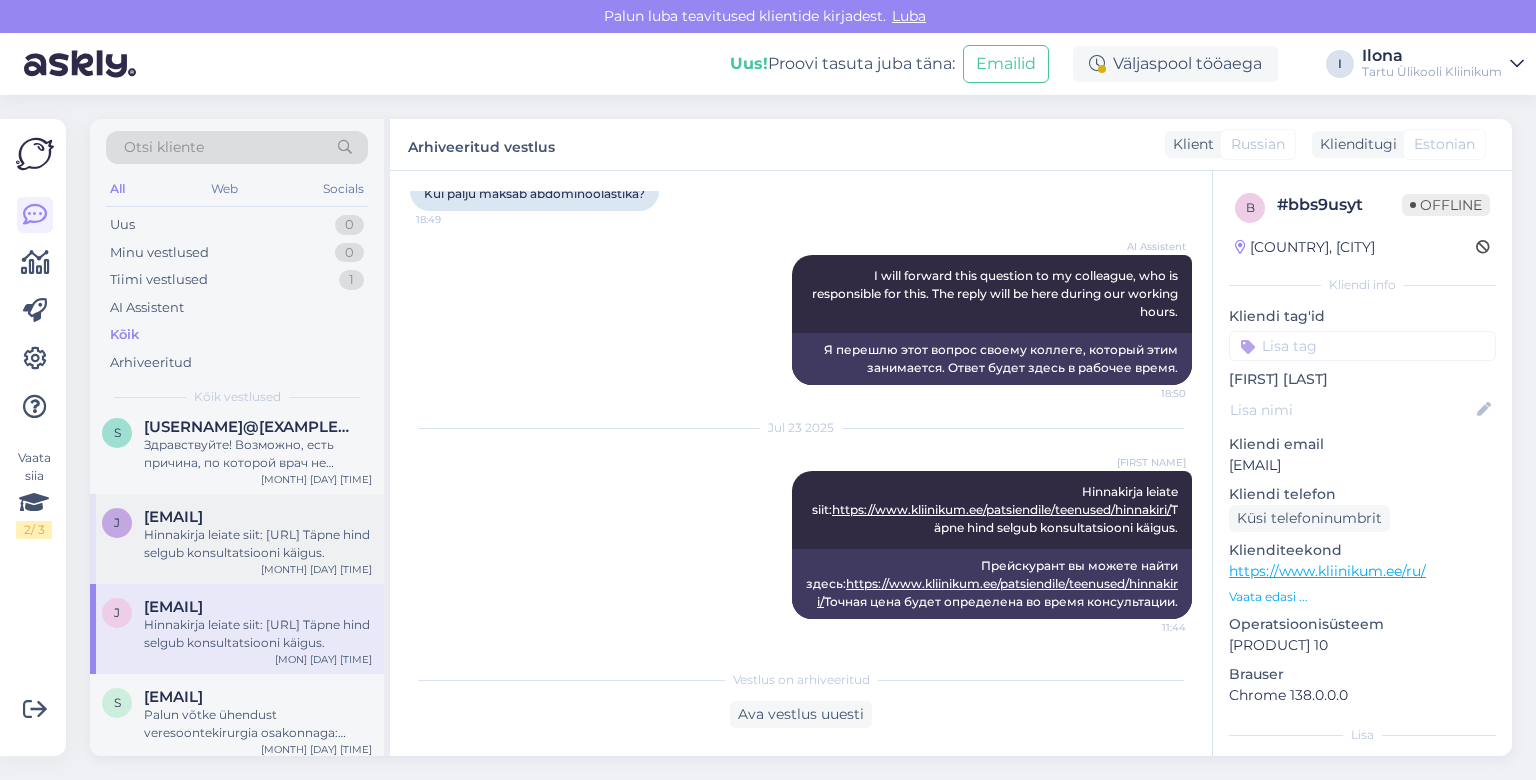 click on "Hinnakirja leiate siit: [URL]
Täpne hind selgub konsultatsiooni käigus." at bounding box center (258, 544) 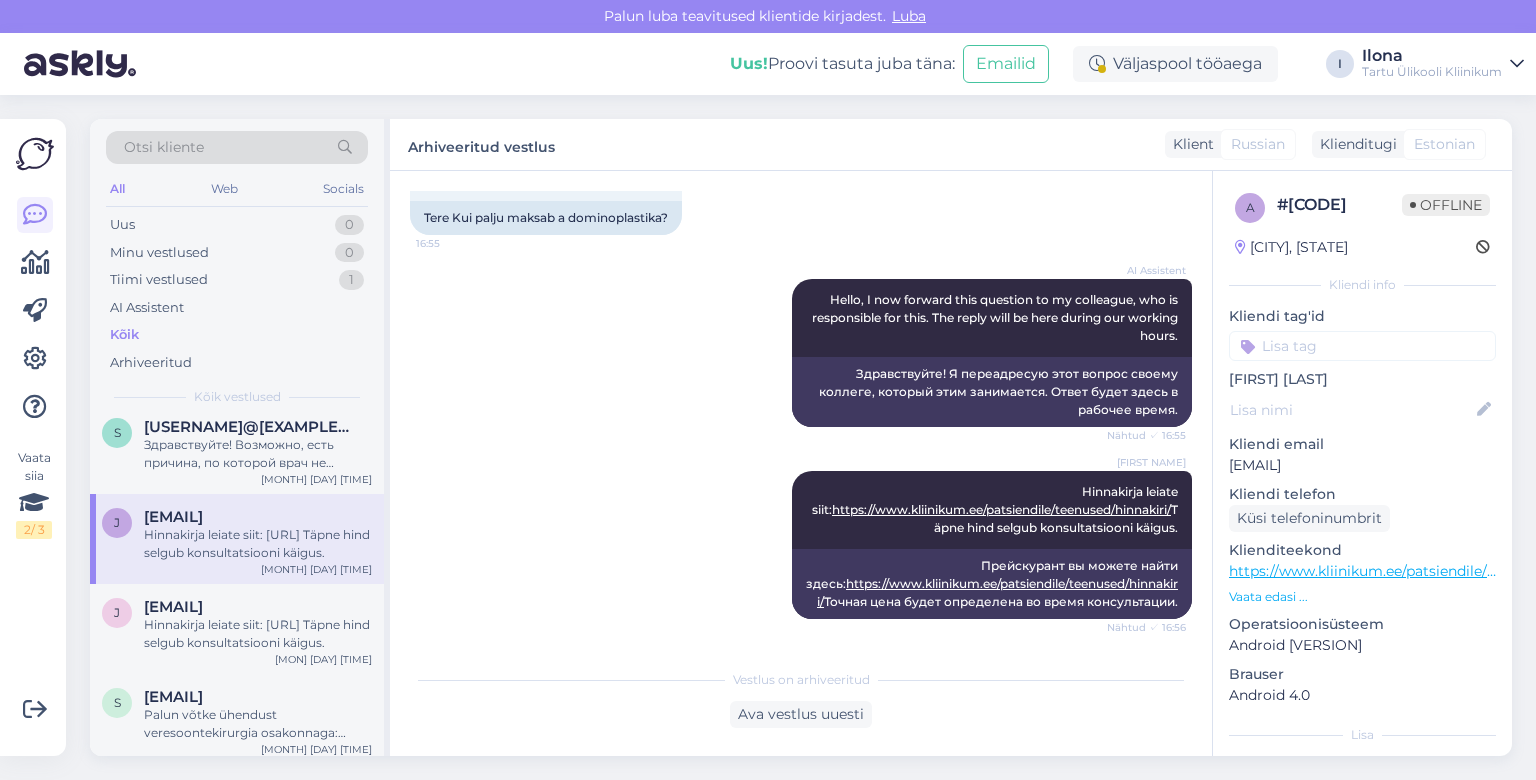 scroll, scrollTop: 174, scrollLeft: 0, axis: vertical 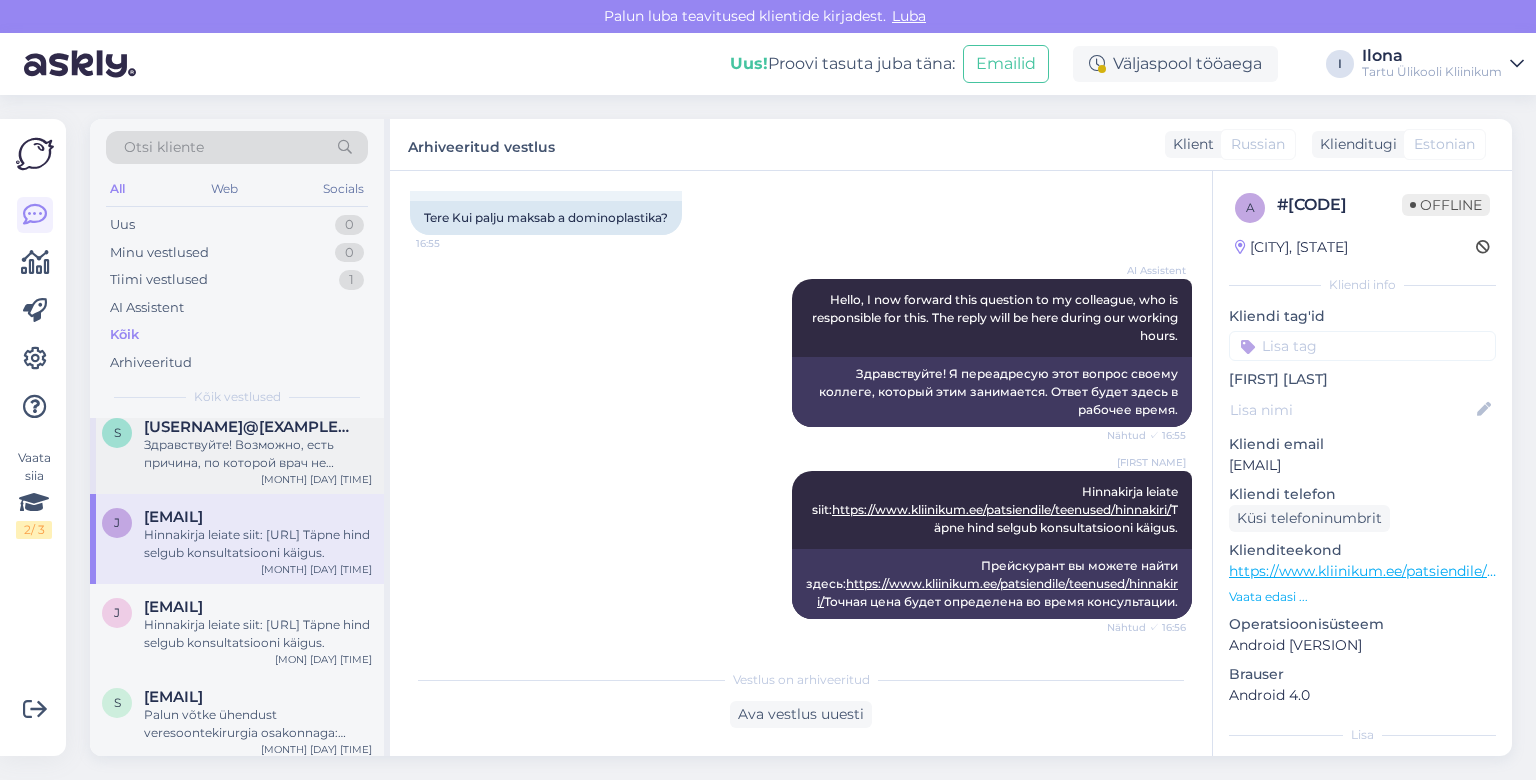 click on "Здравствуйте!
Возможно, есть причина, по которой врач не ответил — например, он может быть в отпуске или болен. Пожалуйста, будьте терпеливы и попробуйте связаться с врачом позже." at bounding box center [258, 454] 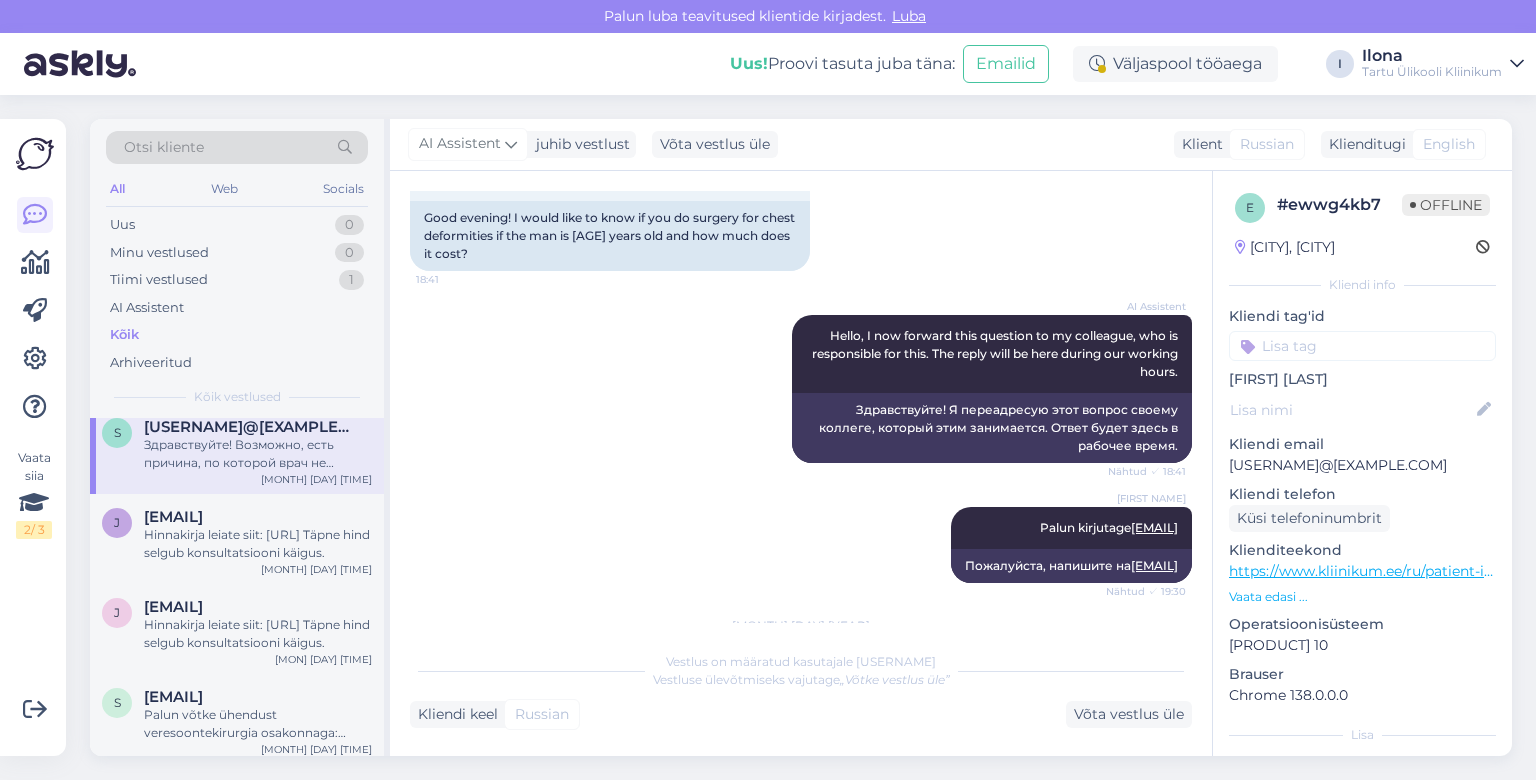 scroll, scrollTop: 494, scrollLeft: 0, axis: vertical 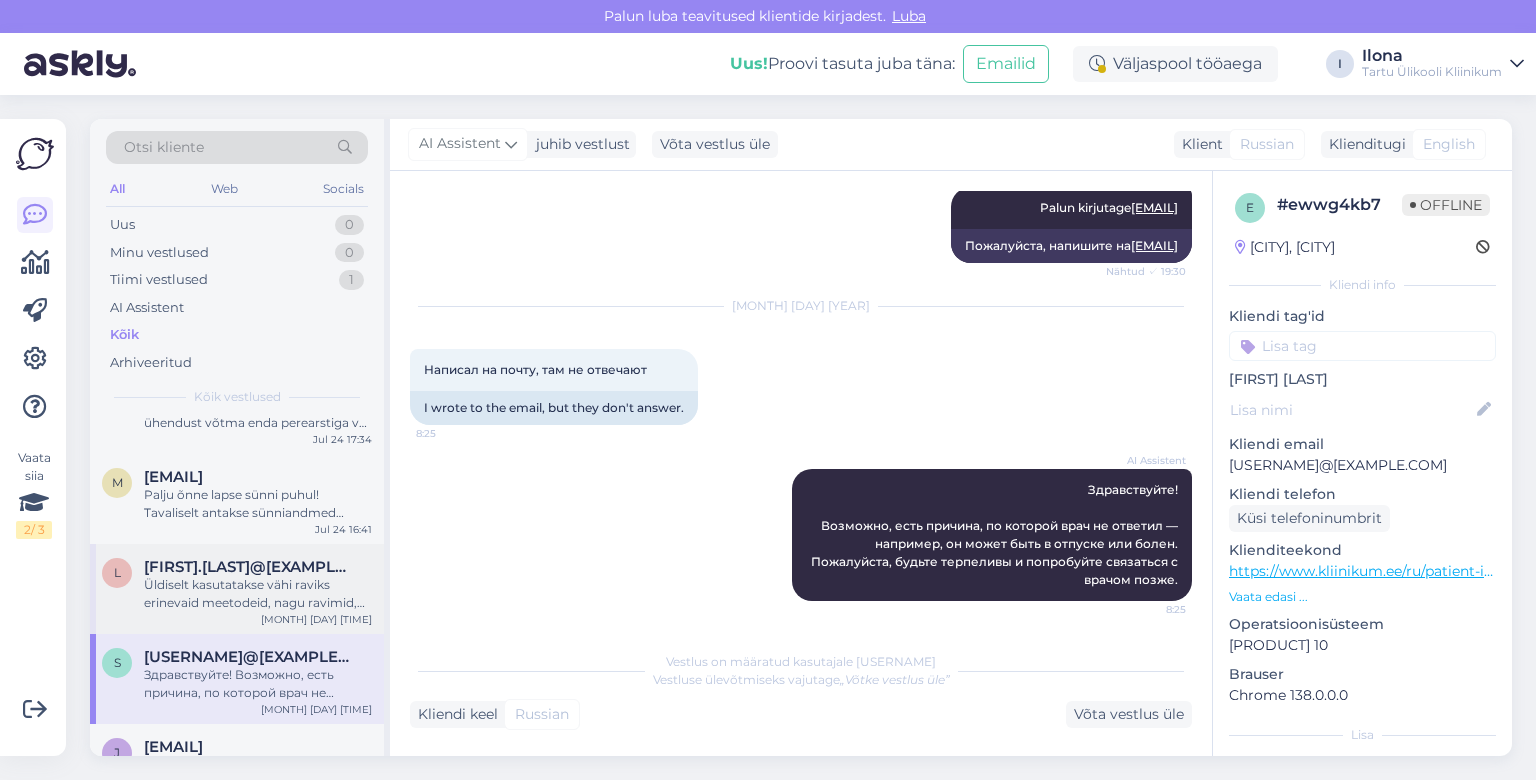 click on "Üldiselt kasutatakse vähi raviks erinevaid meetodeid, nagu ravimid, kiiritus ja/või operatsioon. Kas Teil on diagnoositud vähk?" at bounding box center (258, 594) 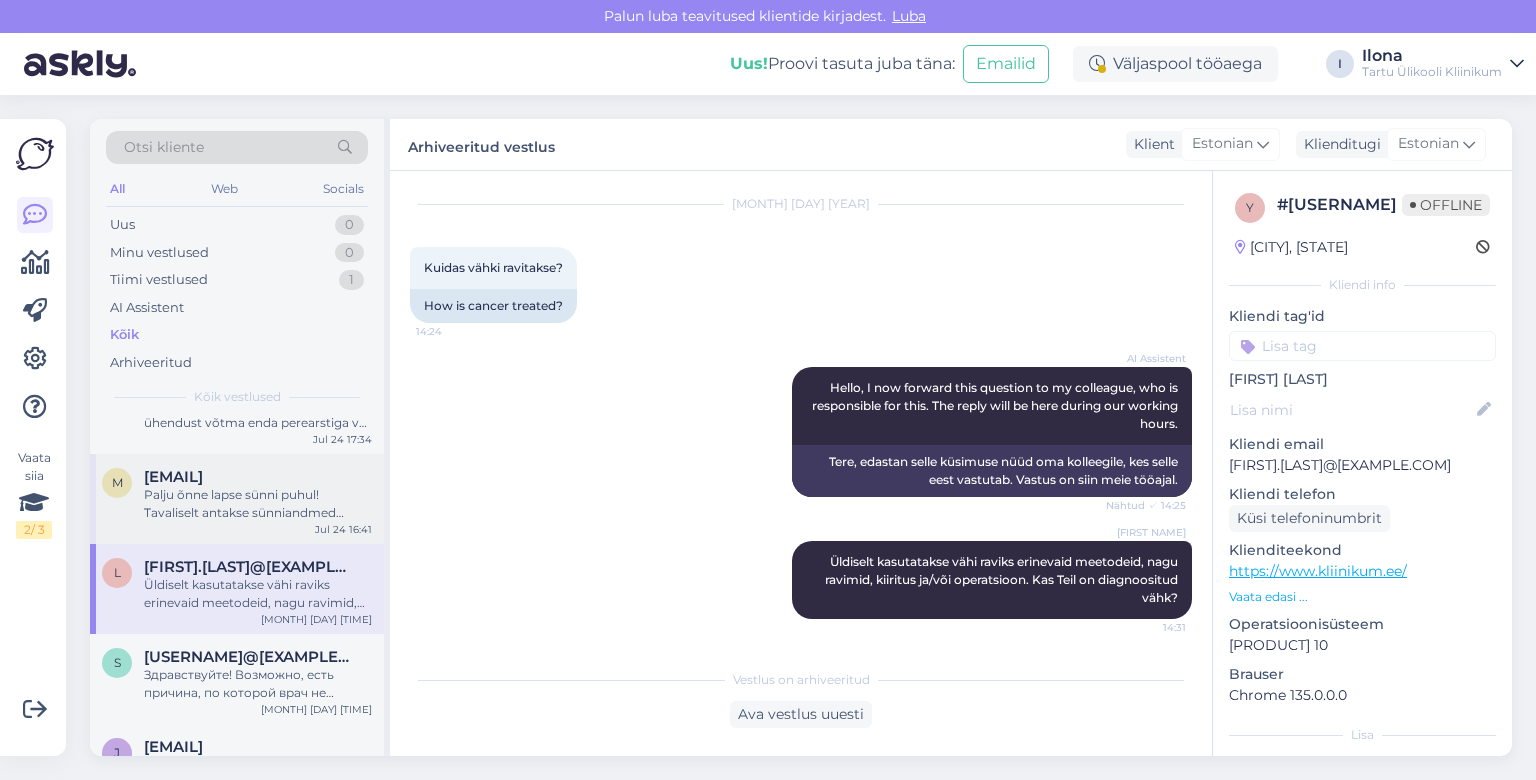 click on "Palju õnne lapse sünni puhul! Tavaliselt antakse sünniandmed tõesti kaasa väikese mälestuskaardina. Meil on kahju, et Teil jäi see saamata." at bounding box center [258, 504] 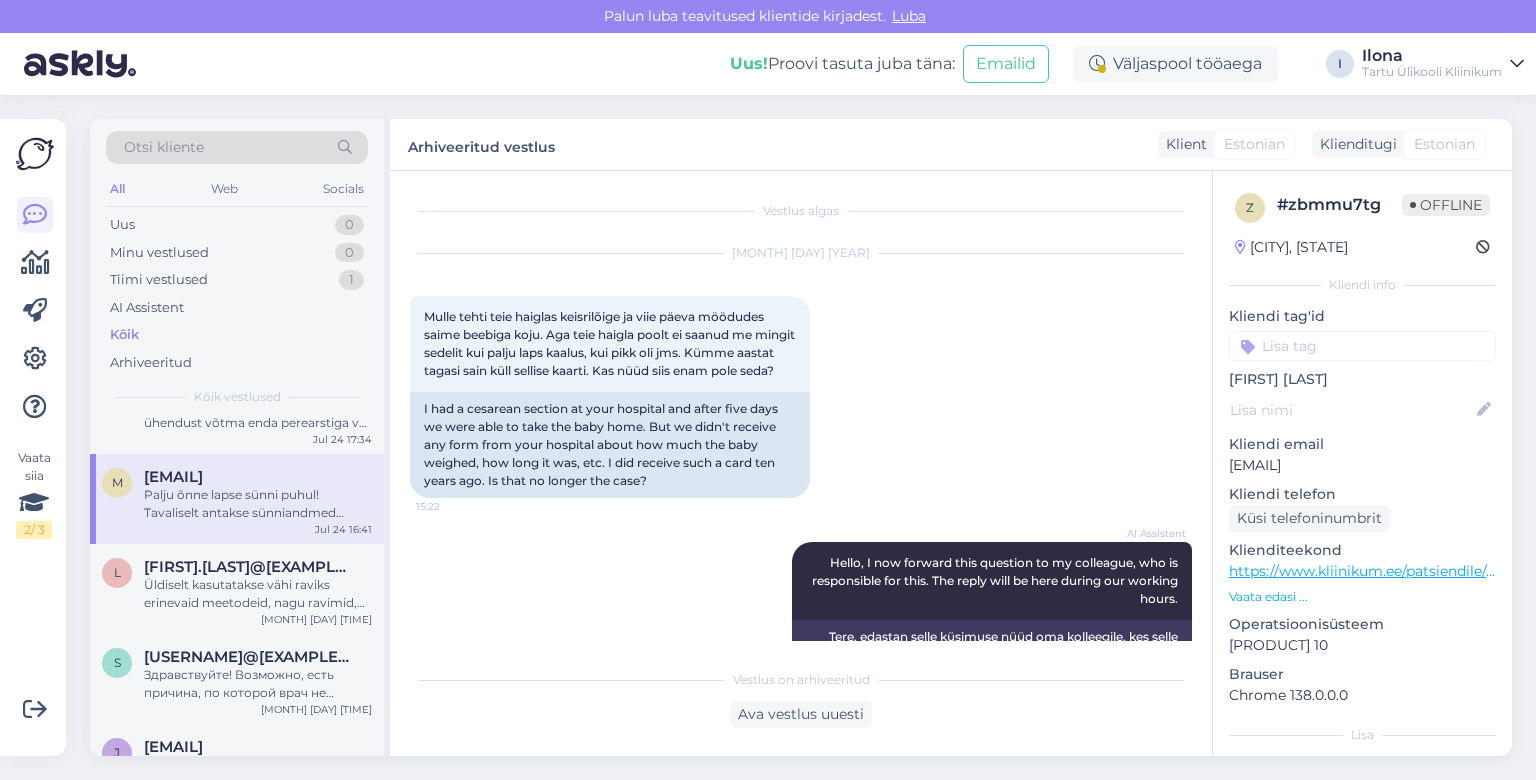 scroll, scrollTop: 0, scrollLeft: 0, axis: both 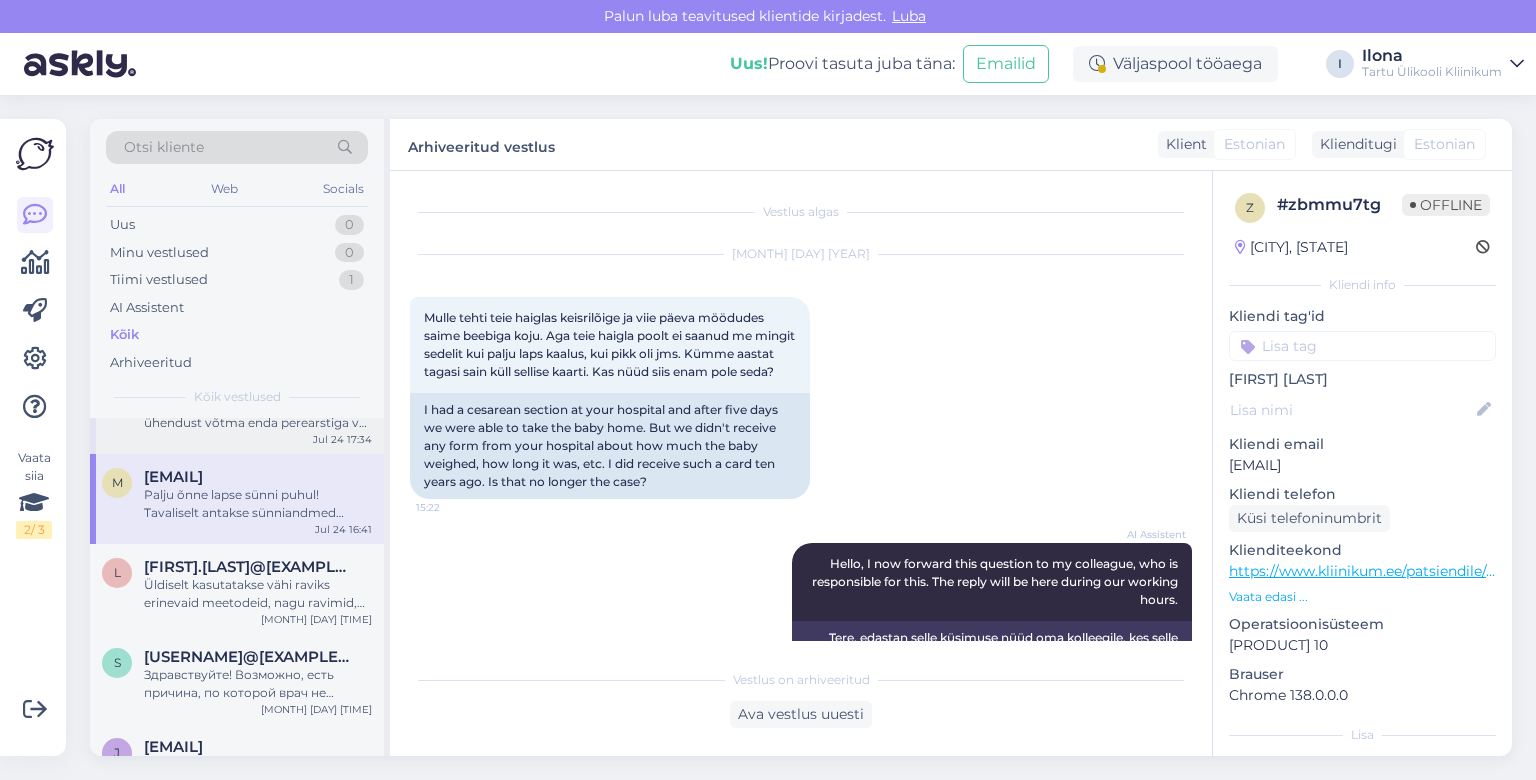 click on "Tervisenõu saamiseks peaksite ühendust võtma enda perearstiga või helistage perearsti nõuandeliinile 1220." at bounding box center [258, 414] 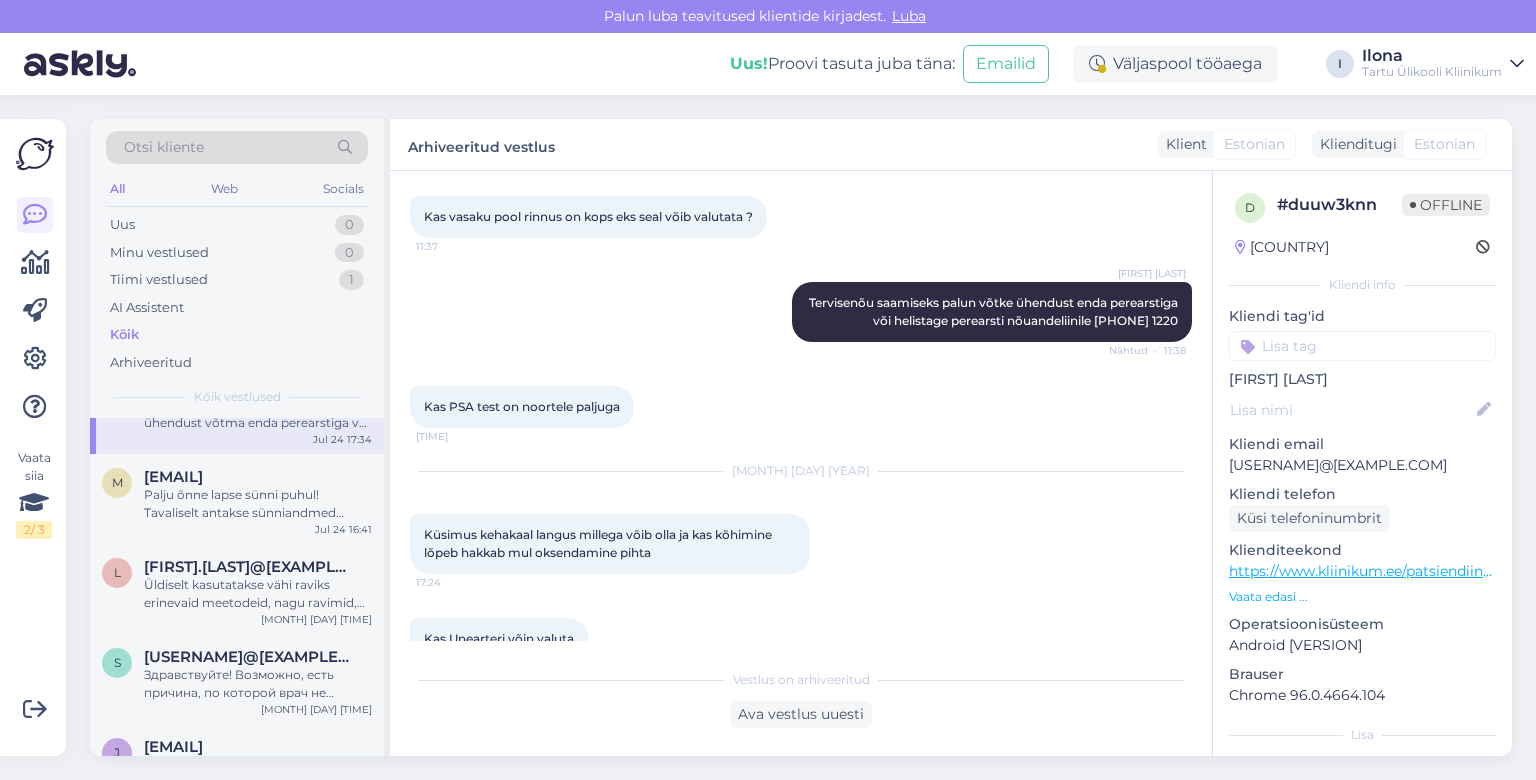 scroll, scrollTop: 1560, scrollLeft: 0, axis: vertical 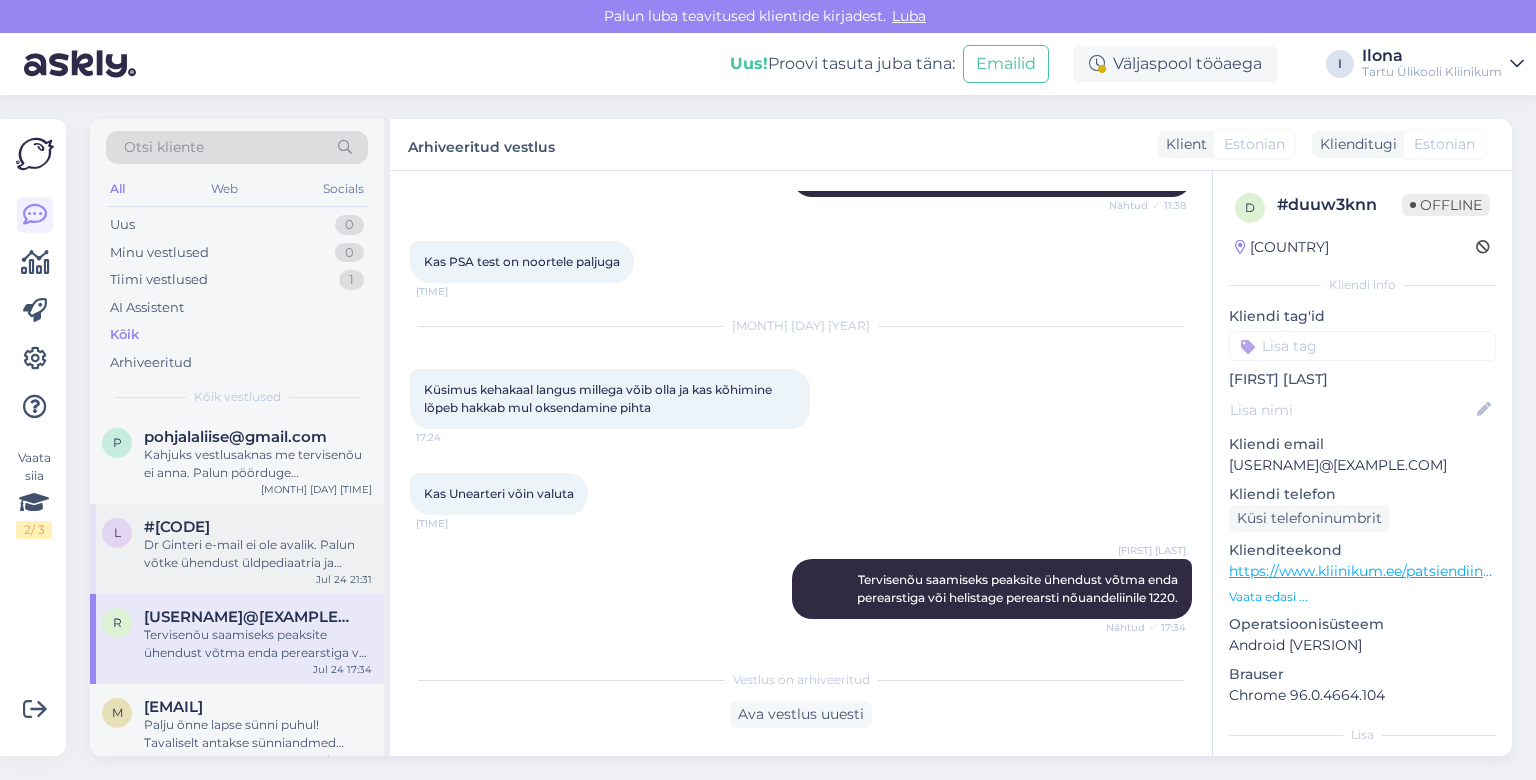 click on "#[CODE]" at bounding box center (177, 527) 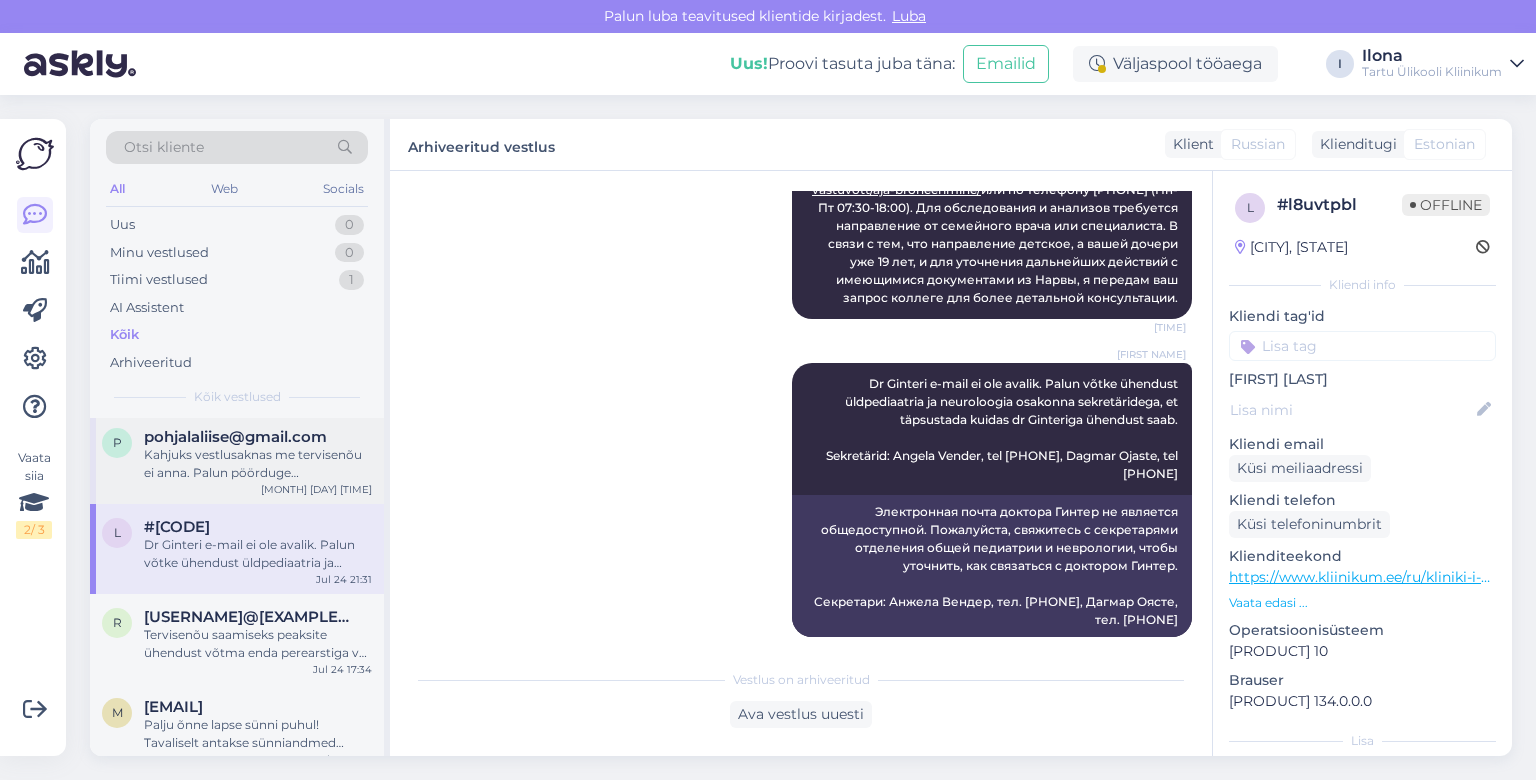click on "pohjalaliise@gmail.com" at bounding box center (235, 437) 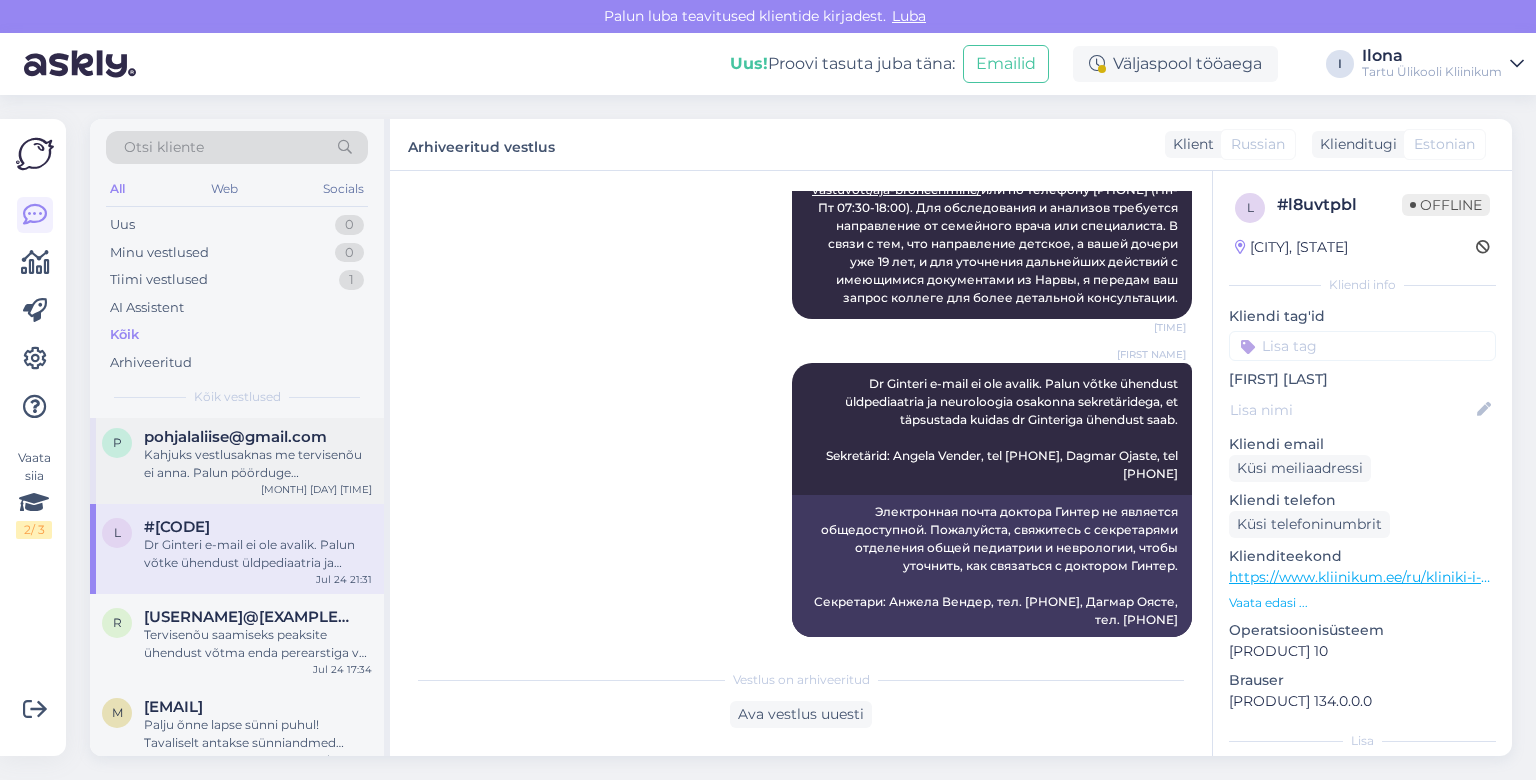 scroll, scrollTop: 700, scrollLeft: 0, axis: vertical 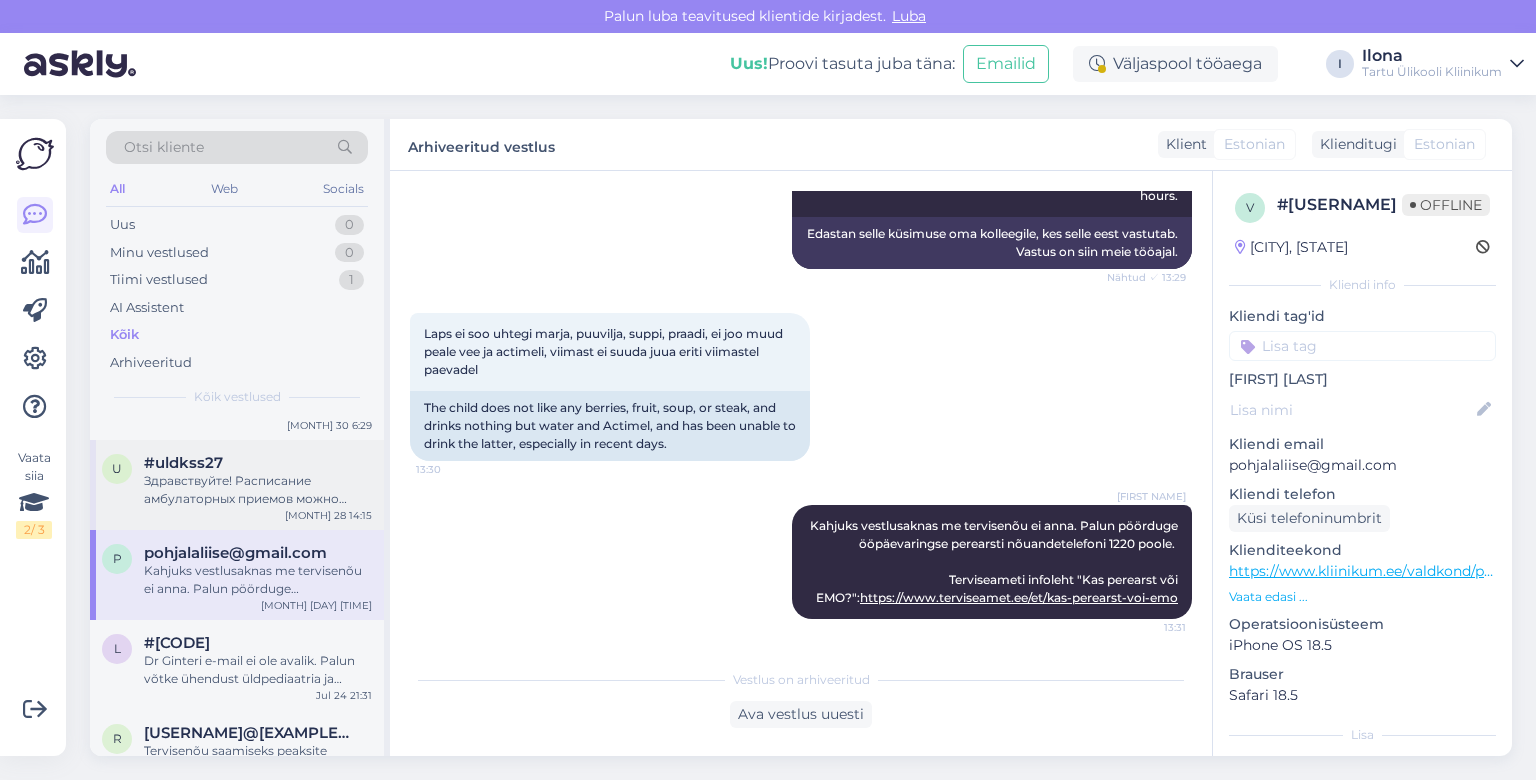 click on "Здравствуйте!
Расписание амбулаторных приемов можно найти здесь: https://www.kliinikum.ee/ambulatoorsed-vastuvotud/. Для получения более точной информации, пожалуйста, свяжитесь с колл-центром клиники по телефону [PHONE]." at bounding box center (258, 490) 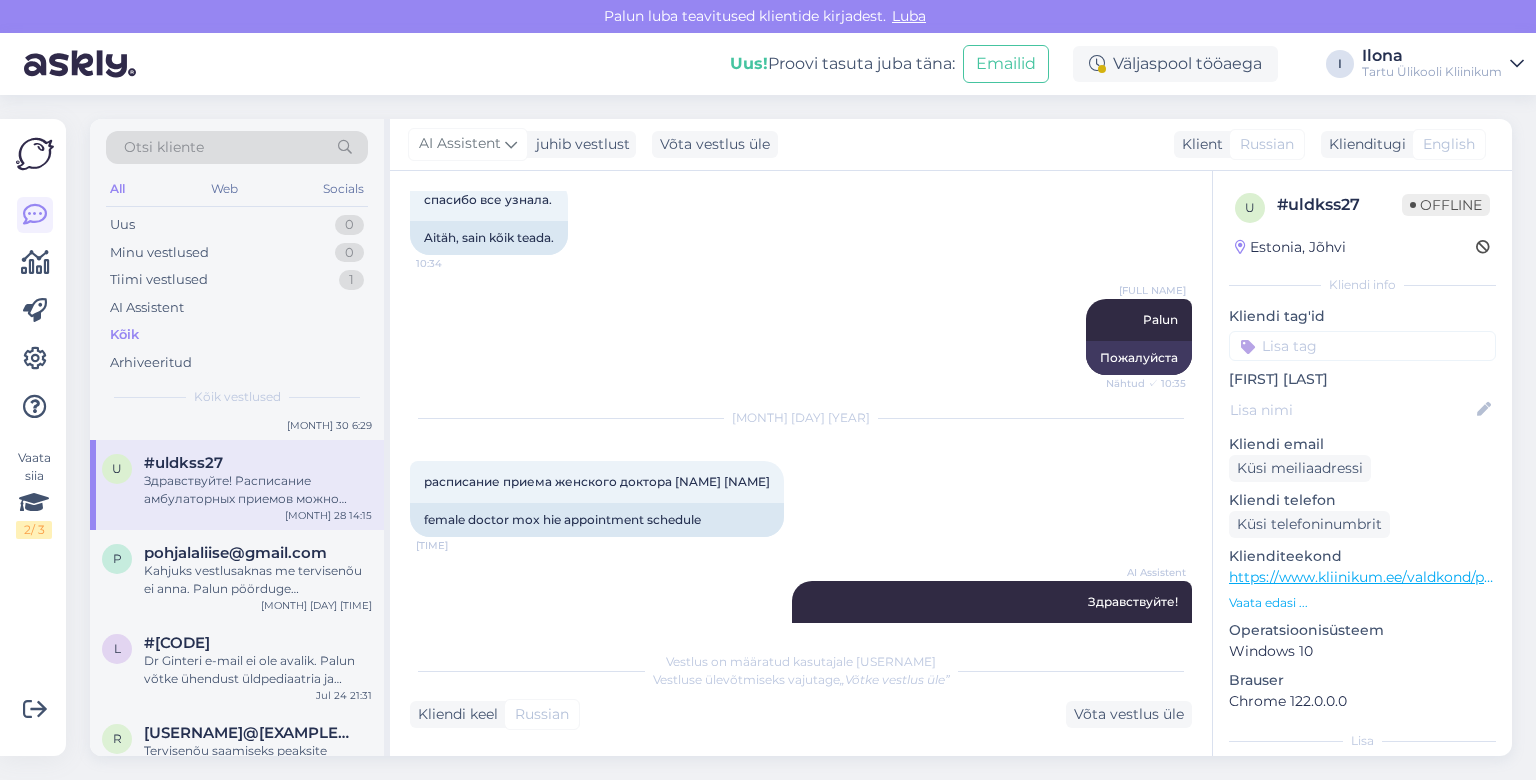 scroll, scrollTop: 1814, scrollLeft: 0, axis: vertical 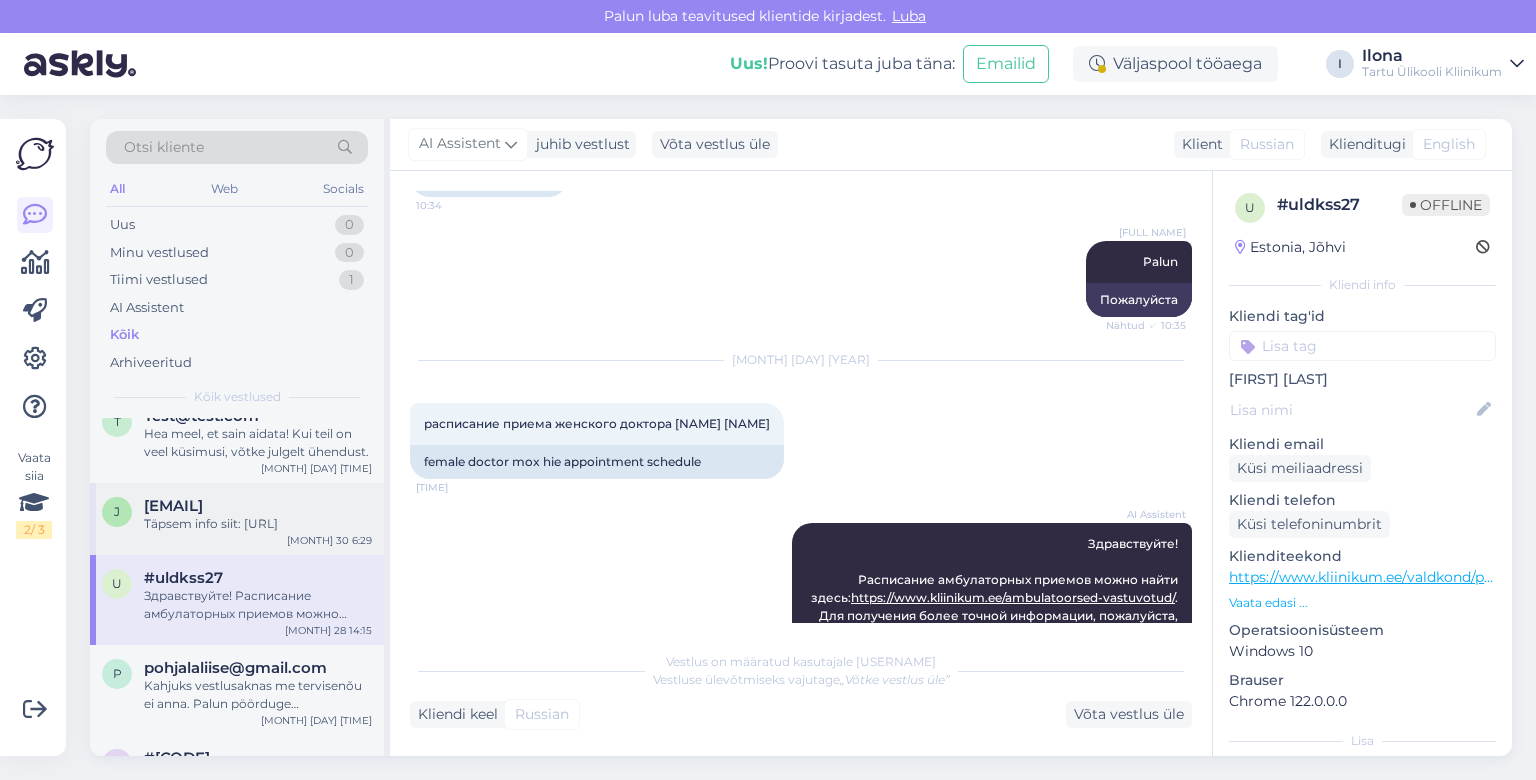 click on "Täpsem info siit: [URL]" at bounding box center [258, 524] 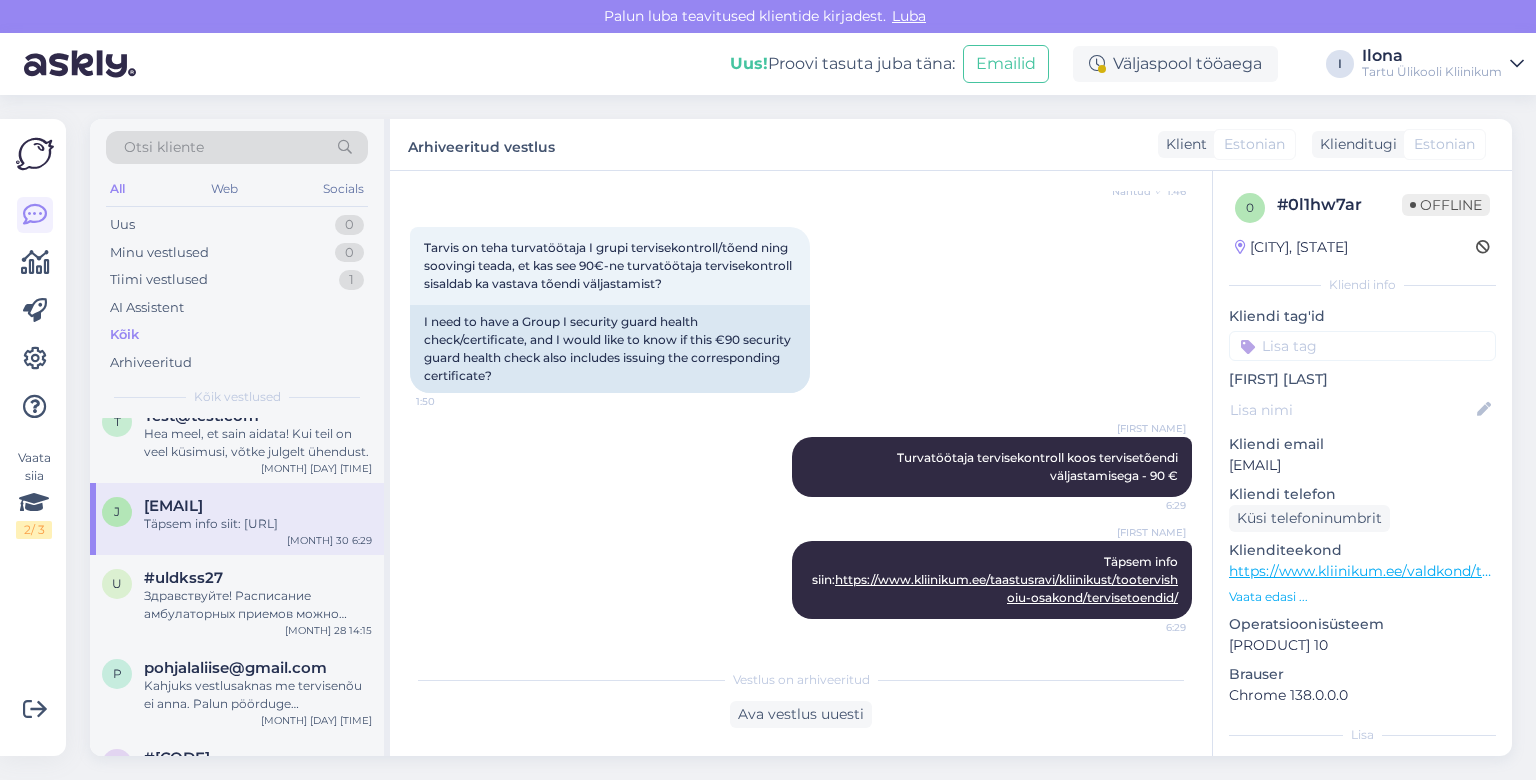 scroll, scrollTop: 518, scrollLeft: 0, axis: vertical 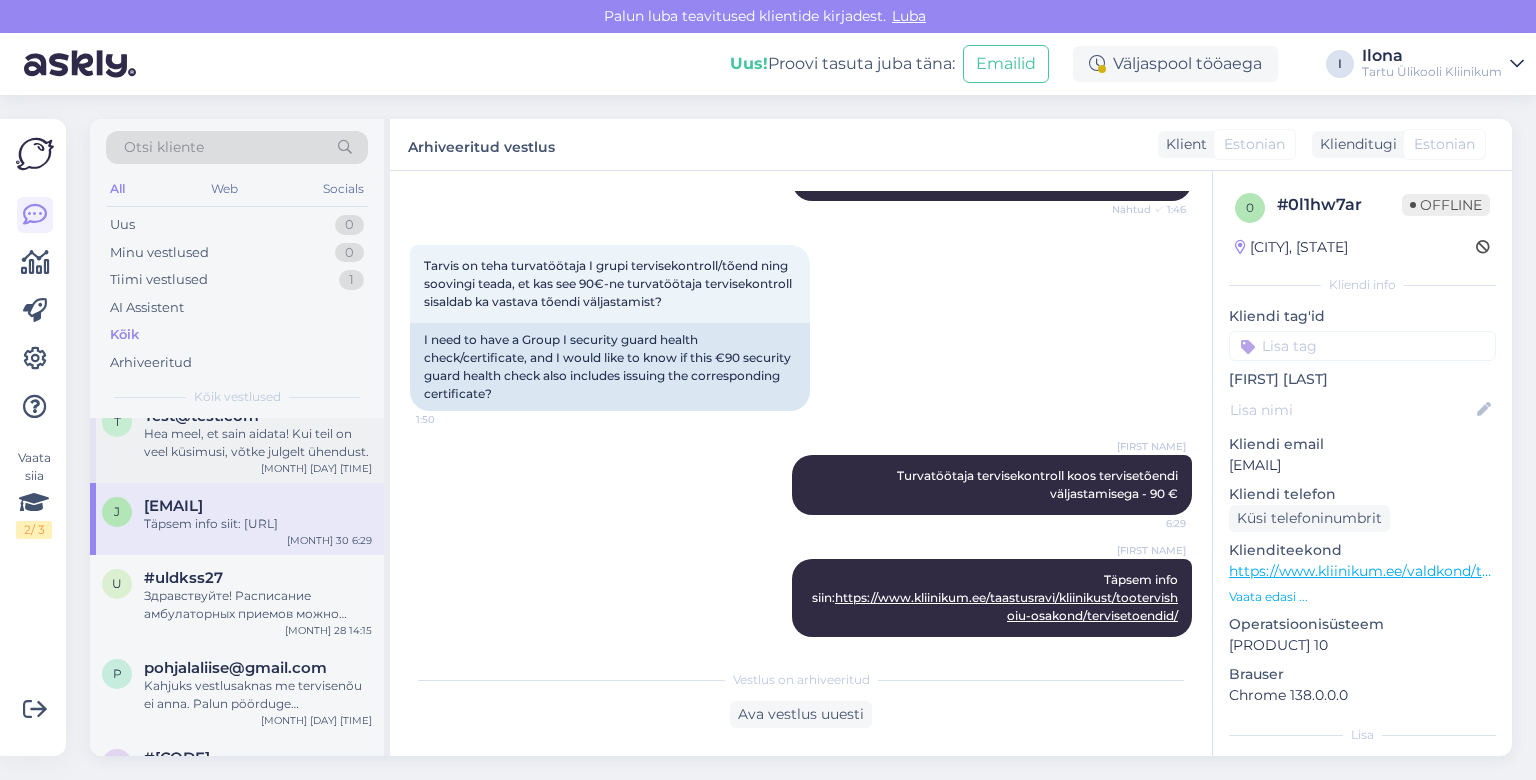 click on "Hea meel, et sain aidata! Kui teil on veel küsimusi, võtke julgelt ühendust." at bounding box center (258, 443) 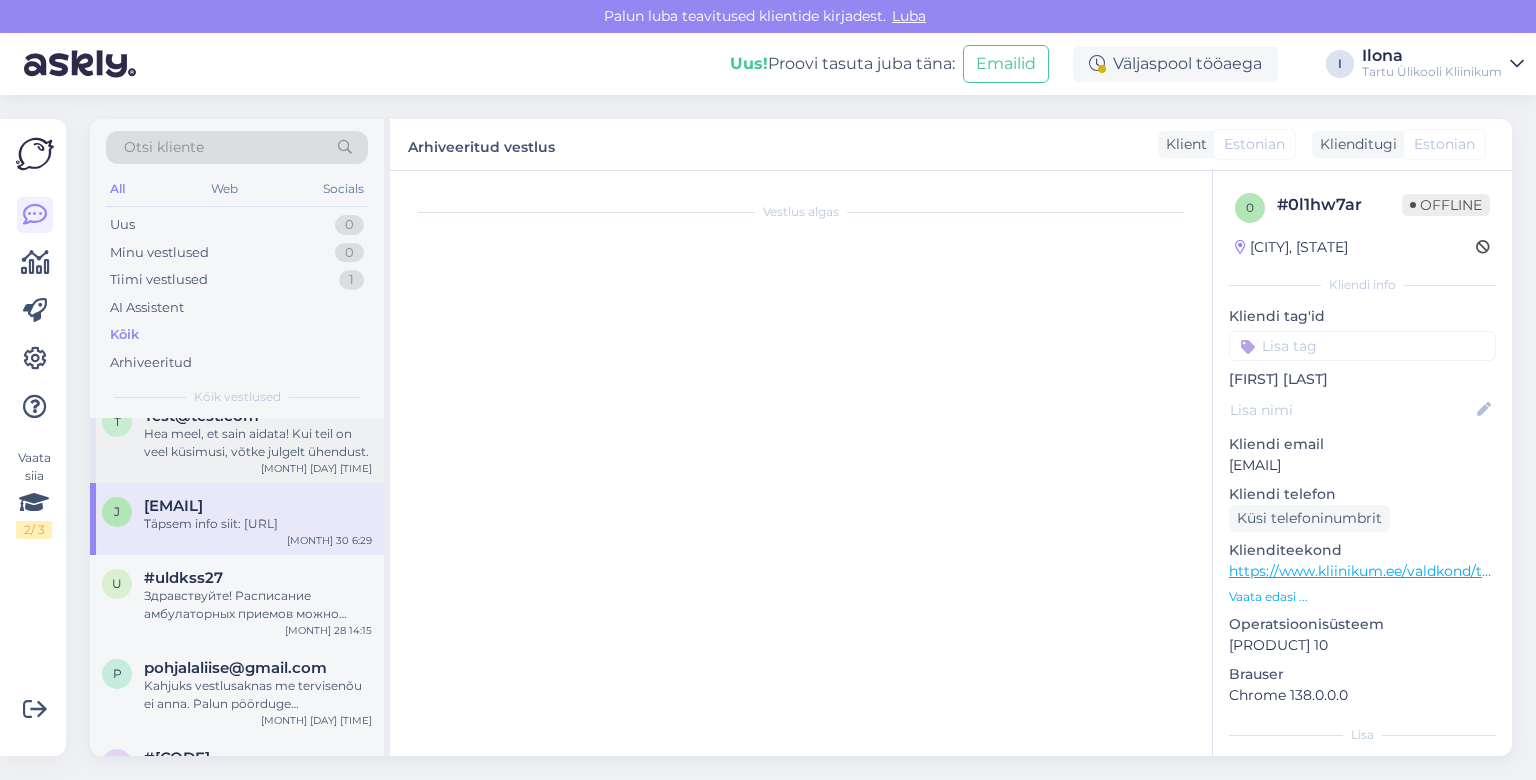 scroll, scrollTop: 2624, scrollLeft: 0, axis: vertical 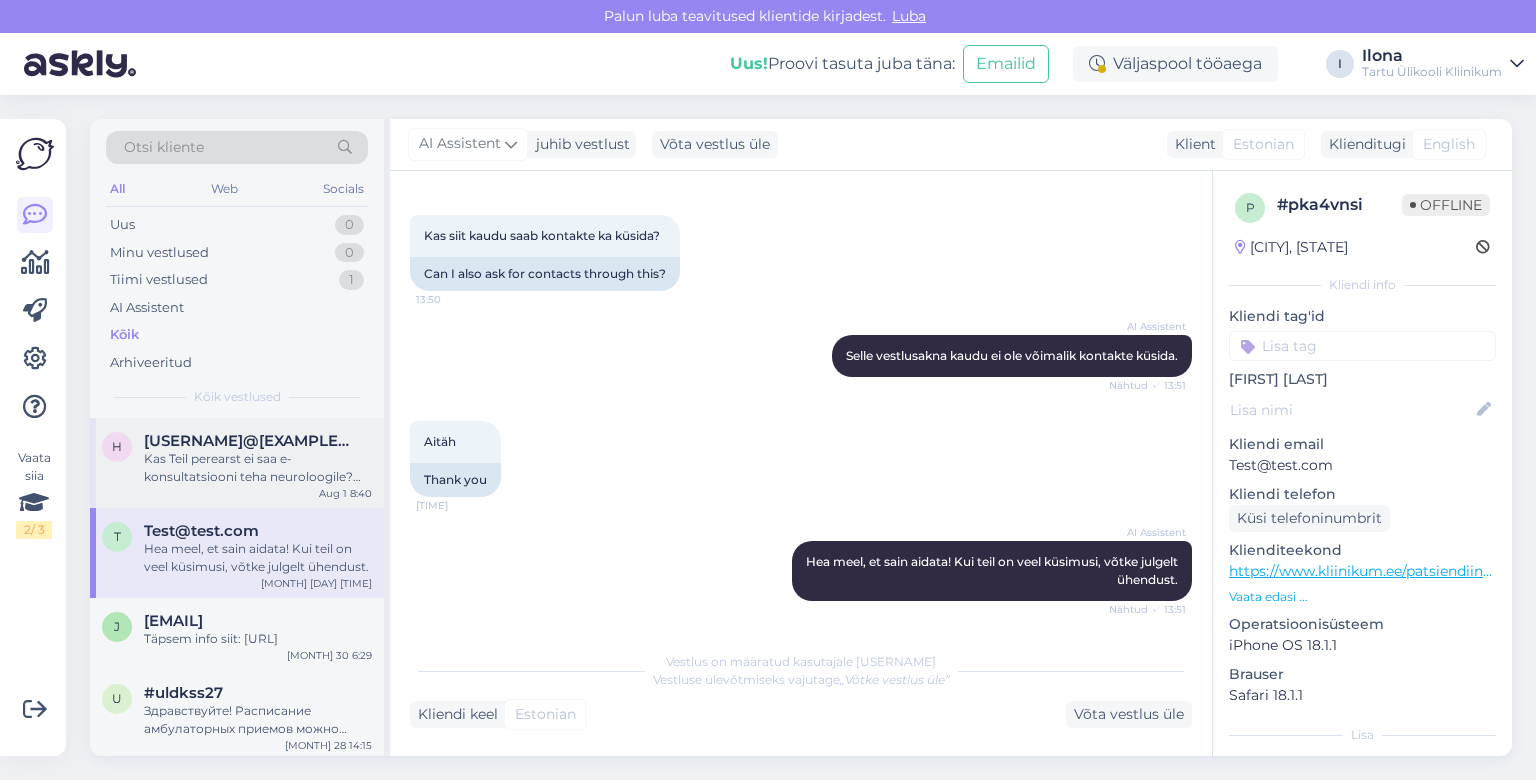 click on "Kas Teil perearst ei saa e-konsultatsiooni teha neuroloogile?
Võite uurida veel teistest haiglatest või näiteks ka Confidost." at bounding box center [258, 468] 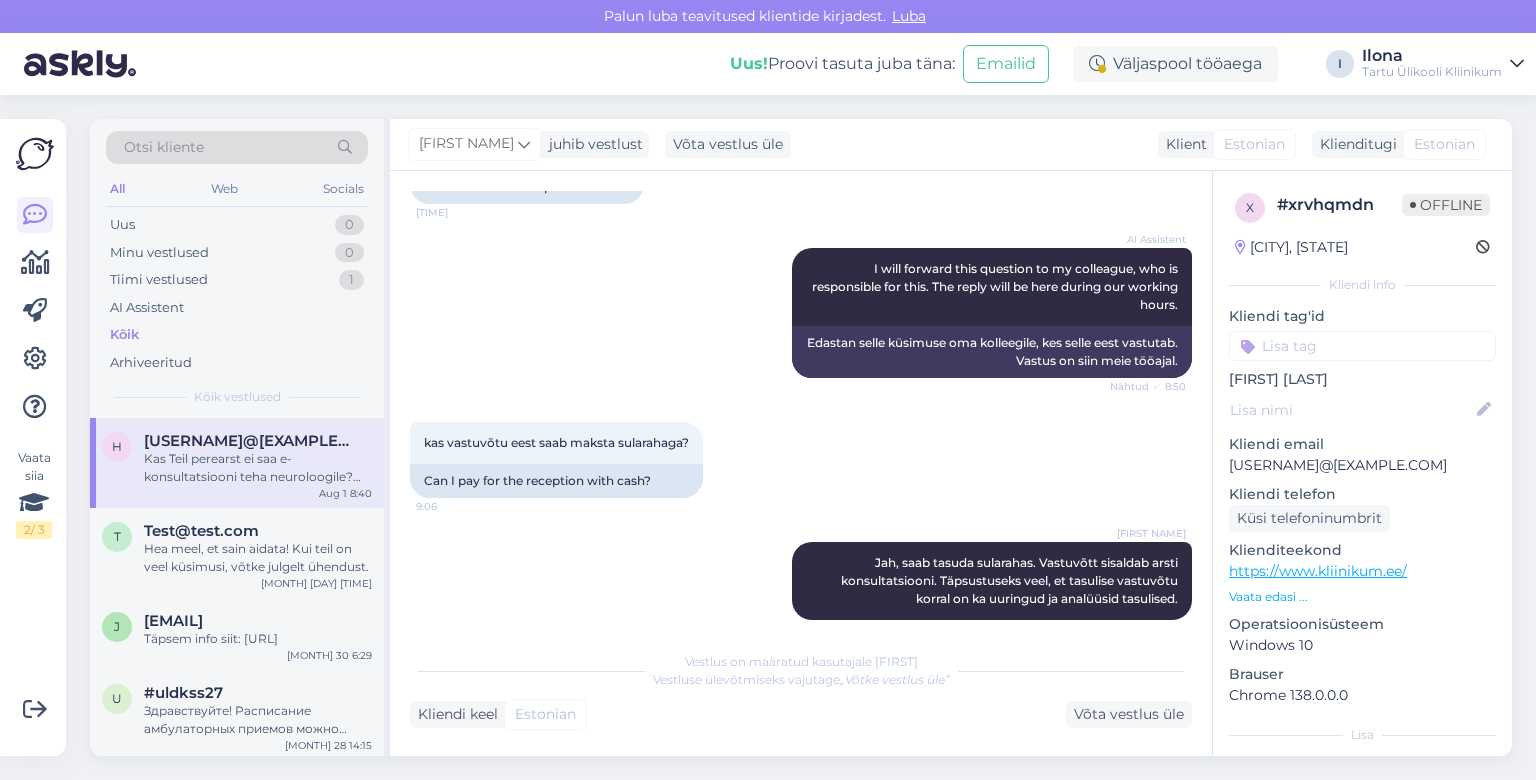 scroll, scrollTop: 1055, scrollLeft: 0, axis: vertical 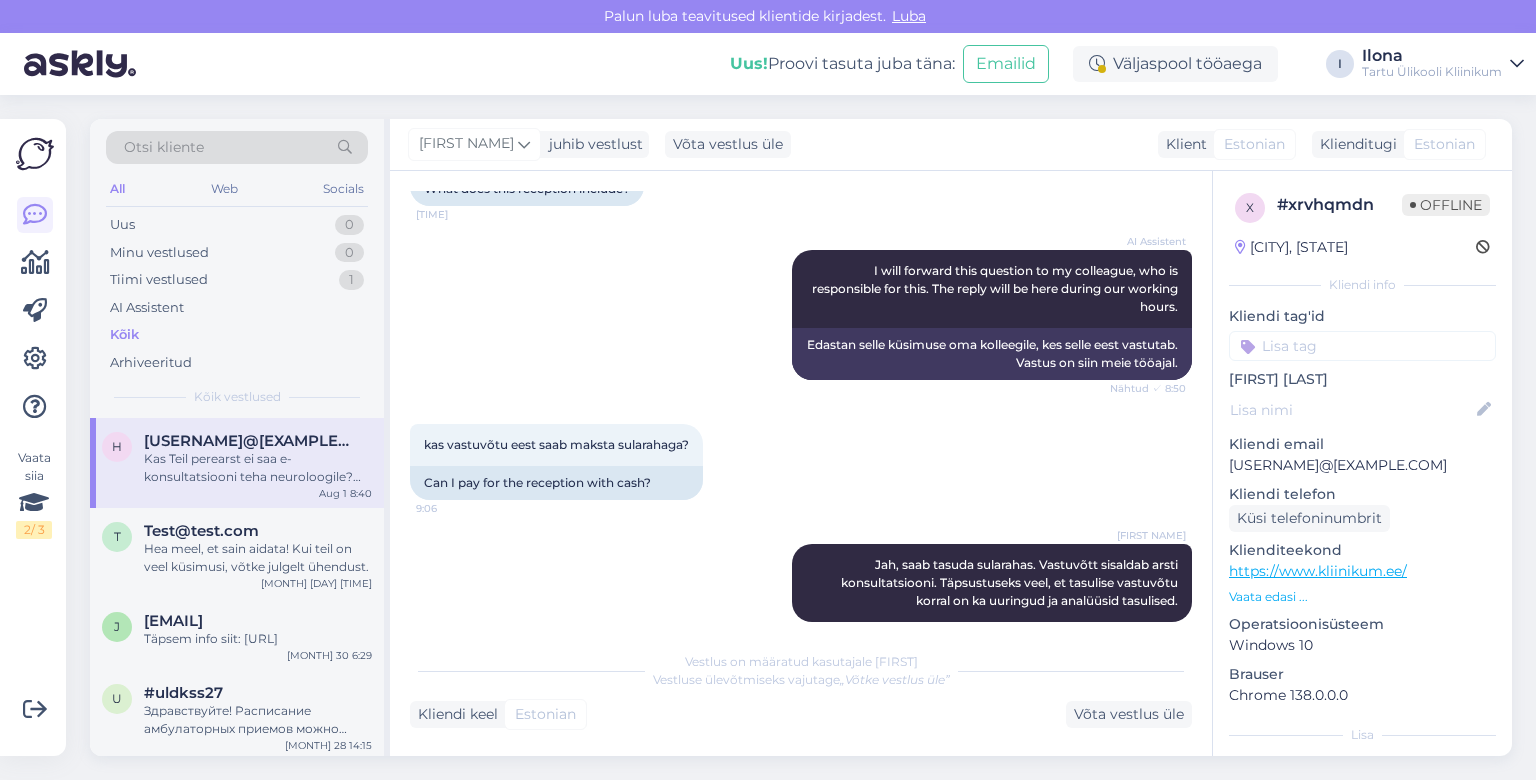 click on "Kõik" at bounding box center (124, 335) 